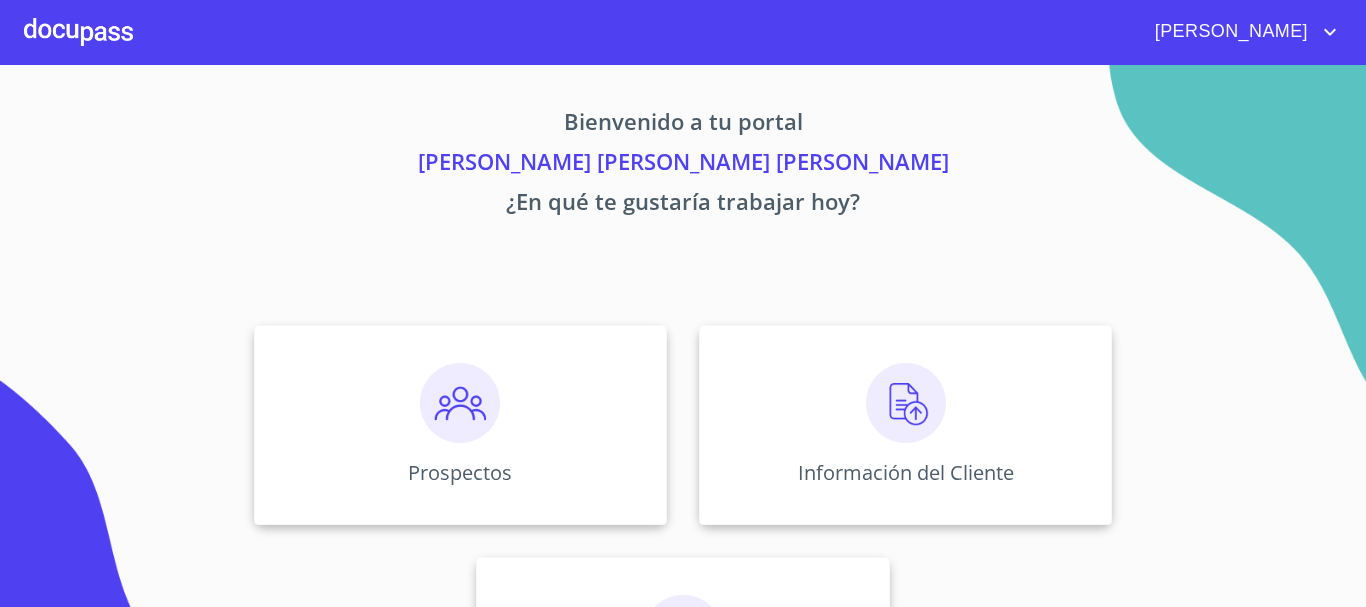 scroll, scrollTop: 0, scrollLeft: 0, axis: both 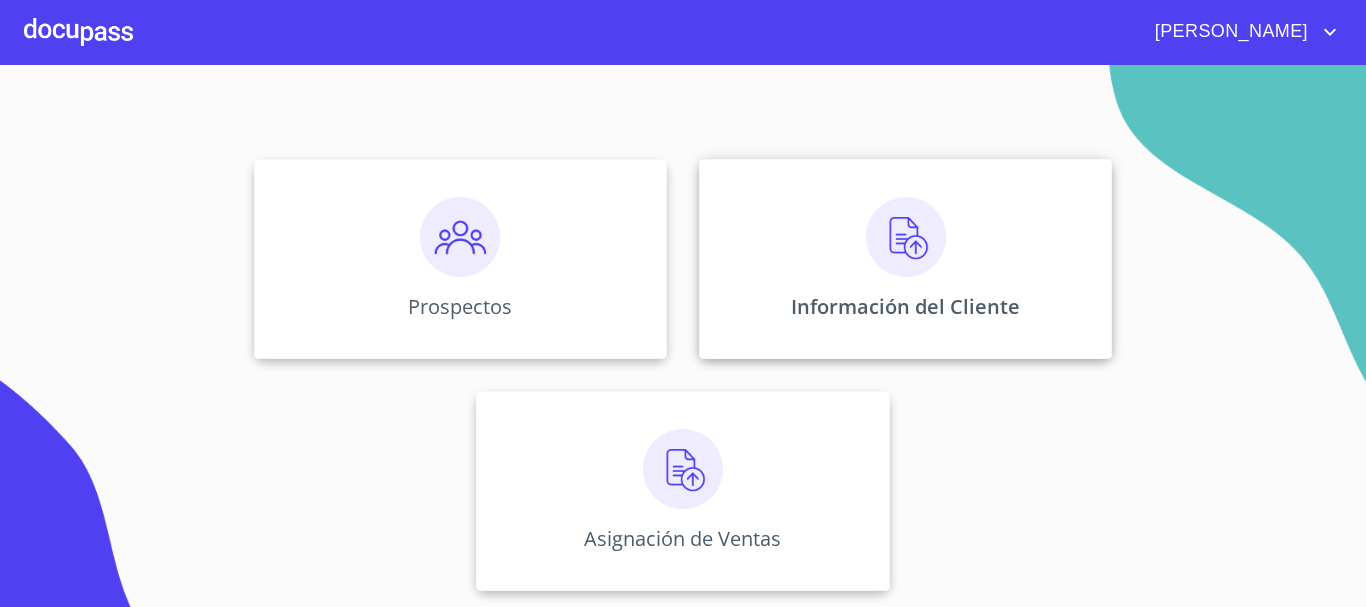 click on "Información del Cliente" at bounding box center [905, 259] 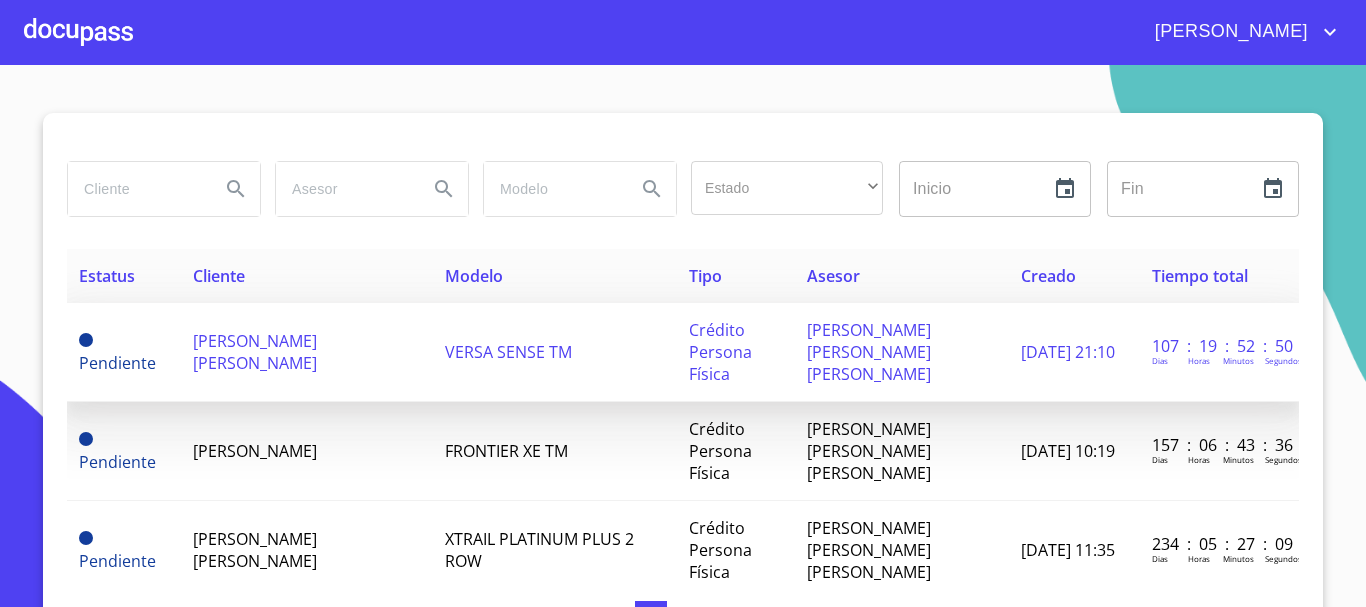 click on "[PERSON_NAME] [PERSON_NAME]" at bounding box center (255, 352) 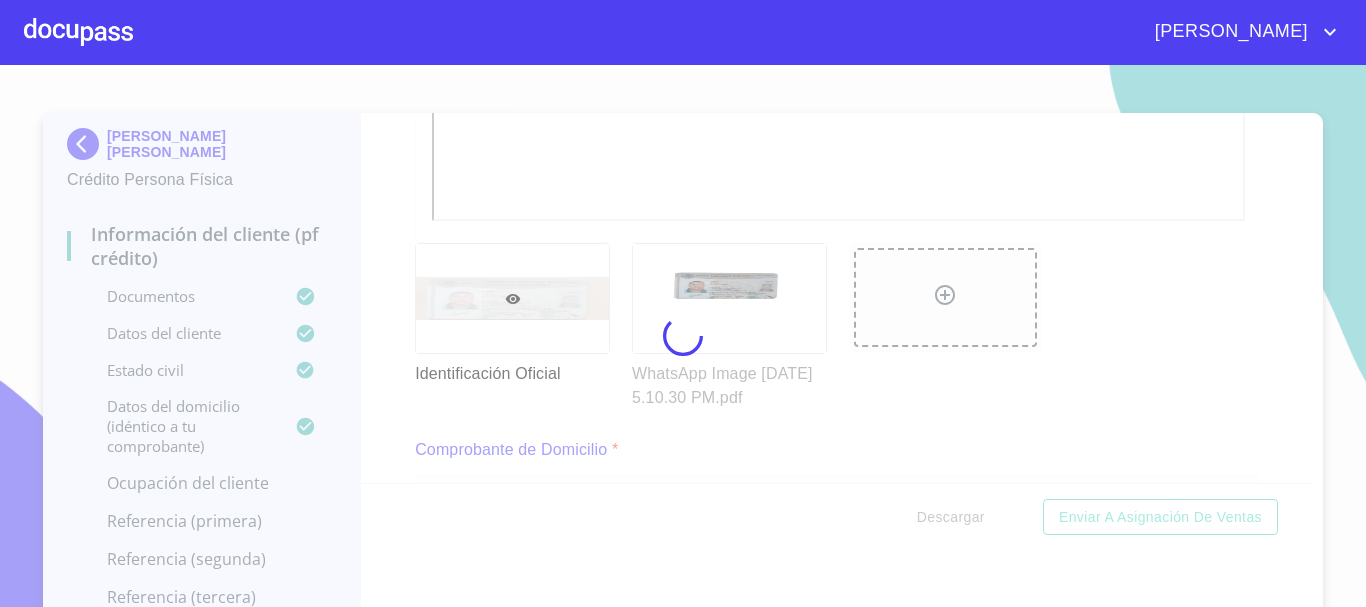 scroll, scrollTop: 415, scrollLeft: 0, axis: vertical 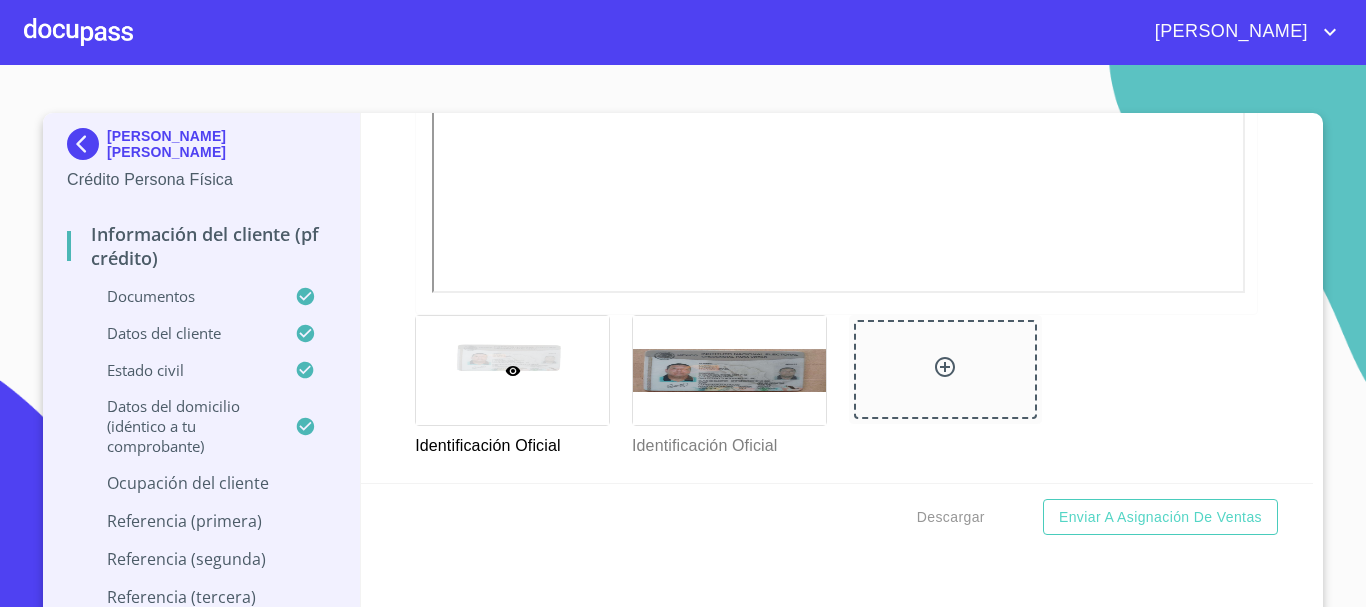 click at bounding box center (512, 370) 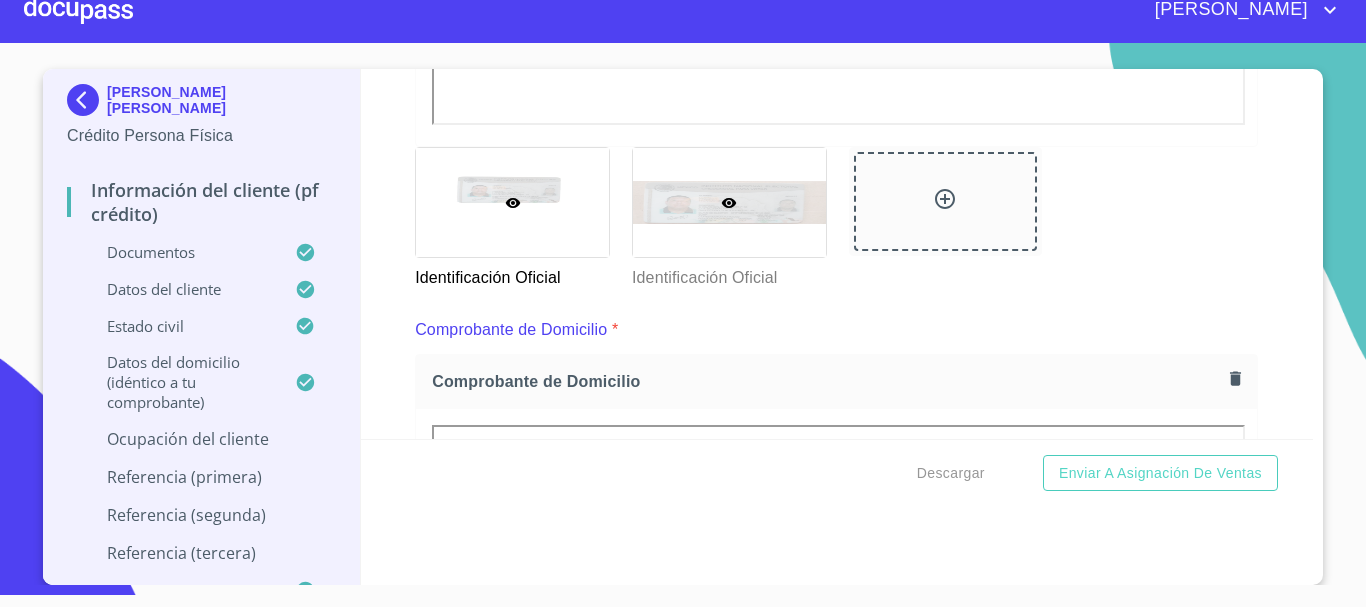 click at bounding box center (729, 202) 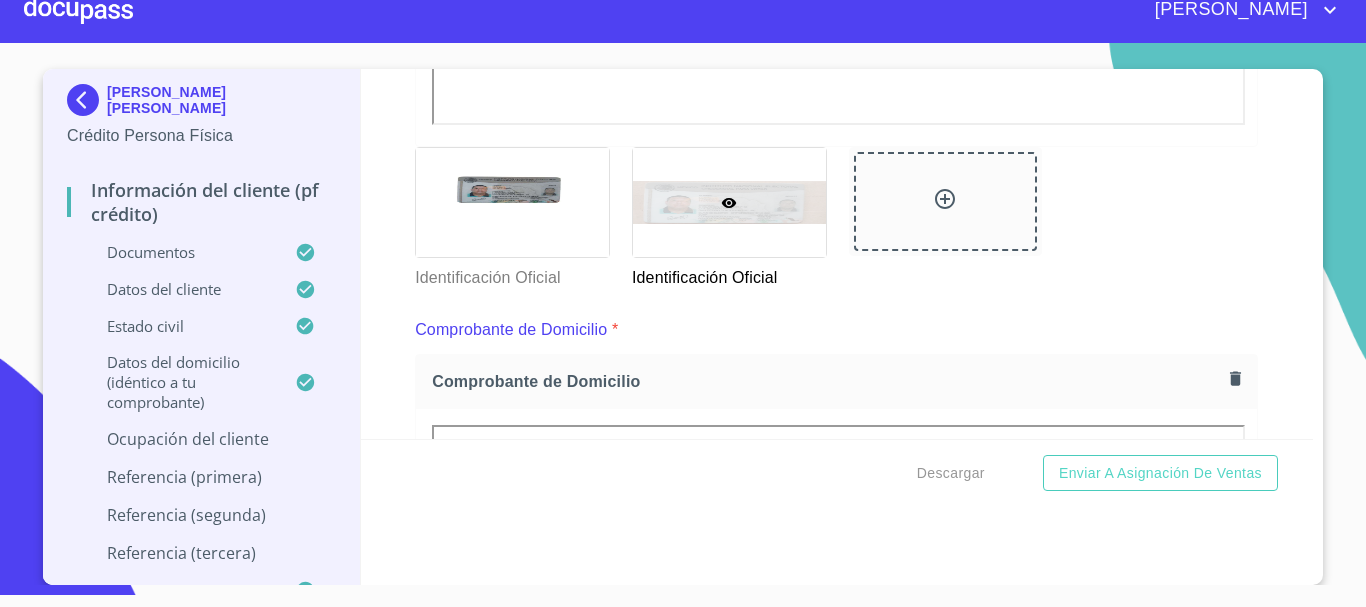 scroll, scrollTop: 239, scrollLeft: 0, axis: vertical 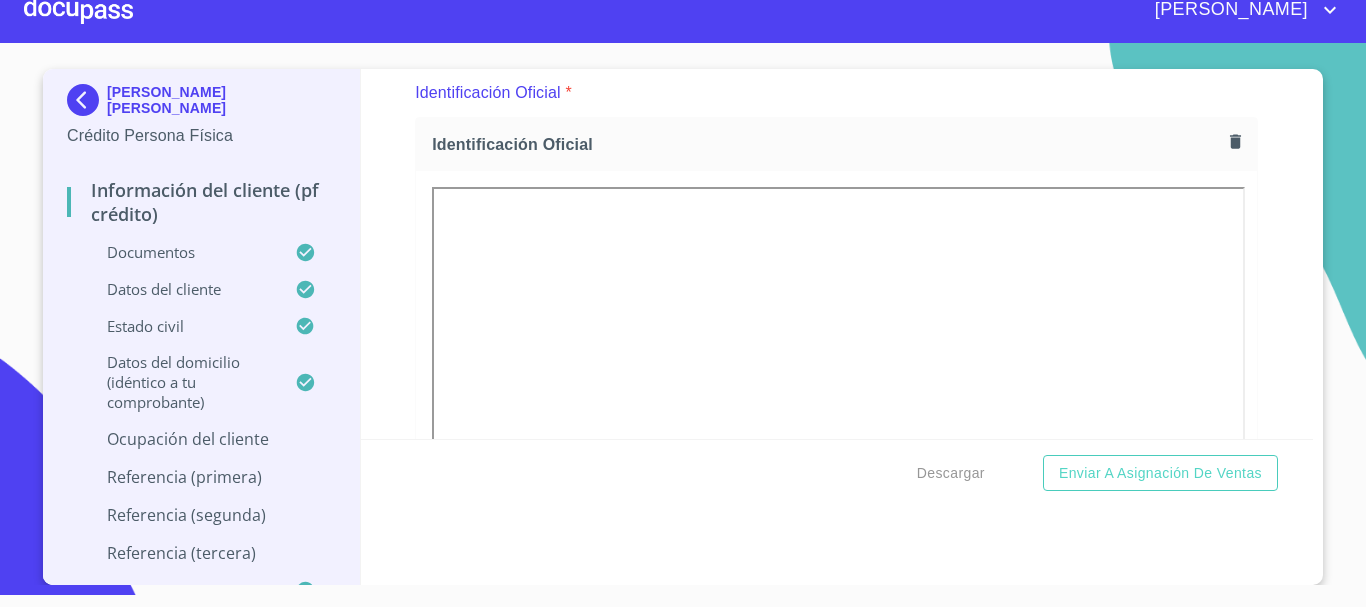 click 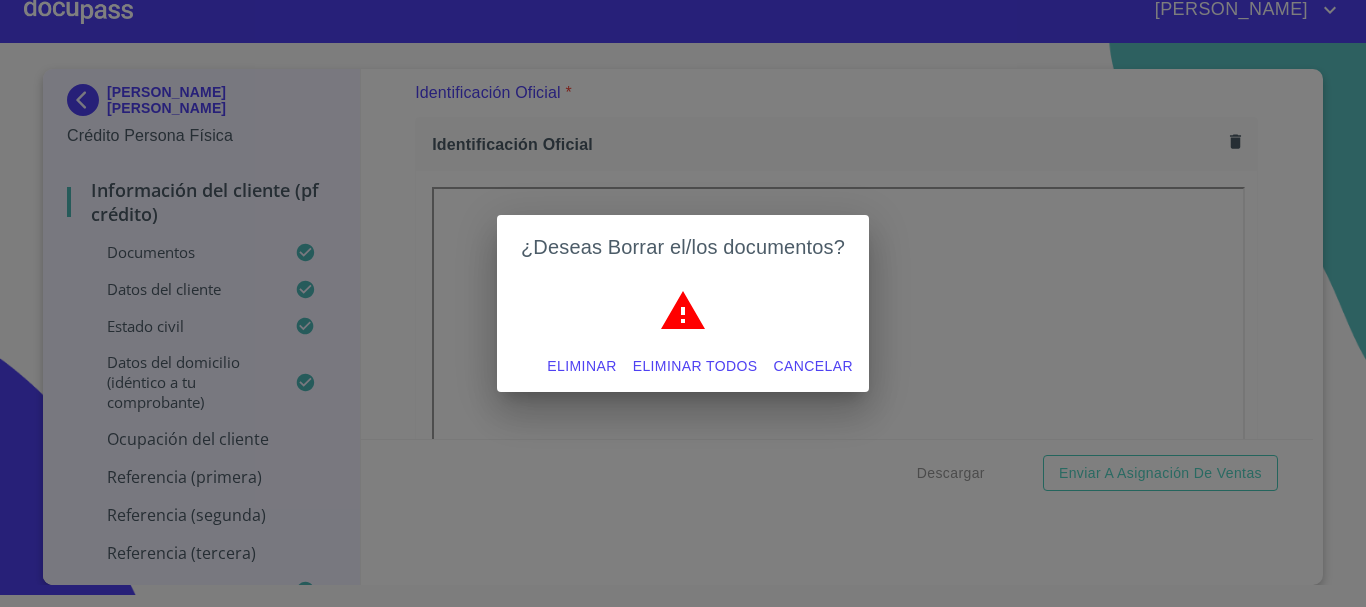 click on "Eliminar" at bounding box center (581, 366) 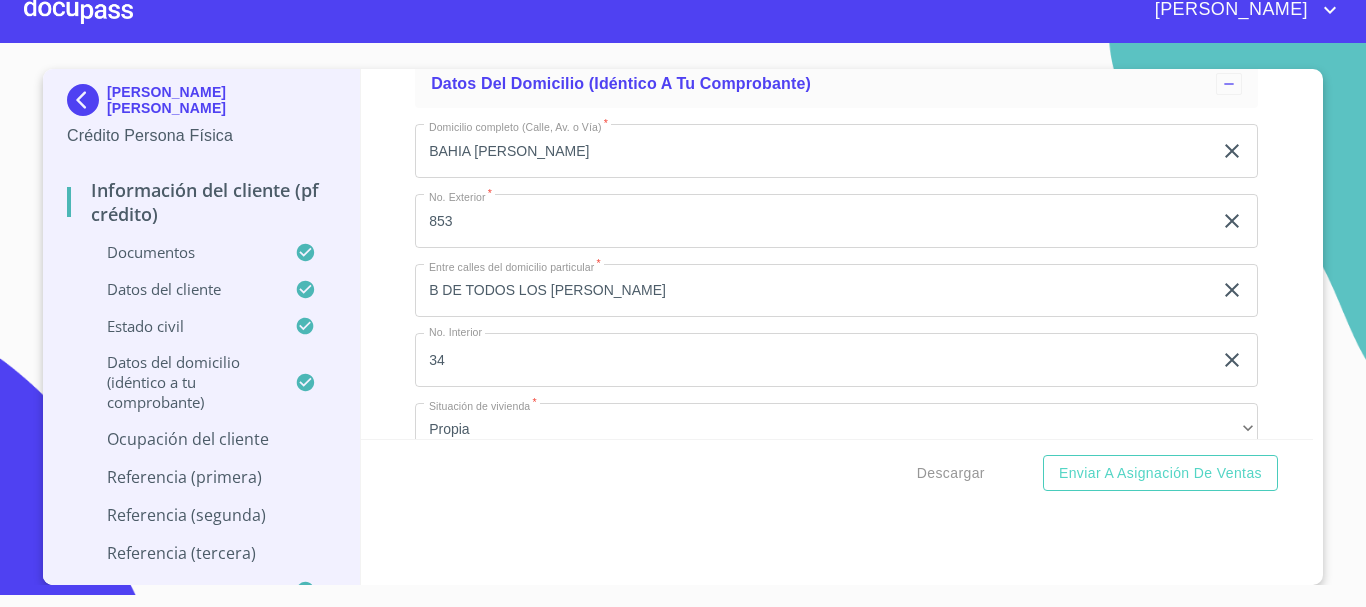 scroll, scrollTop: 5339, scrollLeft: 0, axis: vertical 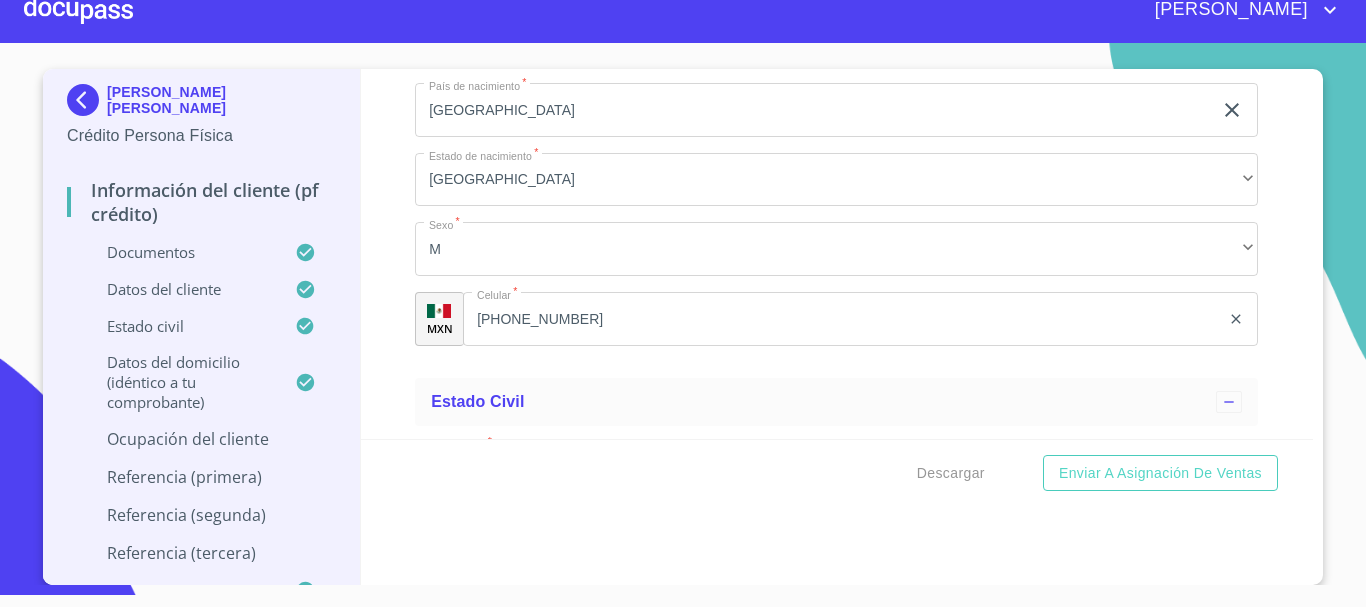click on "Información del cliente (PF crédito)   Documentos Documento de identificación.   * INE ​ Identificación Oficial * Identificación Oficial Identificación Oficial Comprobante de Domicilio * Comprobante de Domicilio Comprobante de Domicilio Fuente de ingresos   * Independiente/Dueño de negocio/Persona Moral ​ Comprobante de Ingresos mes 1 * Comprobante de Ingresos mes 1 Comprobante de Ingresos mes 1 Comprobante de Ingresos mes 2 * Comprobante de Ingresos mes 2 Comprobante de Ingresos mes 2 Comprobante de Ingresos mes 3 * Comprobante de Ingresos mes 3 Comprobante de Ingresos mes 3 CURP * CURP [PERSON_NAME] de situación fiscal [PERSON_NAME] de situación fiscal [PERSON_NAME] de situación fiscal Datos del cliente Apellido [PERSON_NAME]   * [PERSON_NAME] ​ Apellido Materno   * [PERSON_NAME] ​ Primer nombre   * [PERSON_NAME] ​ [PERSON_NAME] Nombre ISRAEL ​ Fecha de nacimiento * 10 de mar. de [DEMOGRAPHIC_DATA] ​ RFC   * CRUP790310EH3 ​ CURP   * CUPR790310HJCRGC02 ​ ID de Identificación 2308706954 ​ Nacionalidad   * ​ *" at bounding box center [837, 254] 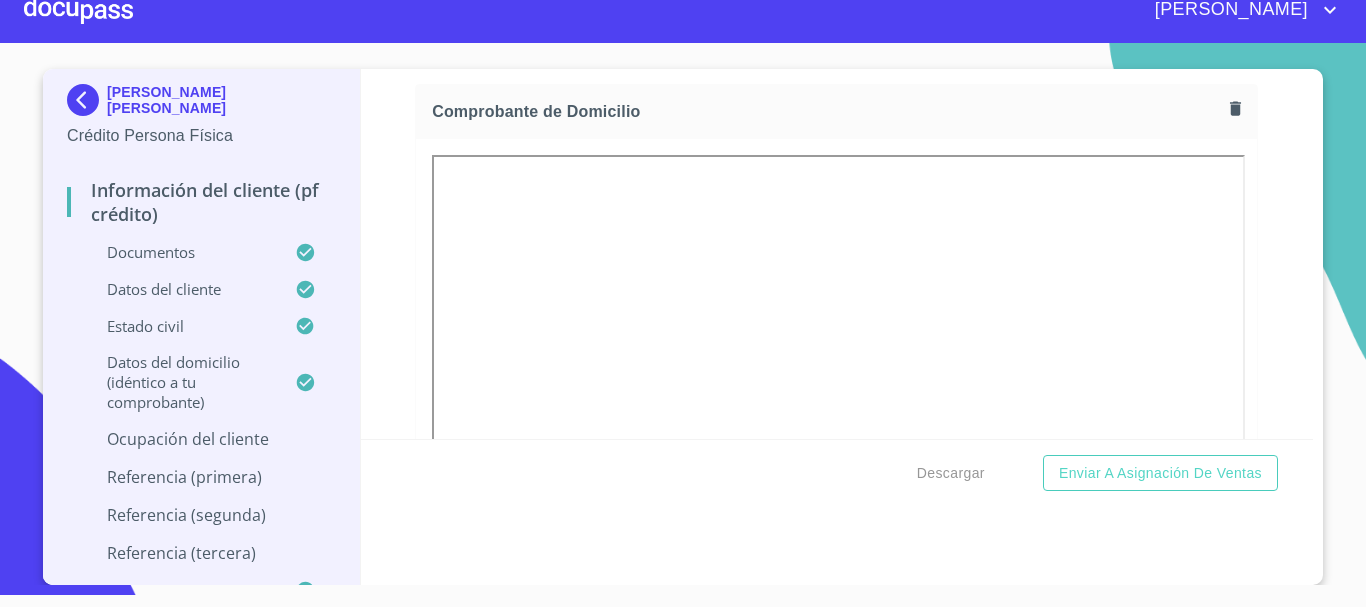 scroll, scrollTop: 1097, scrollLeft: 0, axis: vertical 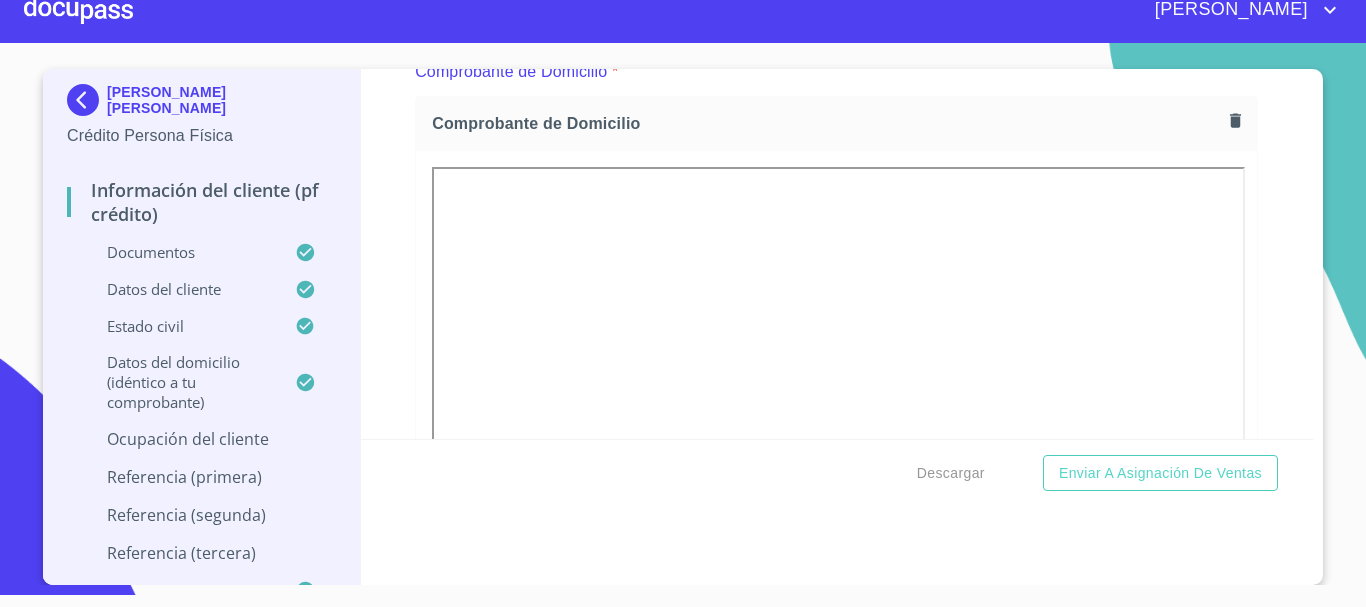 click 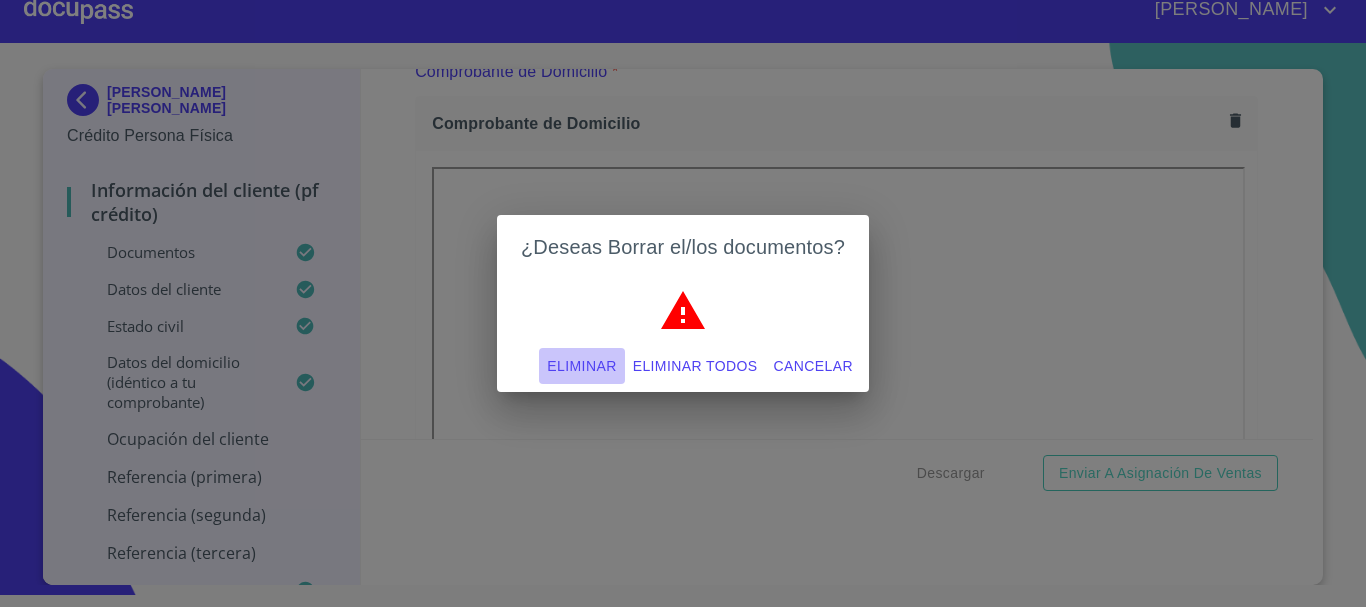 click on "Eliminar" at bounding box center [581, 366] 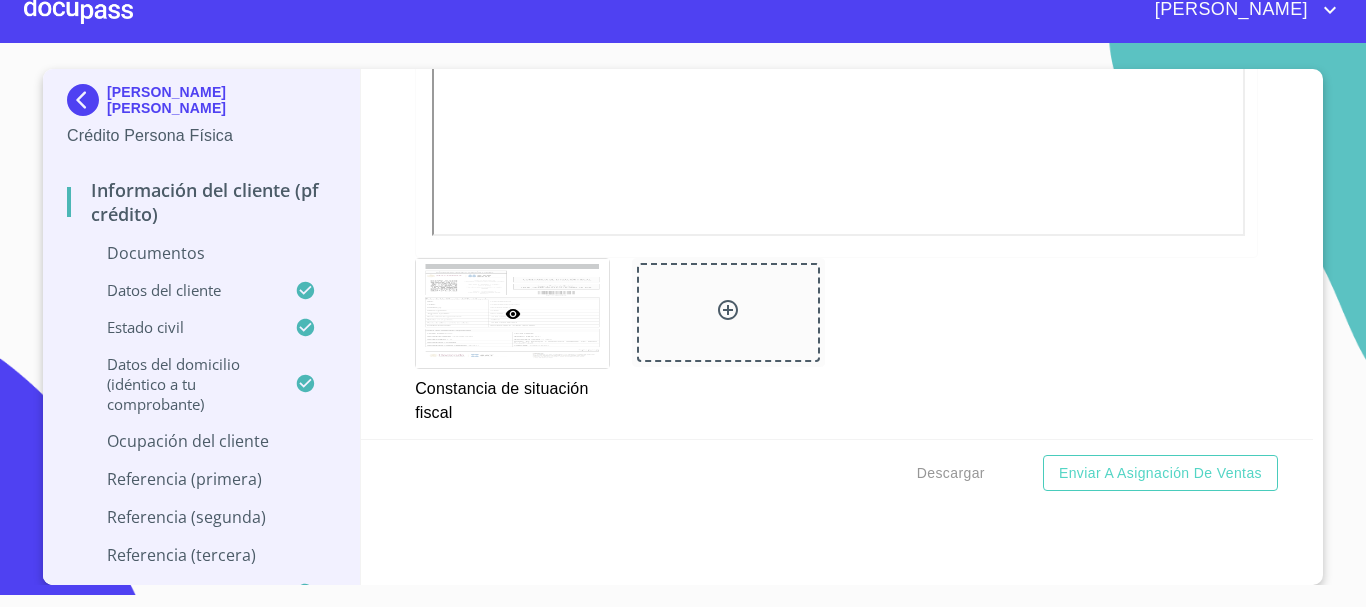 scroll, scrollTop: 3697, scrollLeft: 0, axis: vertical 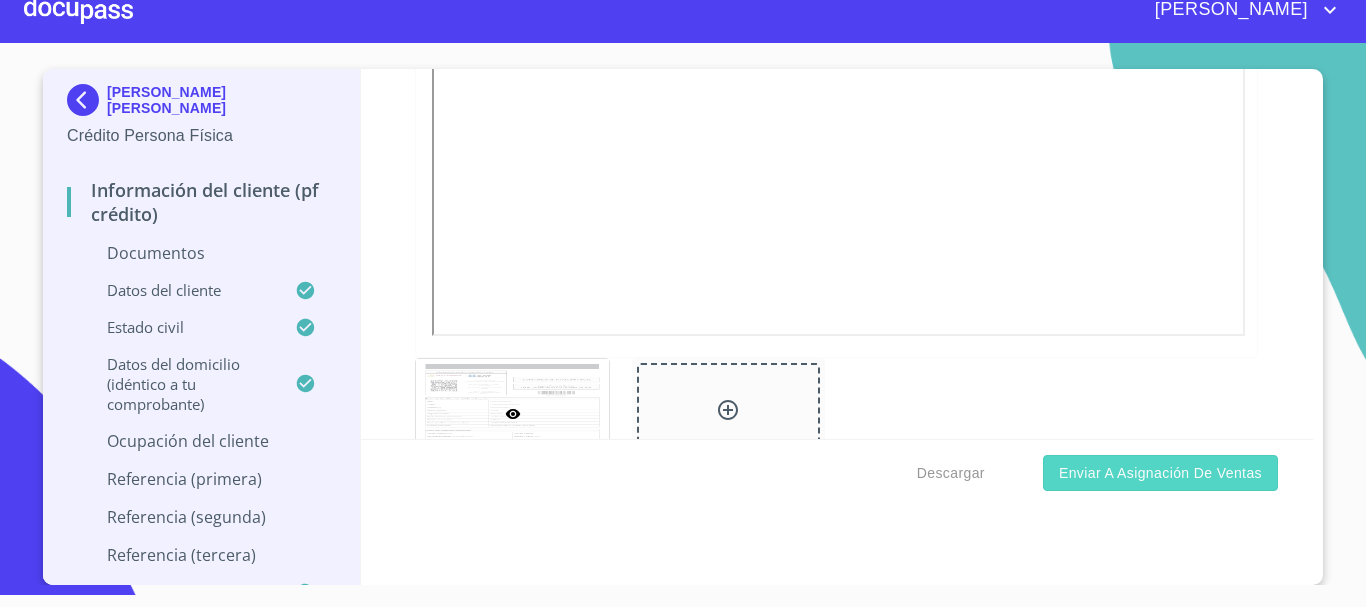 click on "Enviar a Asignación de Ventas" at bounding box center (1160, 473) 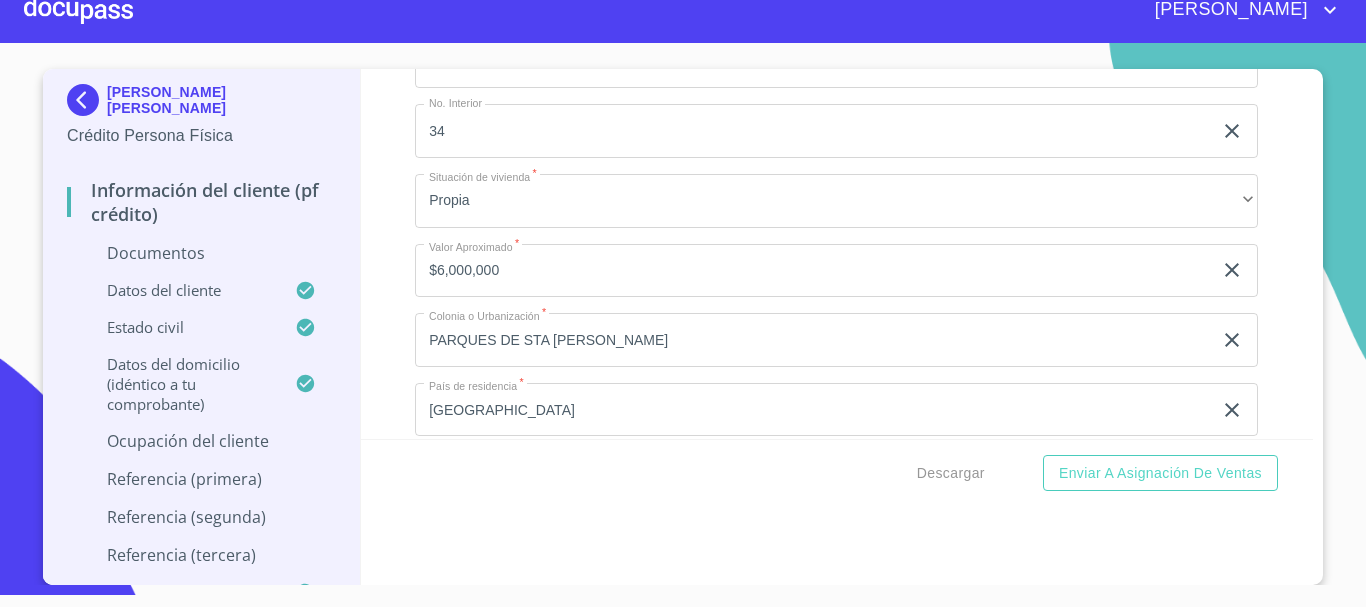 scroll, scrollTop: 5988, scrollLeft: 0, axis: vertical 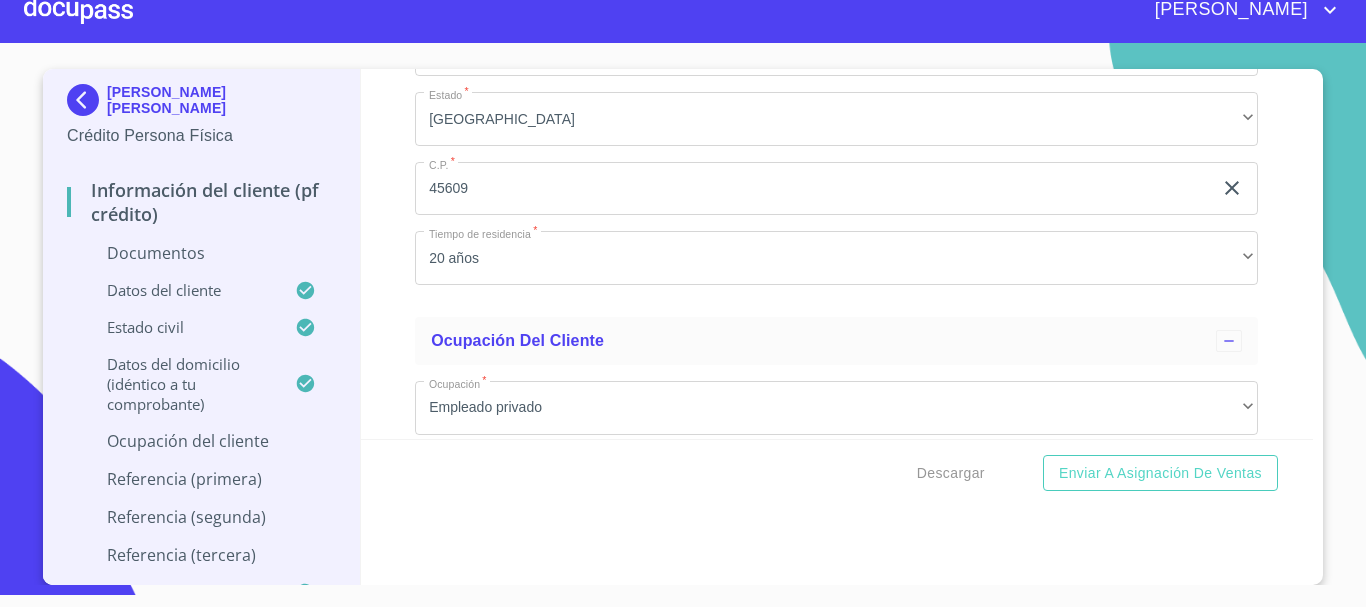 click on "Ocupación del Cliente" at bounding box center (201, 441) 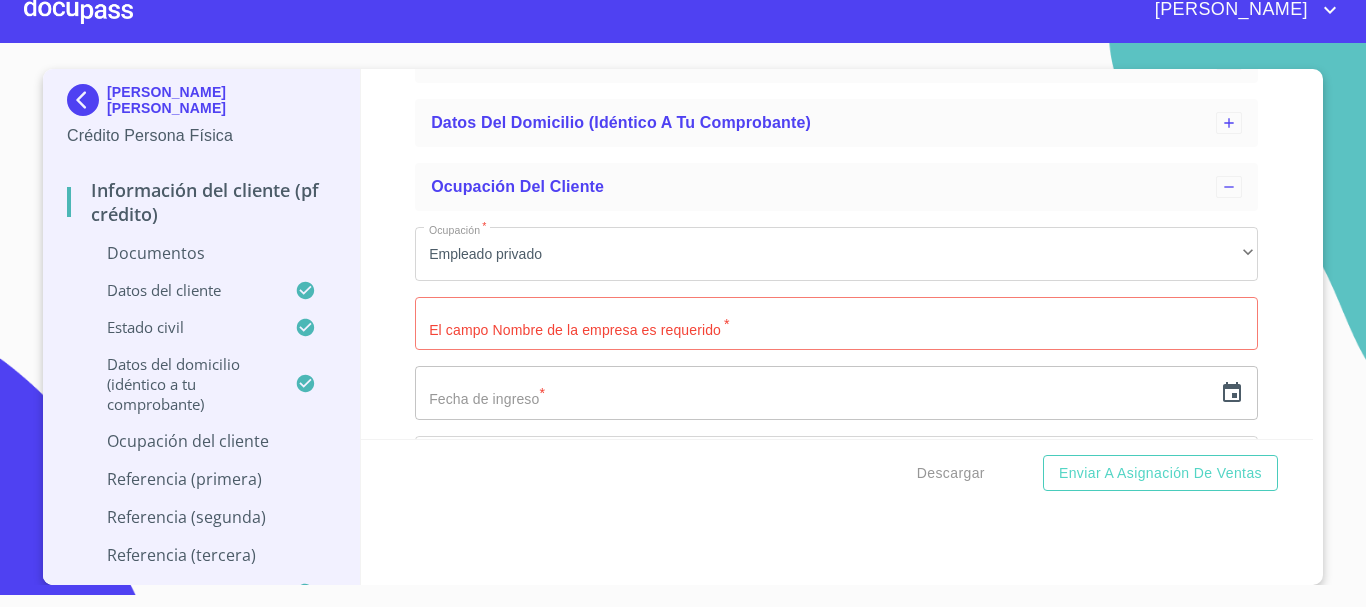 scroll, scrollTop: 265, scrollLeft: 0, axis: vertical 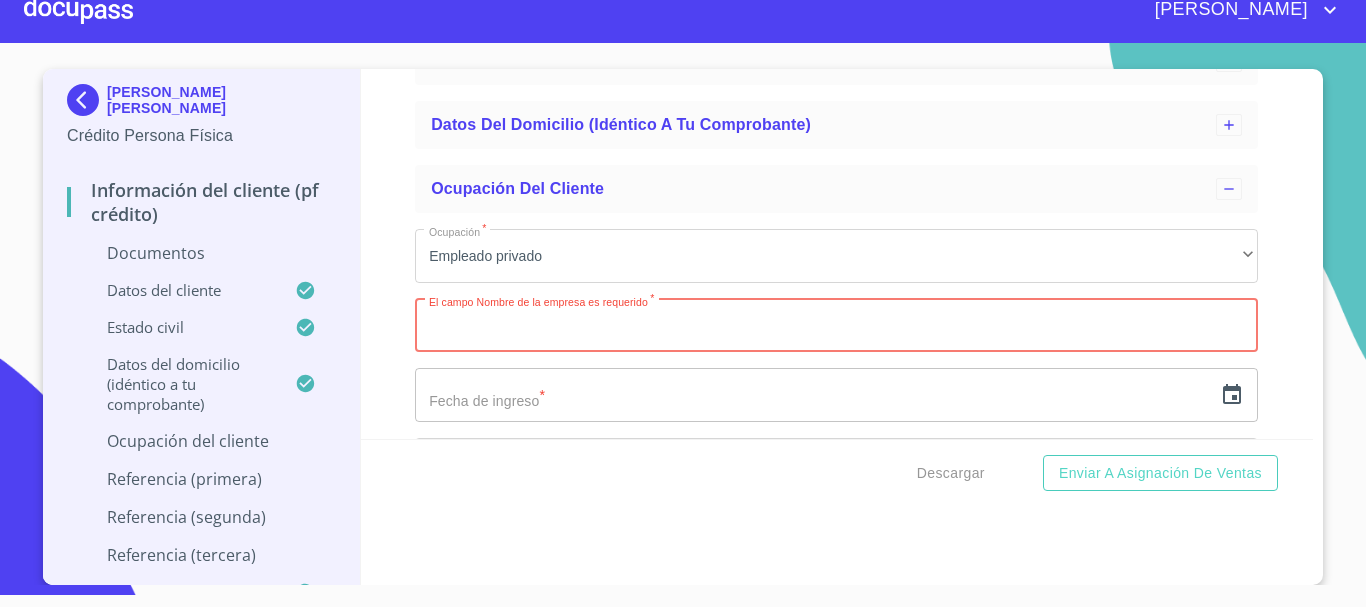 click on "Ocupación   *" at bounding box center [836, 326] 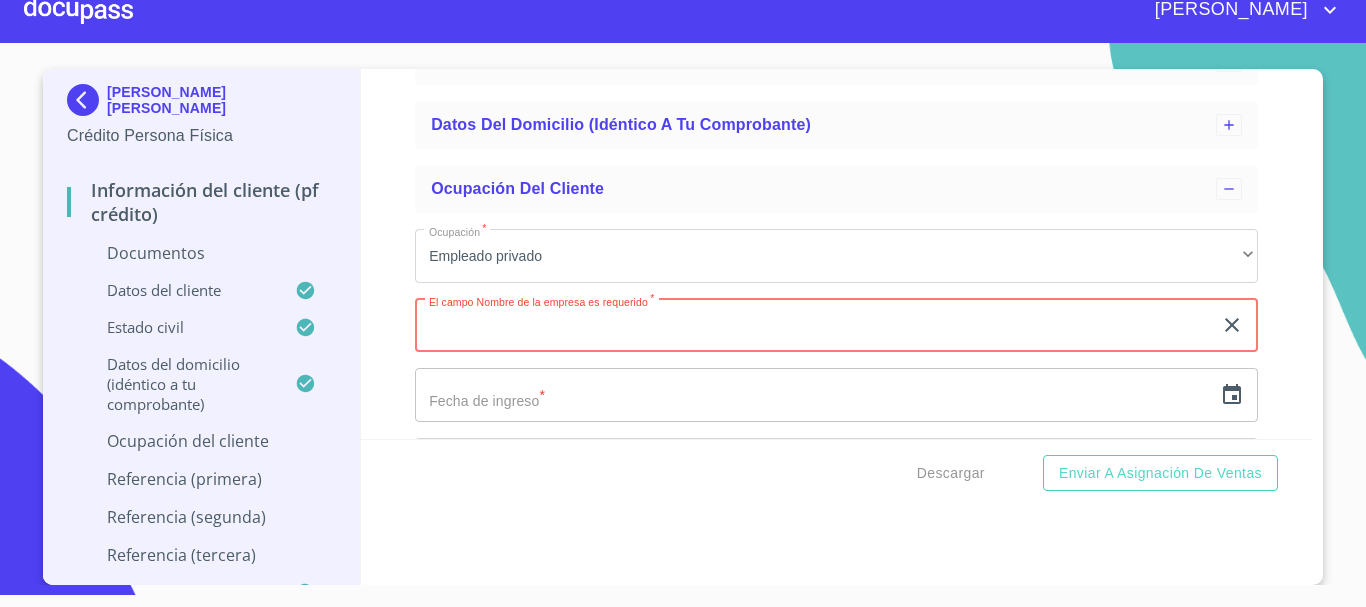 type 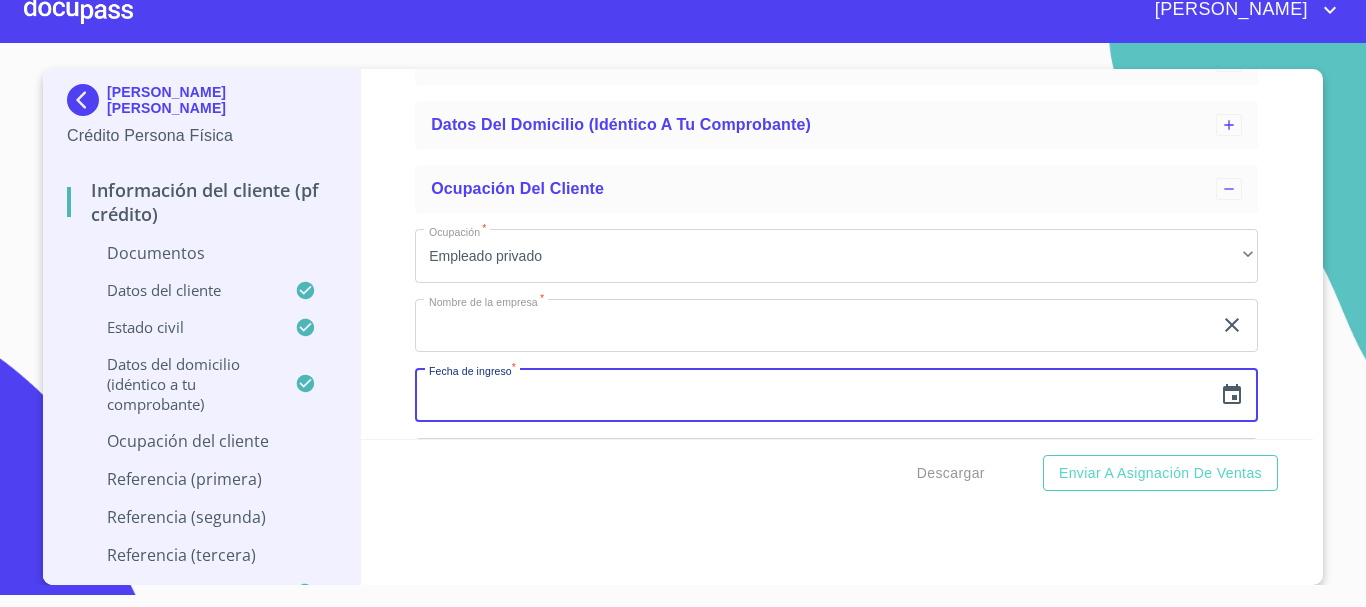 type 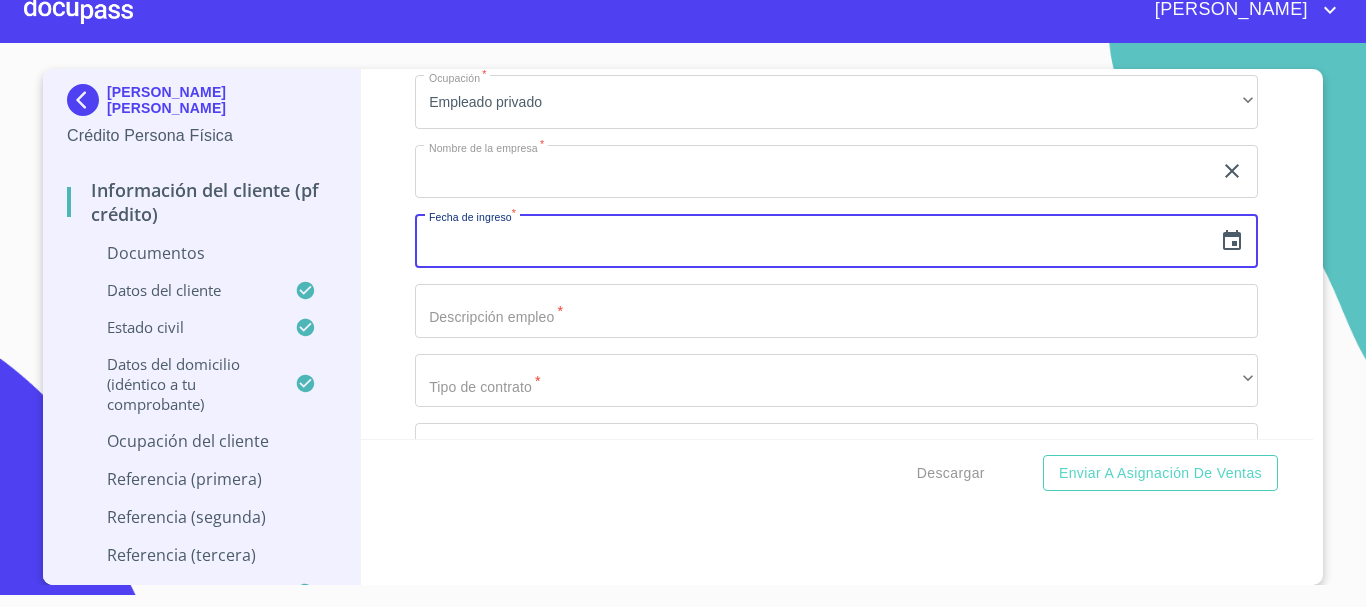 scroll, scrollTop: 465, scrollLeft: 0, axis: vertical 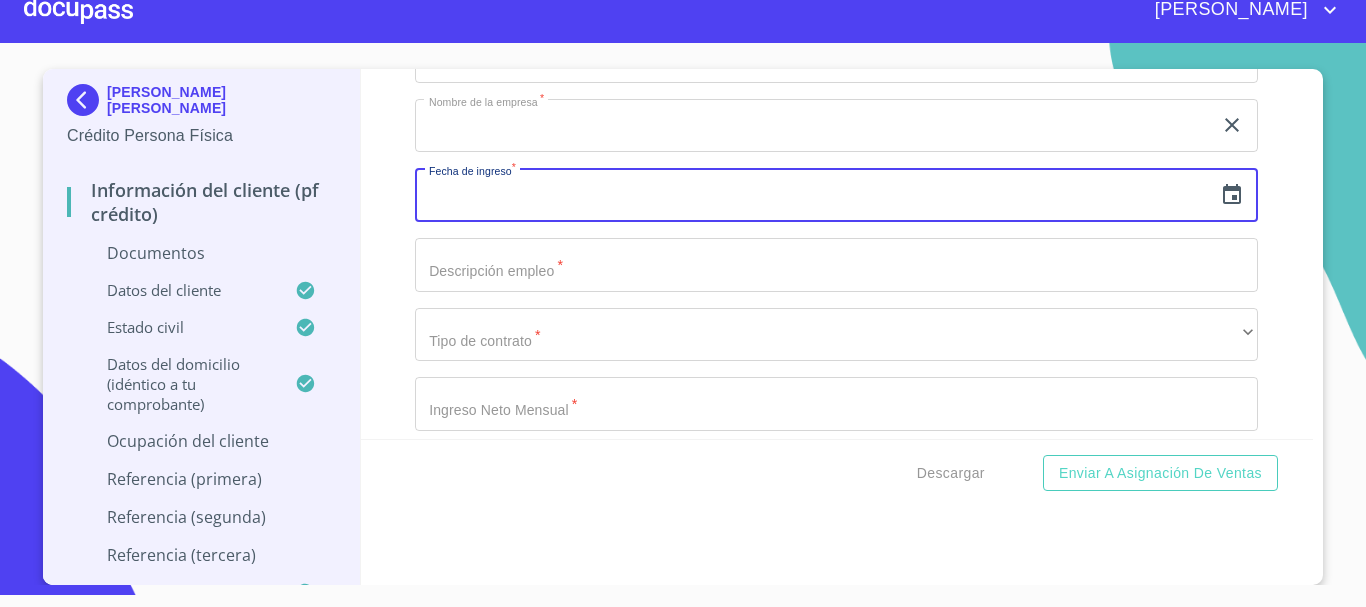 click on "Ocupación   *" at bounding box center [813, 126] 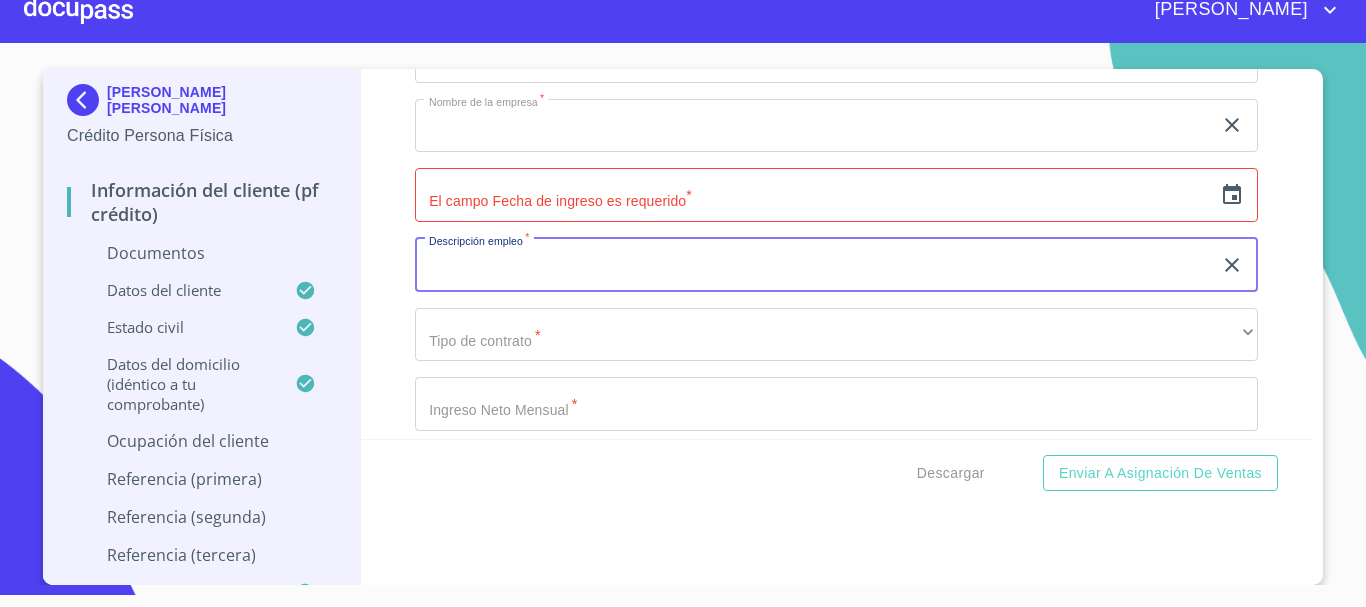 type 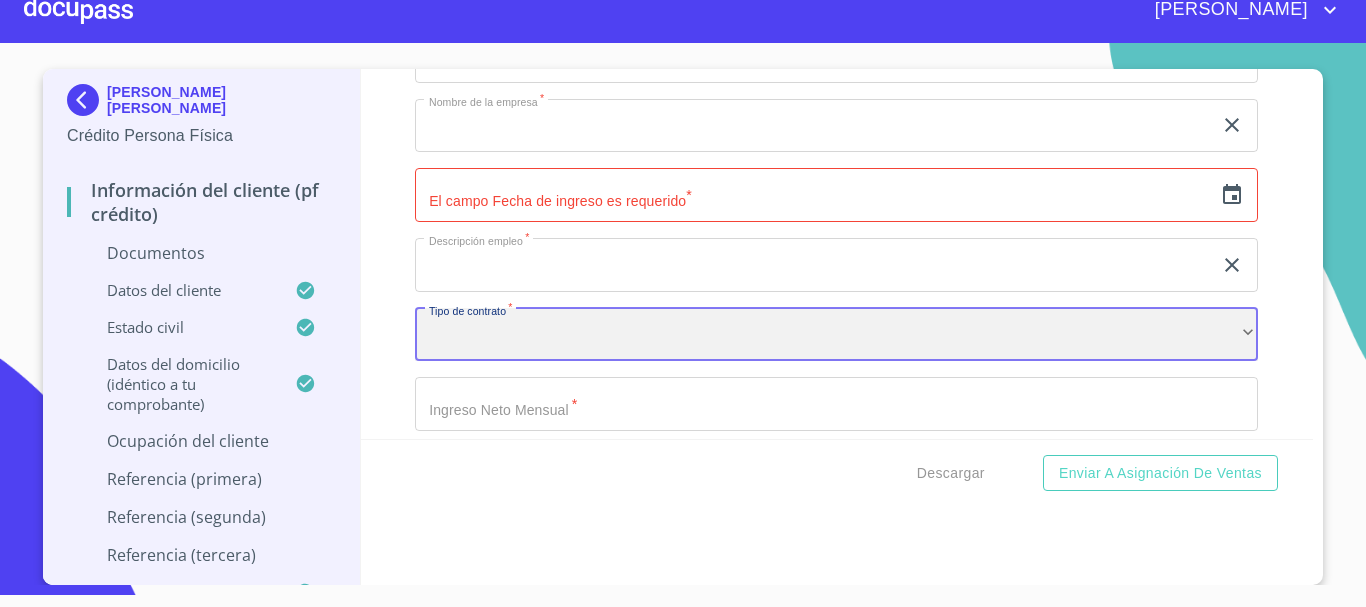 click on "​" at bounding box center (836, 335) 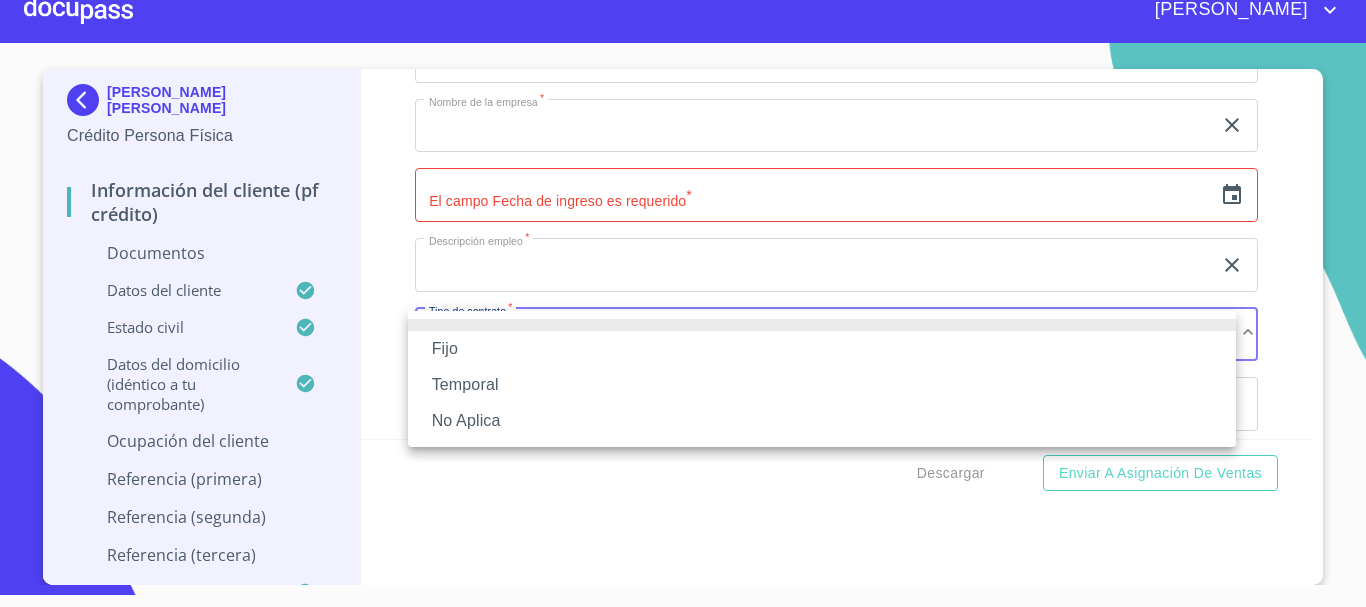 type 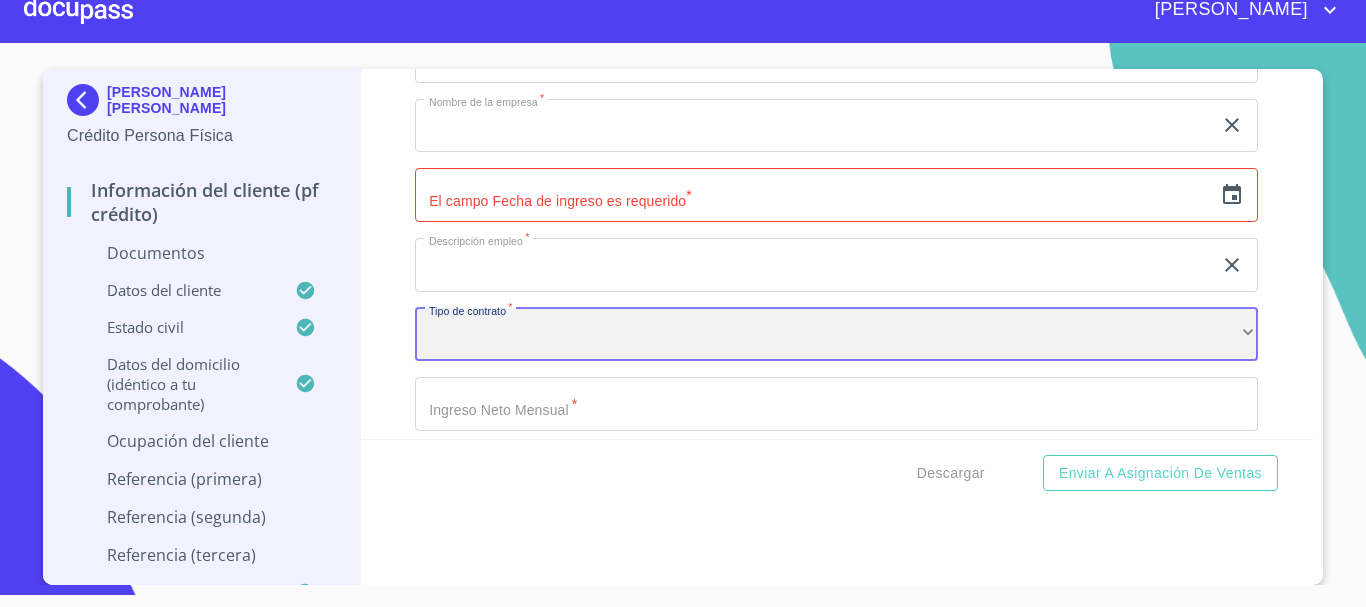 click on "​" at bounding box center [836, 335] 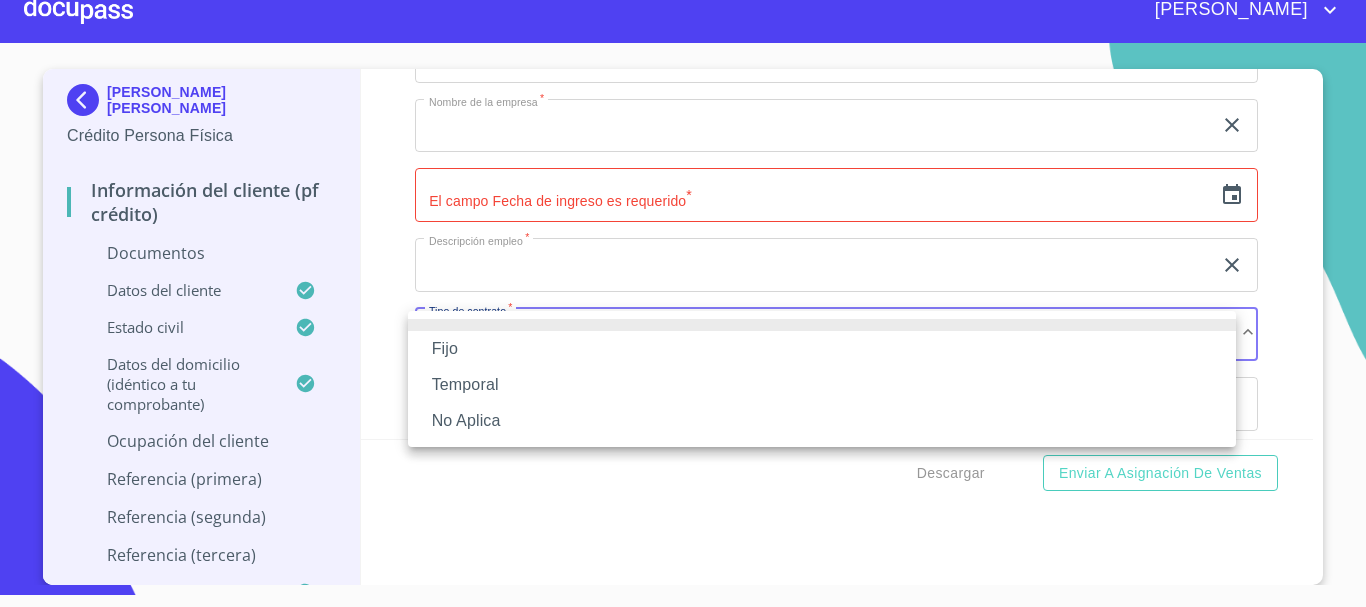 click on "No Aplica" at bounding box center [822, 421] 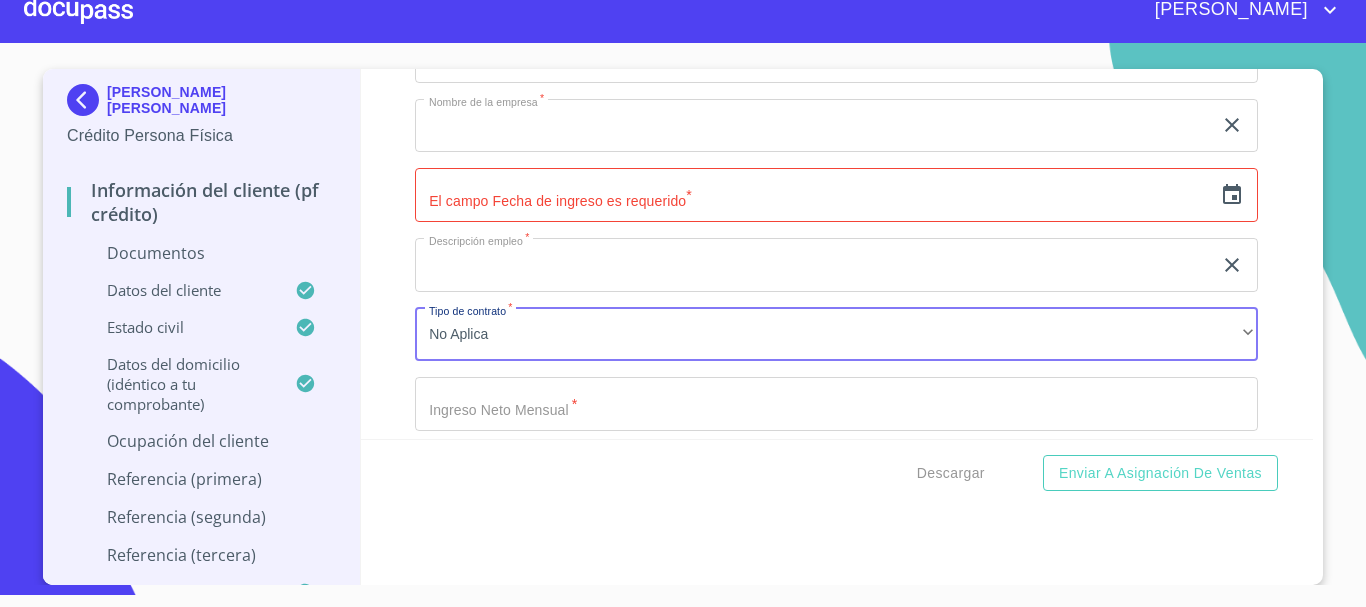 click on "Ocupación   *" at bounding box center (813, 126) 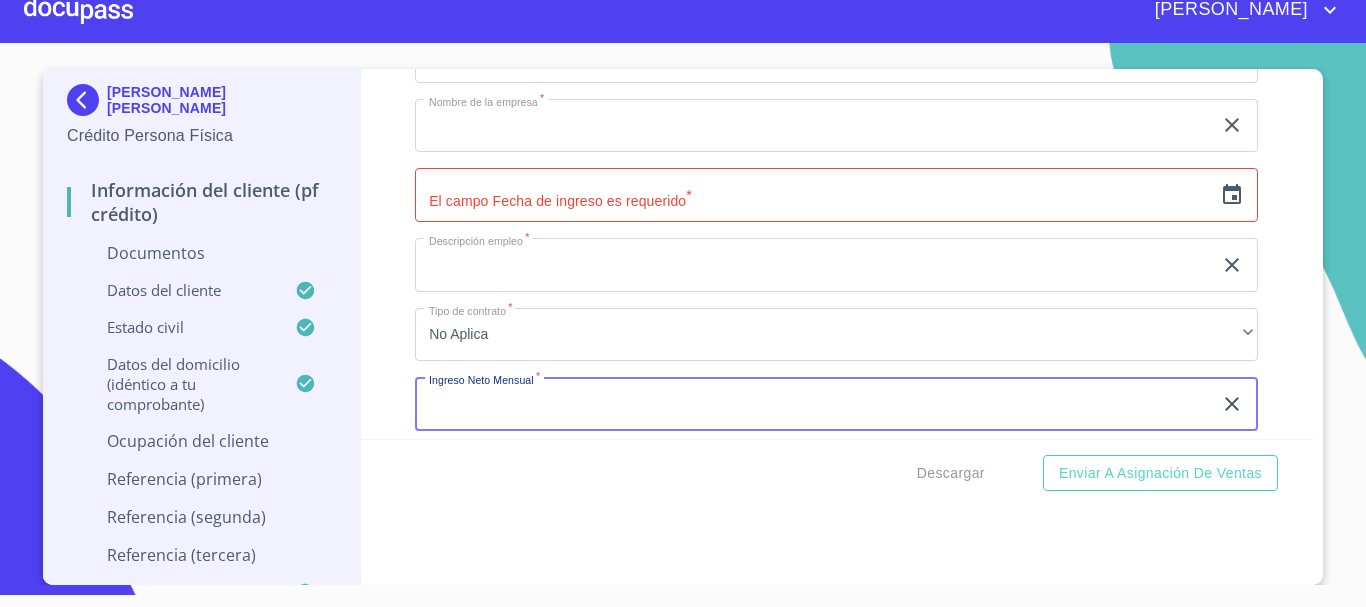 type 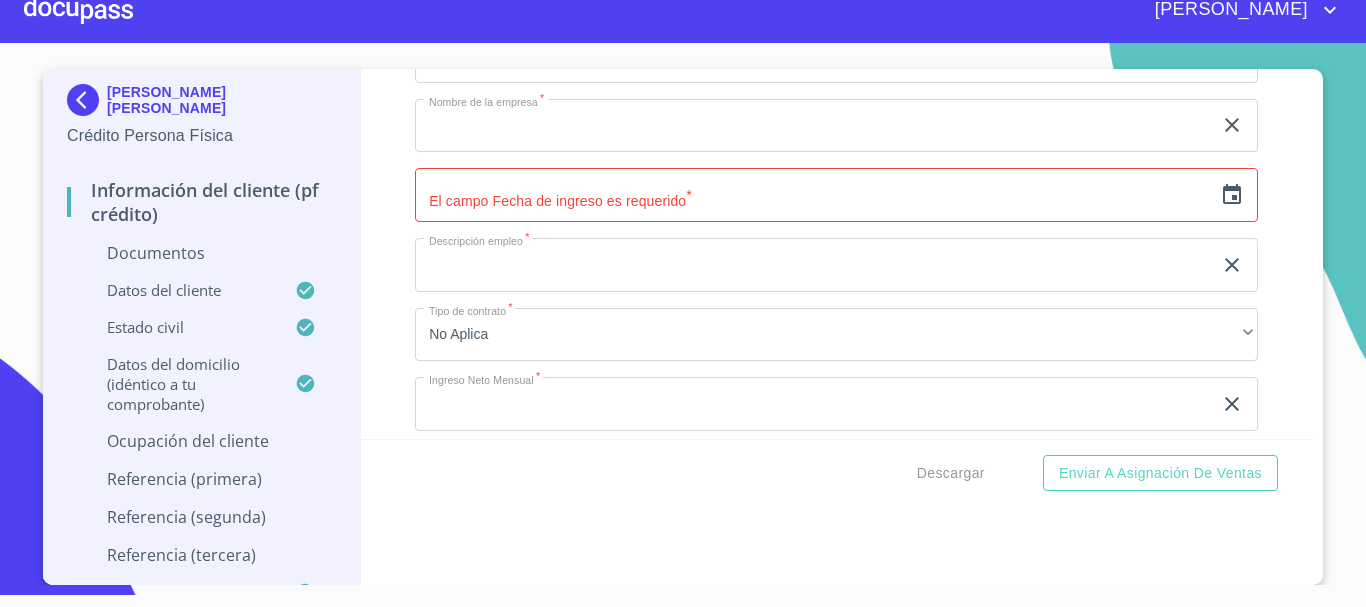 click 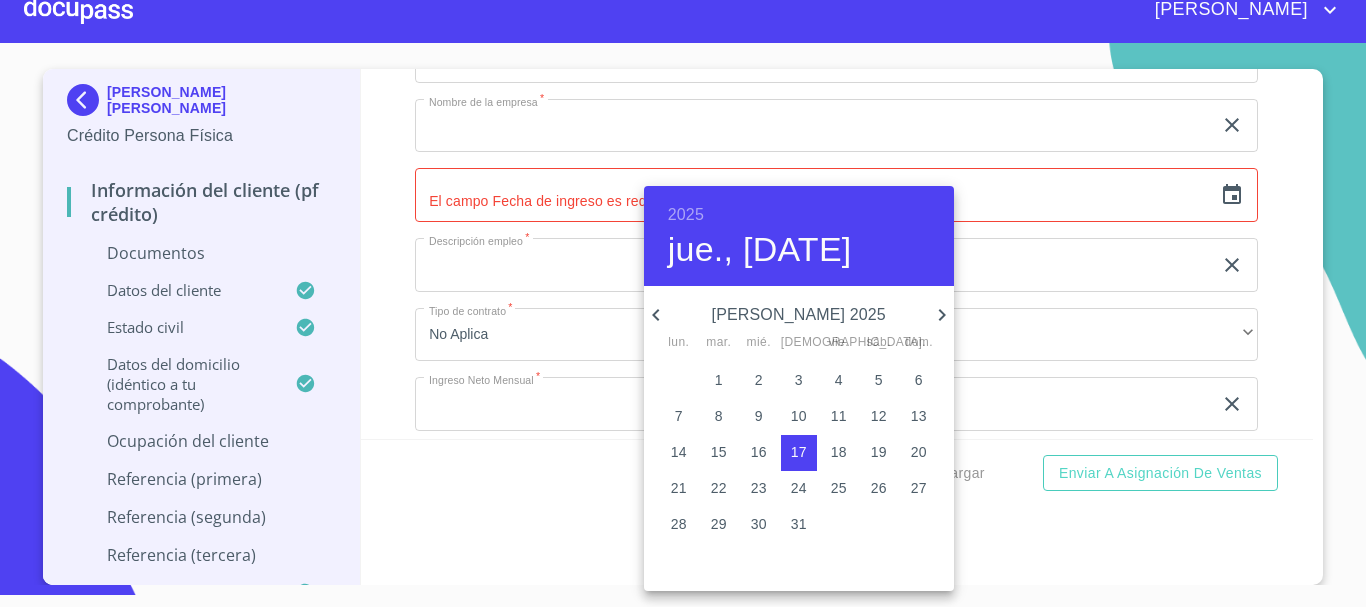 click on "2" at bounding box center [759, 380] 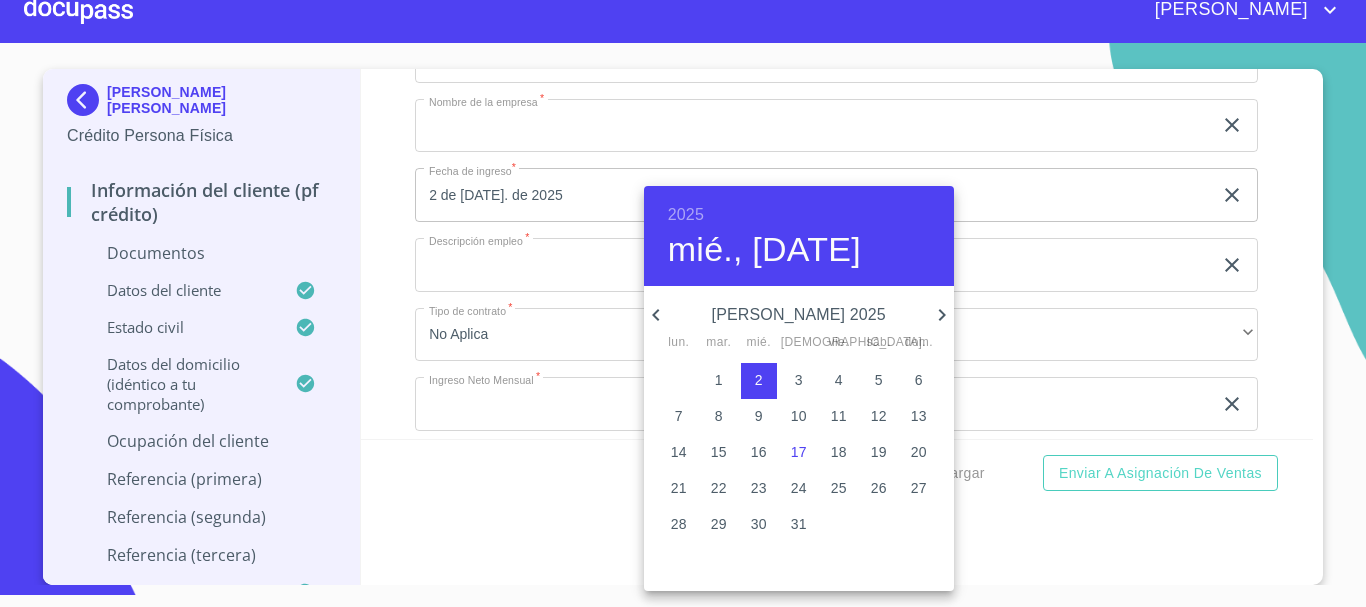 click at bounding box center [683, 303] 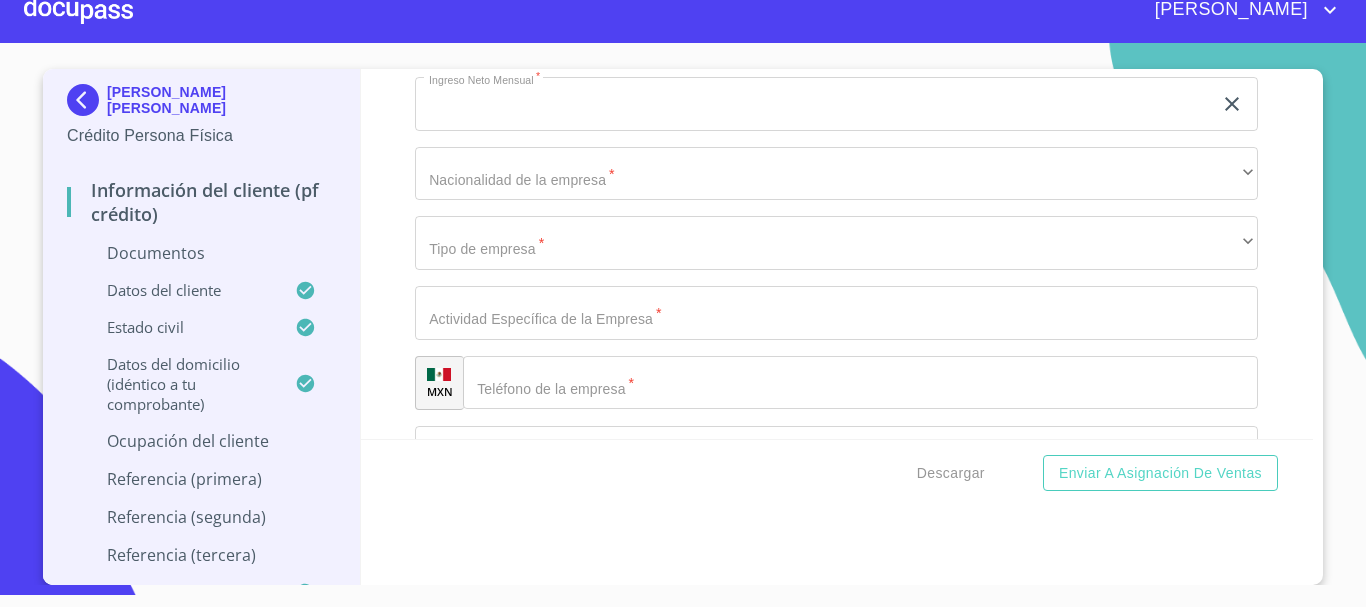 scroll, scrollTop: 665, scrollLeft: 0, axis: vertical 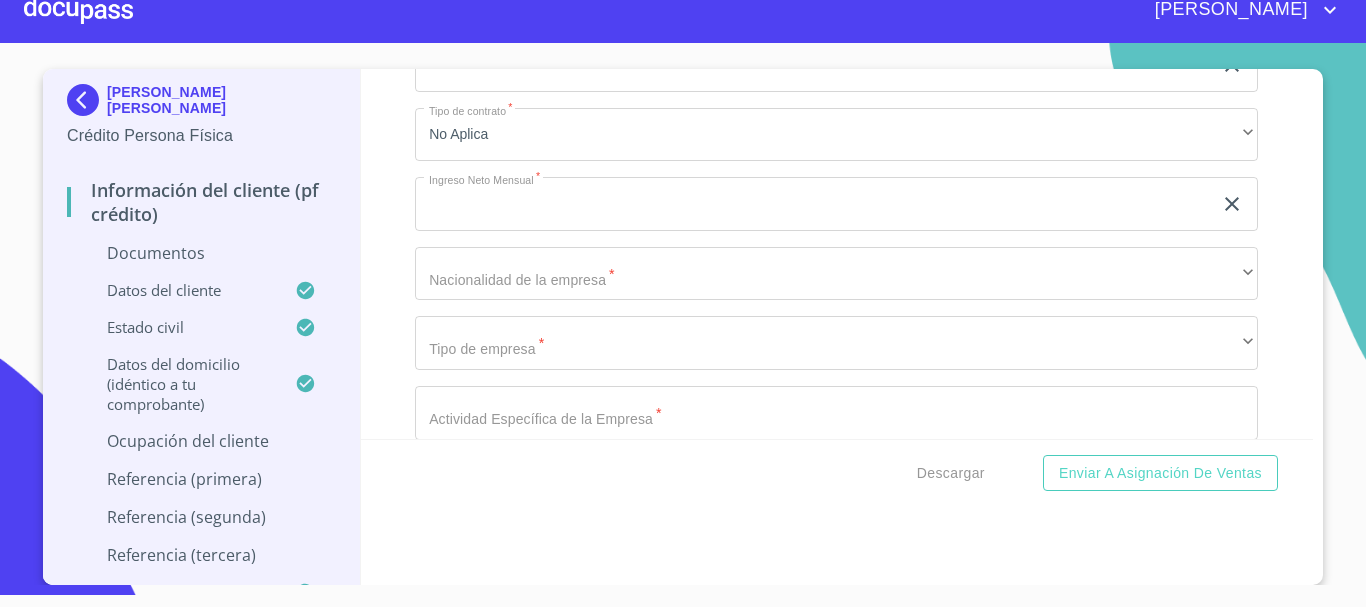 click on "Ocupación   *" at bounding box center (813, -74) 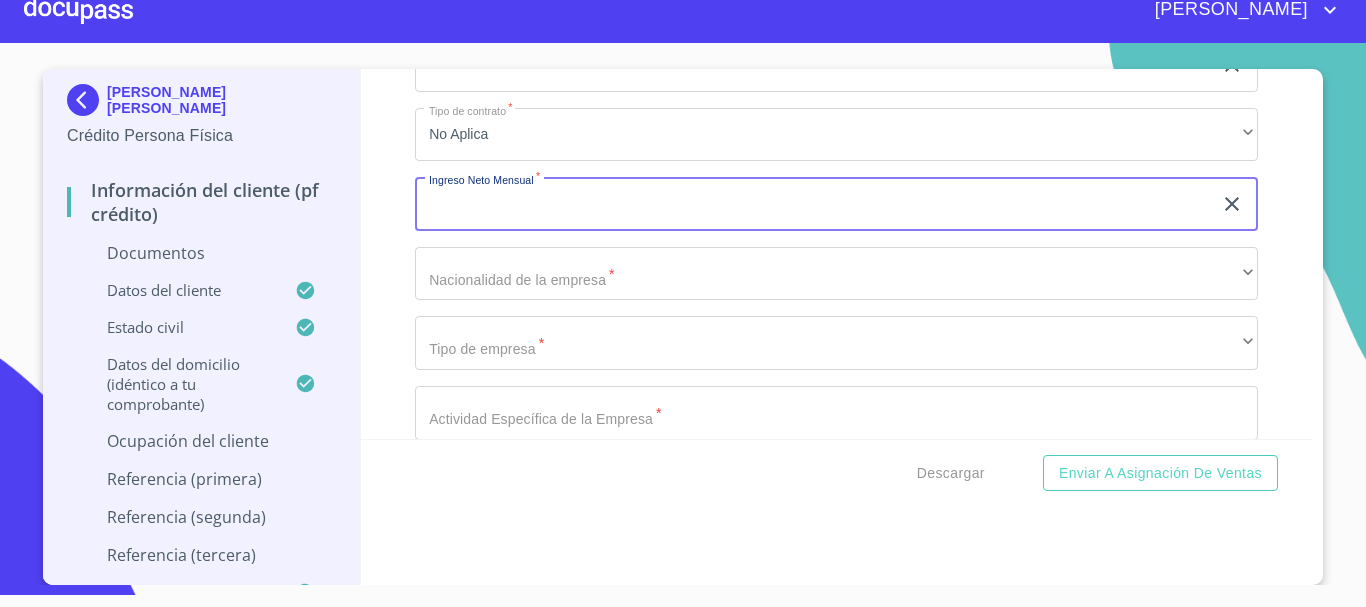 type 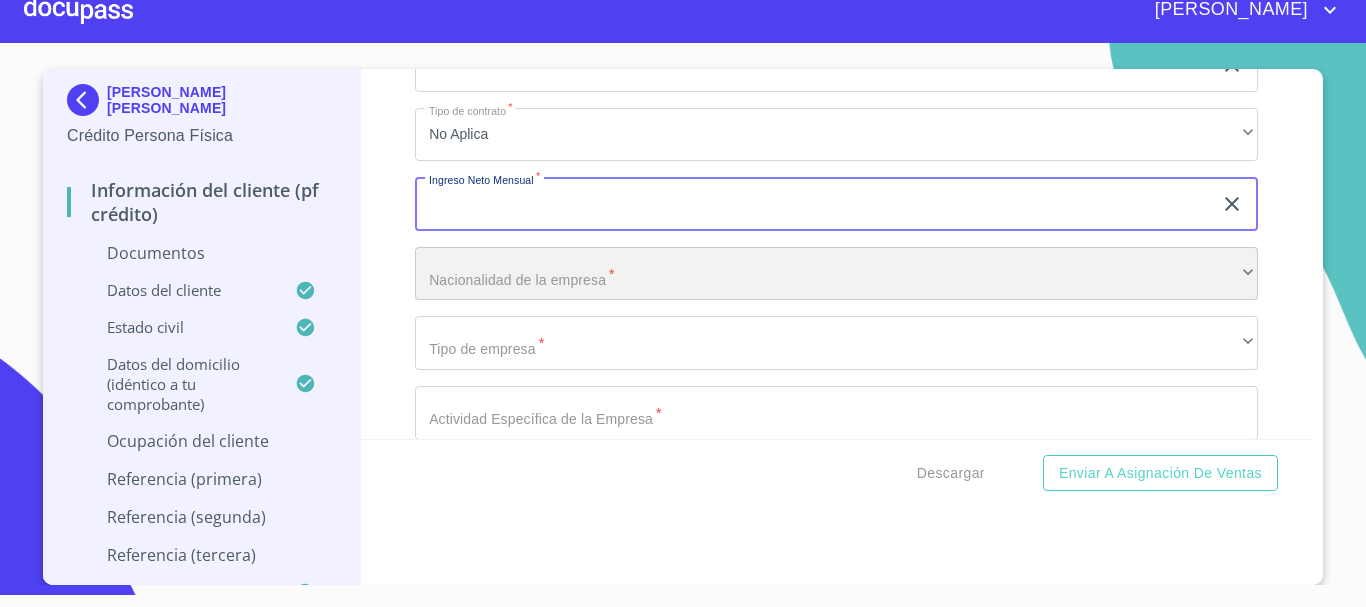 click on "​" at bounding box center [836, 274] 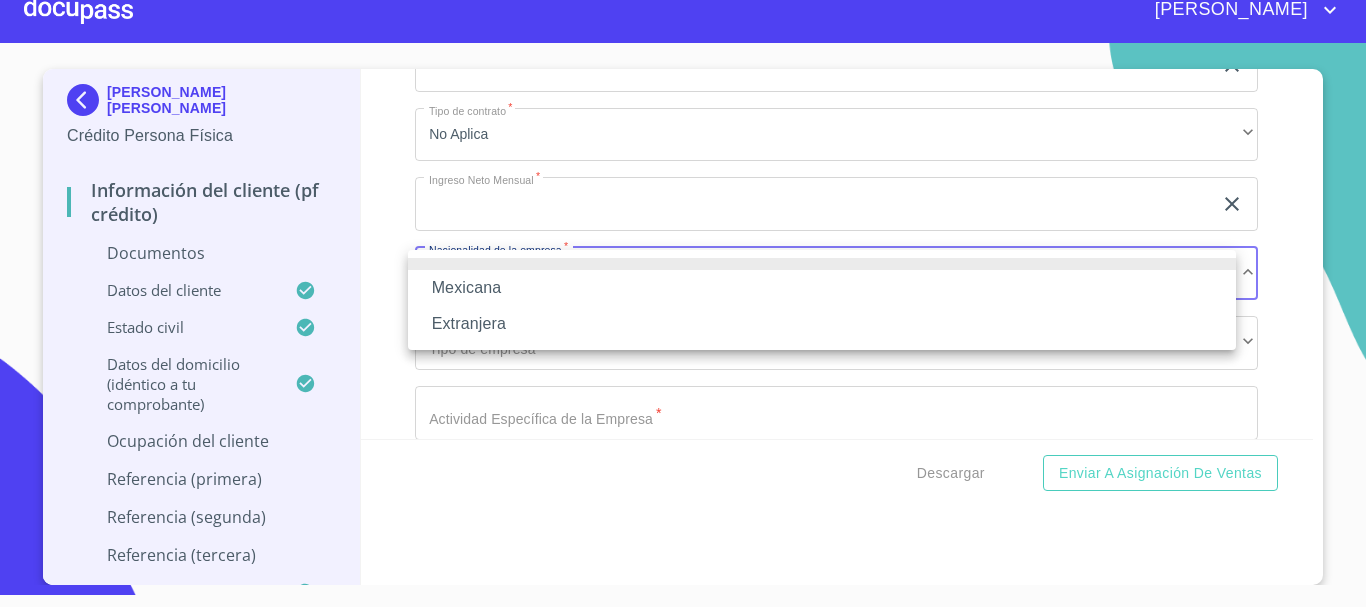 click on "Extranjera" at bounding box center (822, 324) 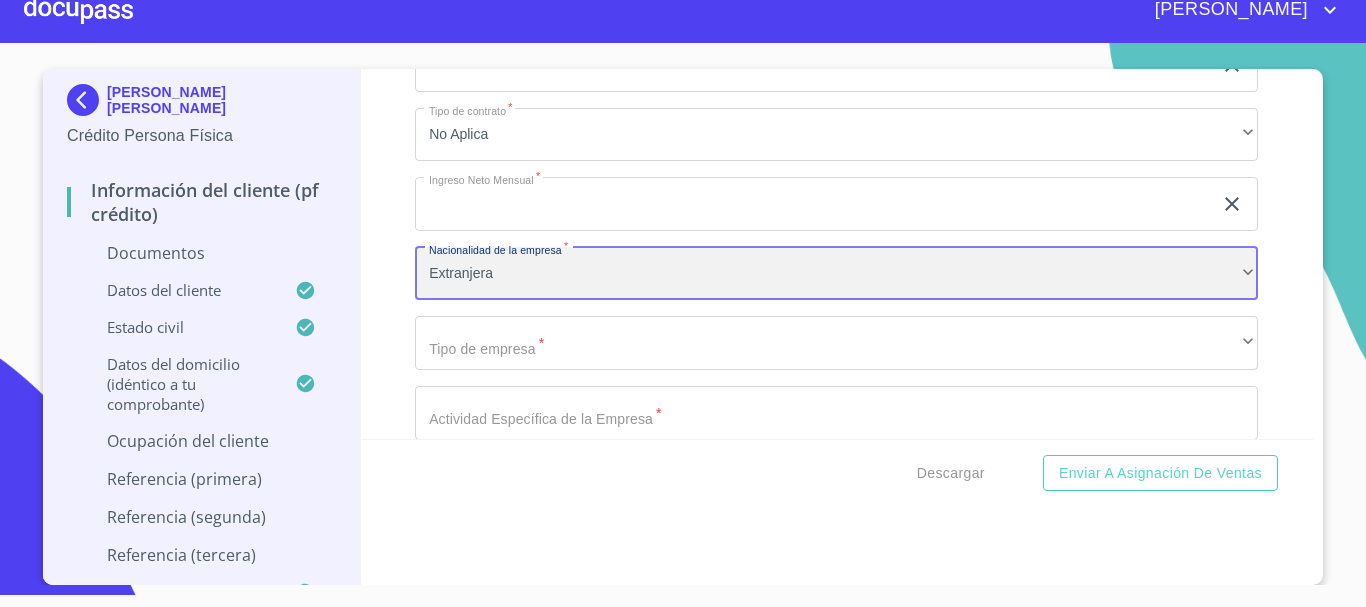 click on "Extranjera" at bounding box center (836, 274) 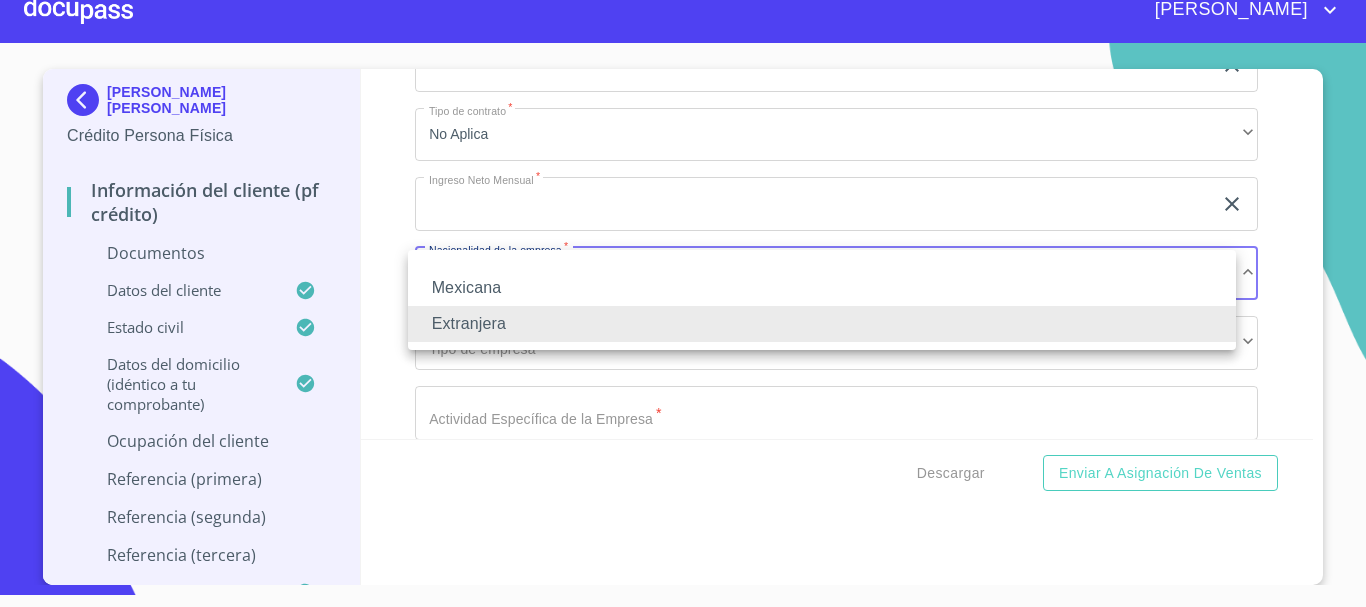 click on "Extranjera" at bounding box center (822, 324) 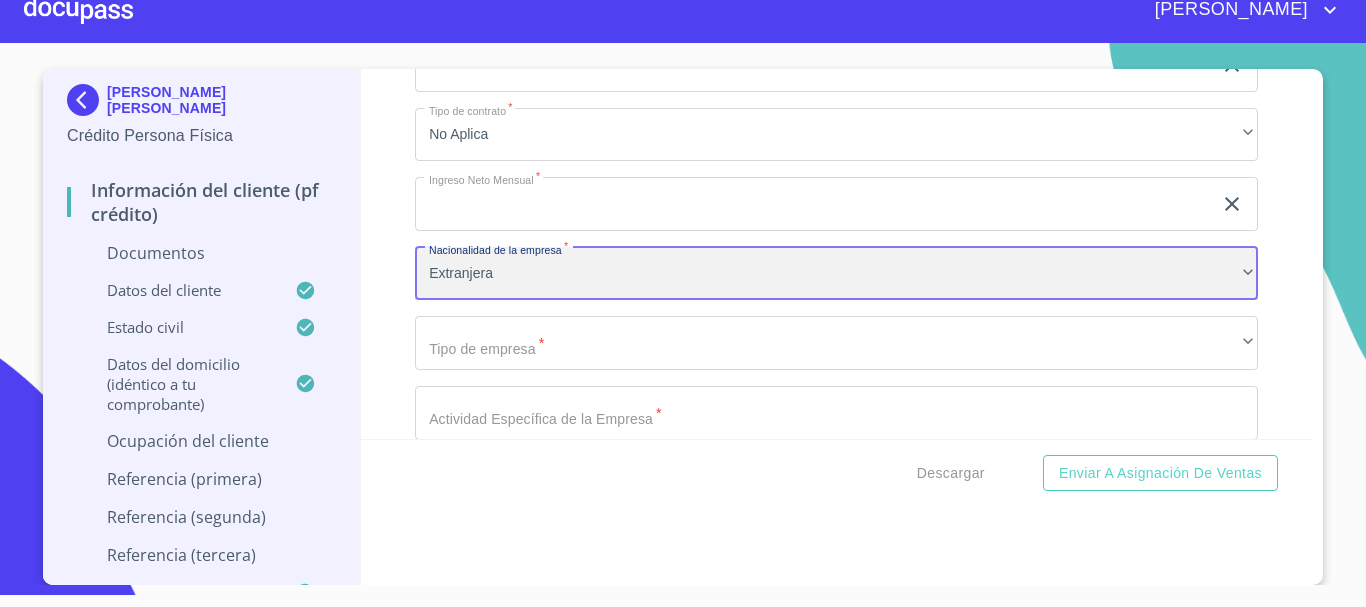 click on "Extranjera" at bounding box center [836, 274] 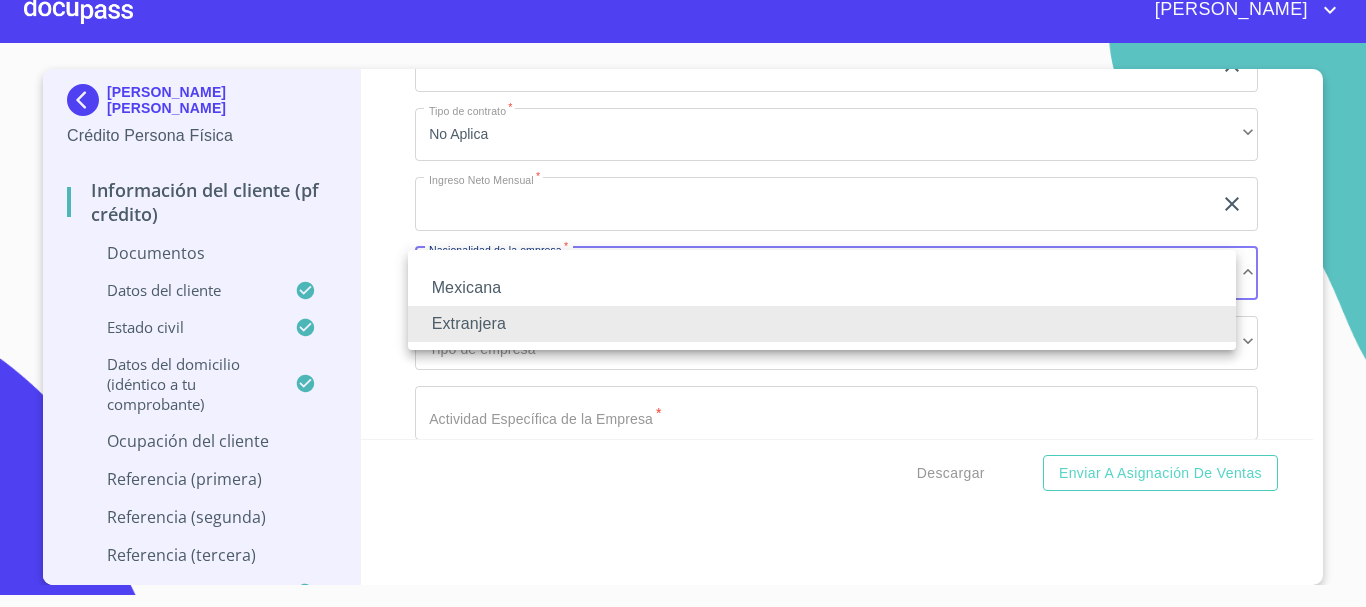 click on "Mexicana" at bounding box center [822, 288] 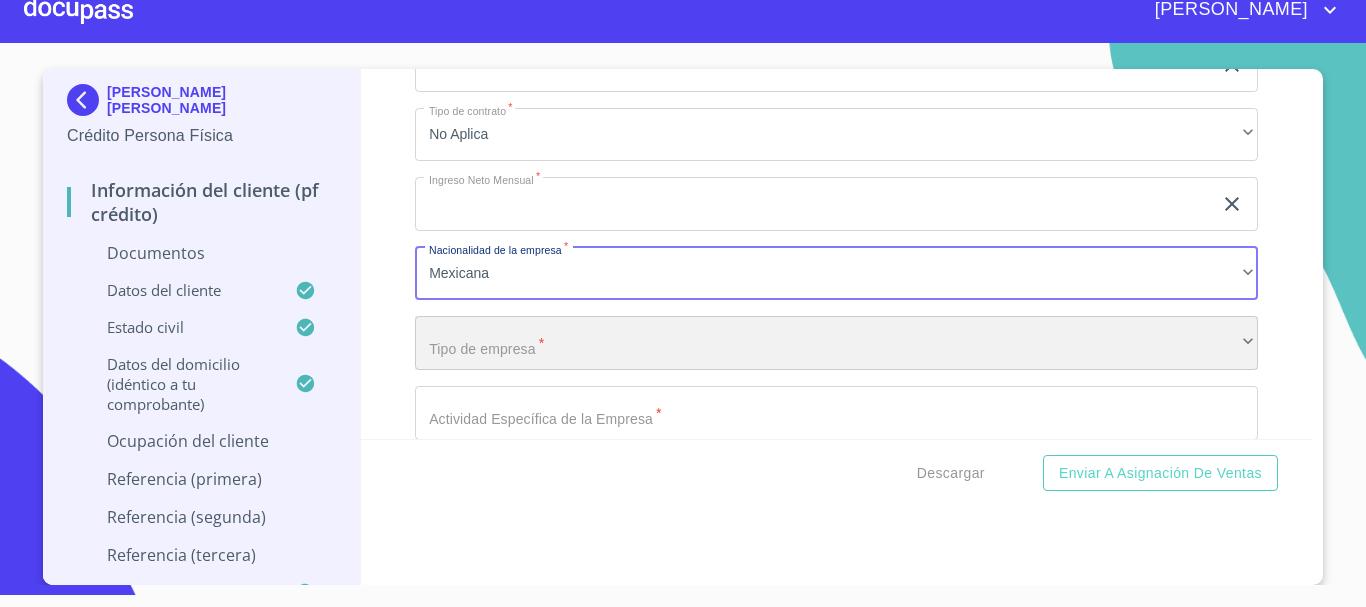 click on "​" at bounding box center [836, 343] 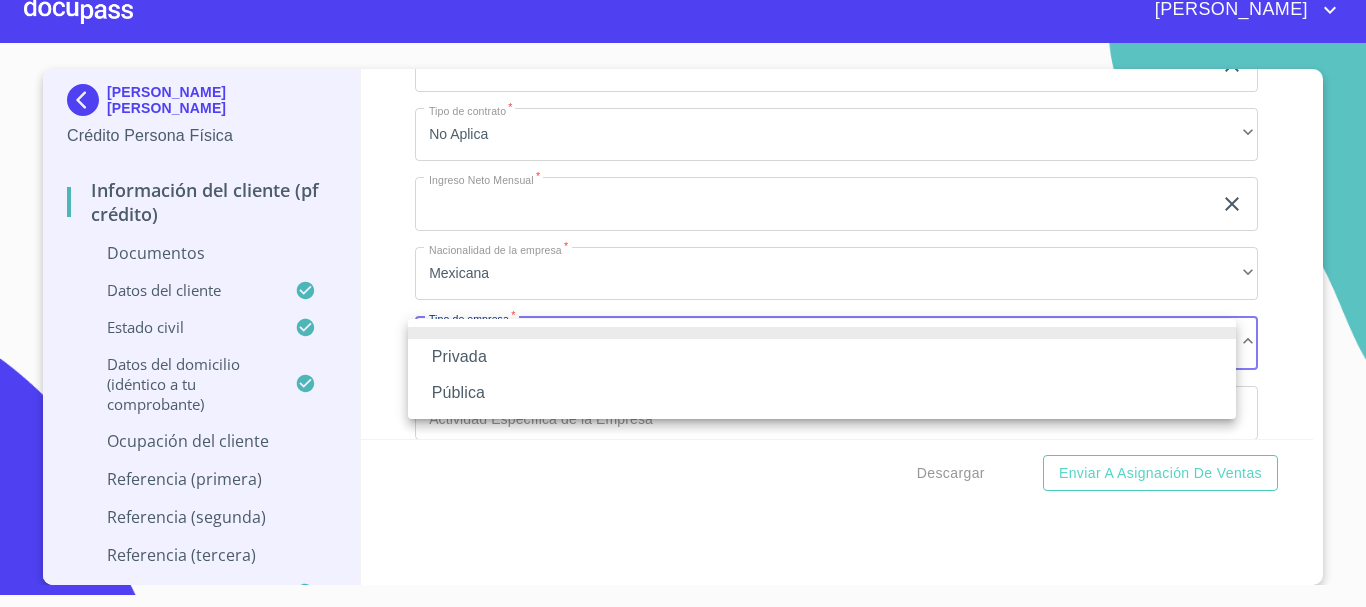 click on "Privada" at bounding box center (822, 357) 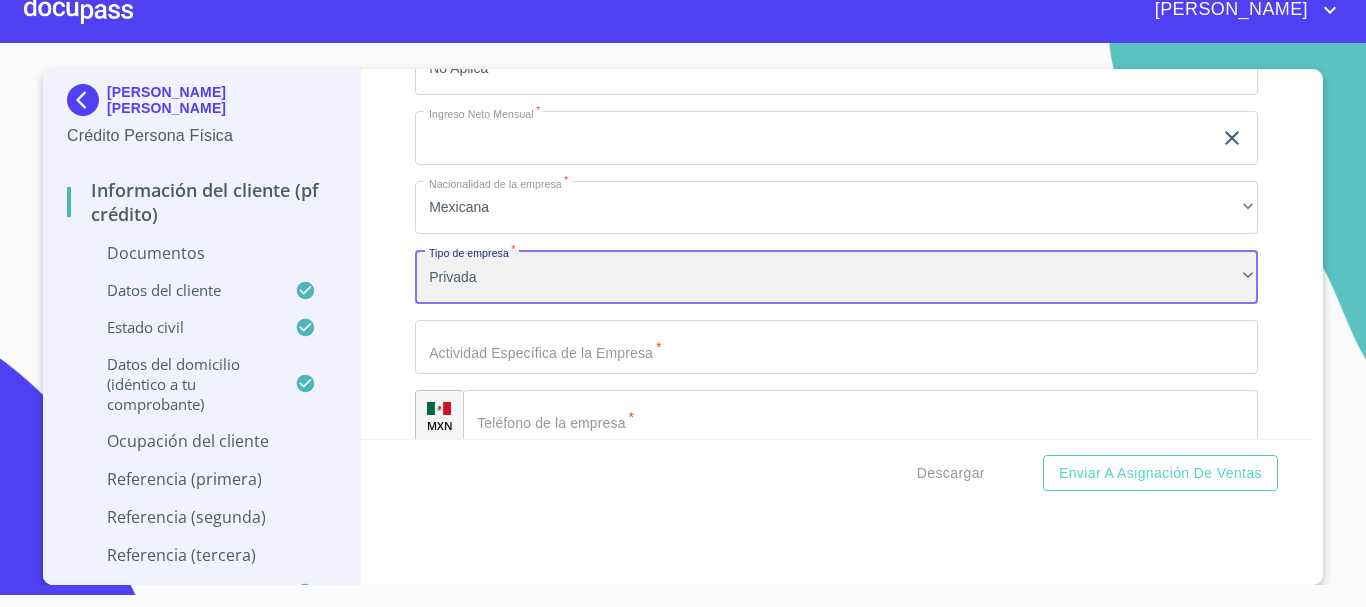 scroll, scrollTop: 765, scrollLeft: 0, axis: vertical 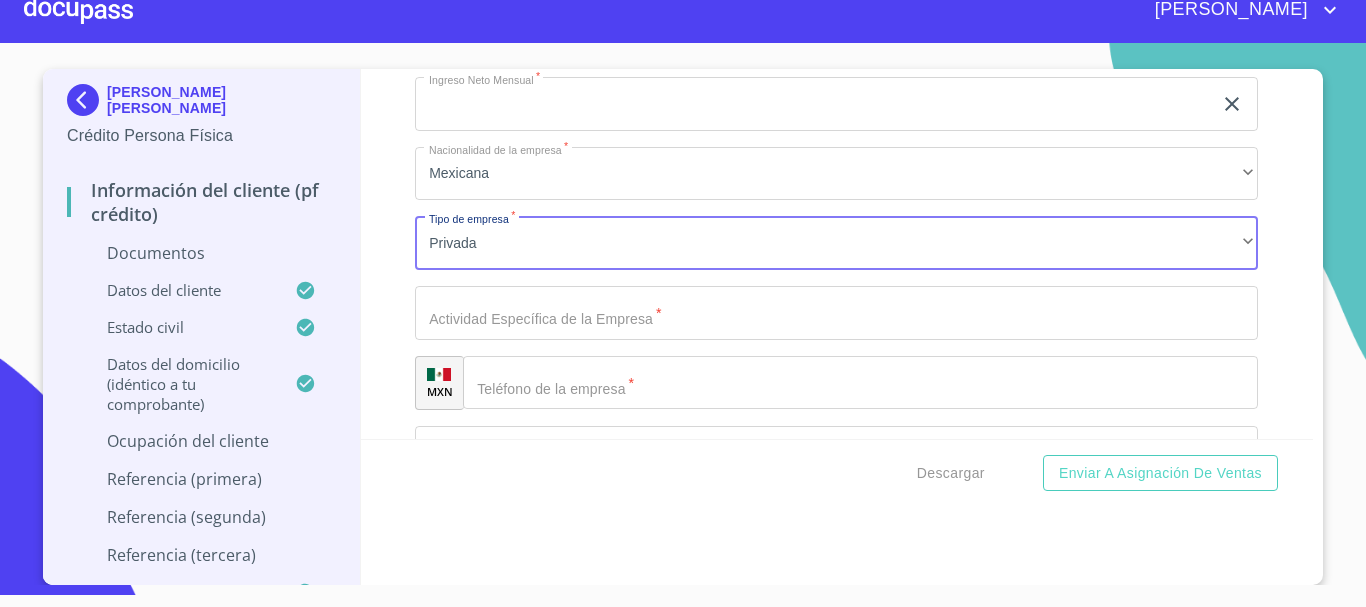 click on "Ocupación   *" at bounding box center (813, -174) 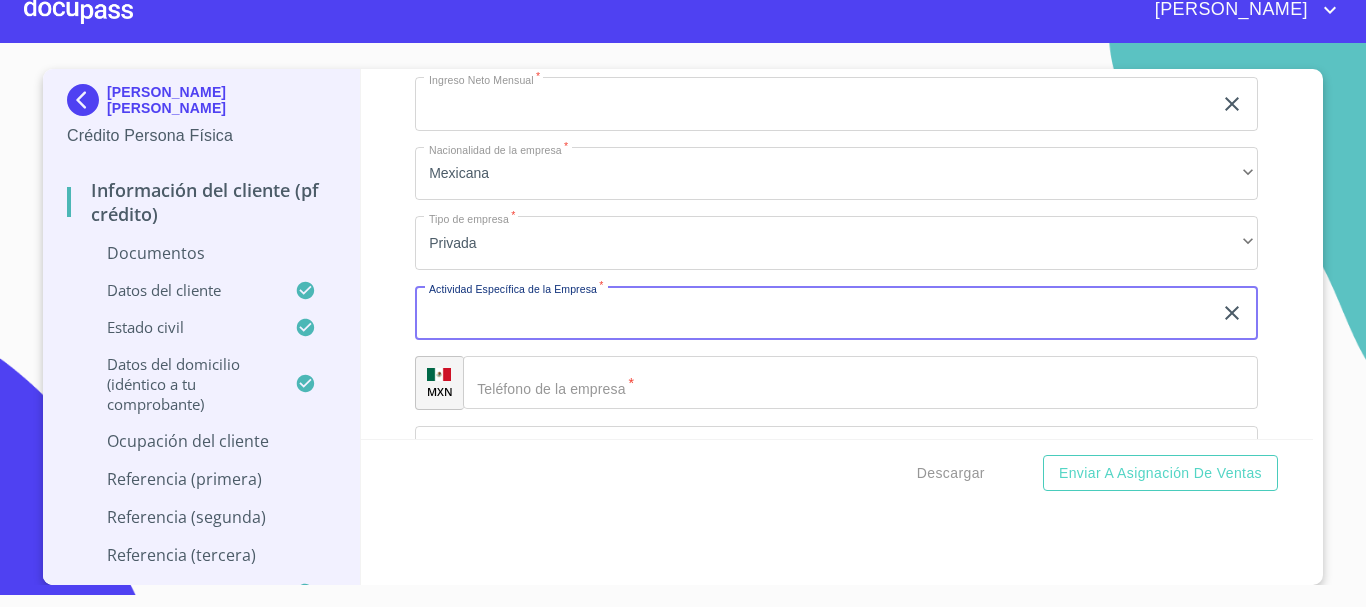 type 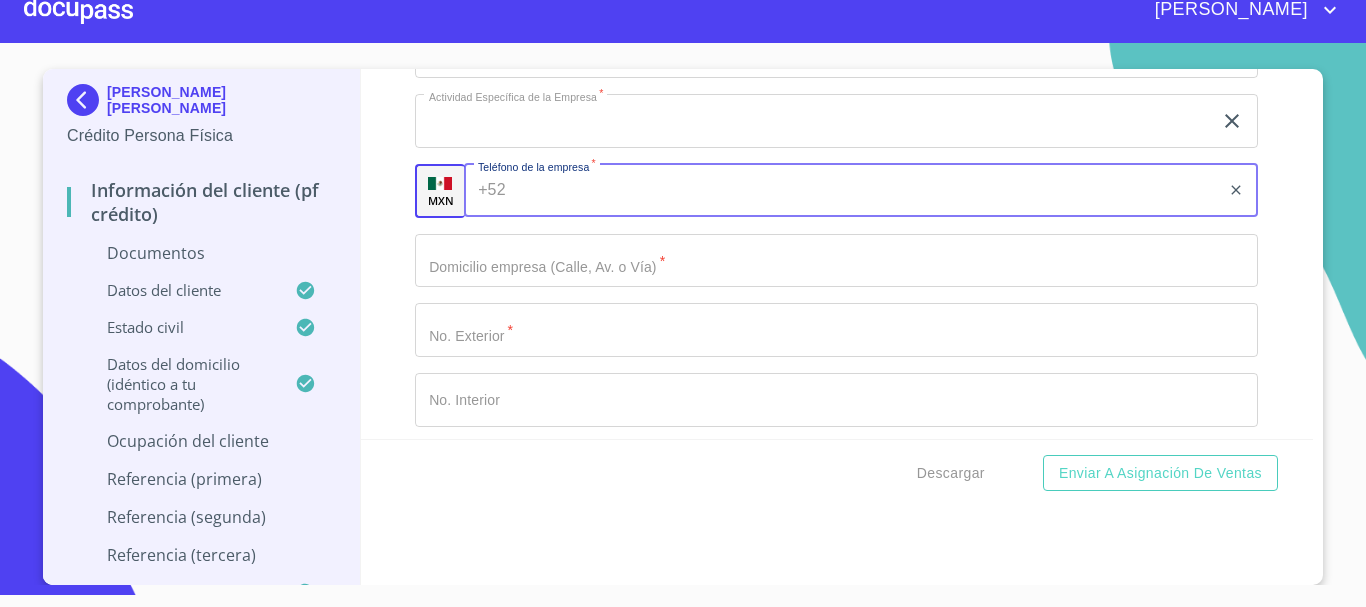 scroll, scrollTop: 965, scrollLeft: 0, axis: vertical 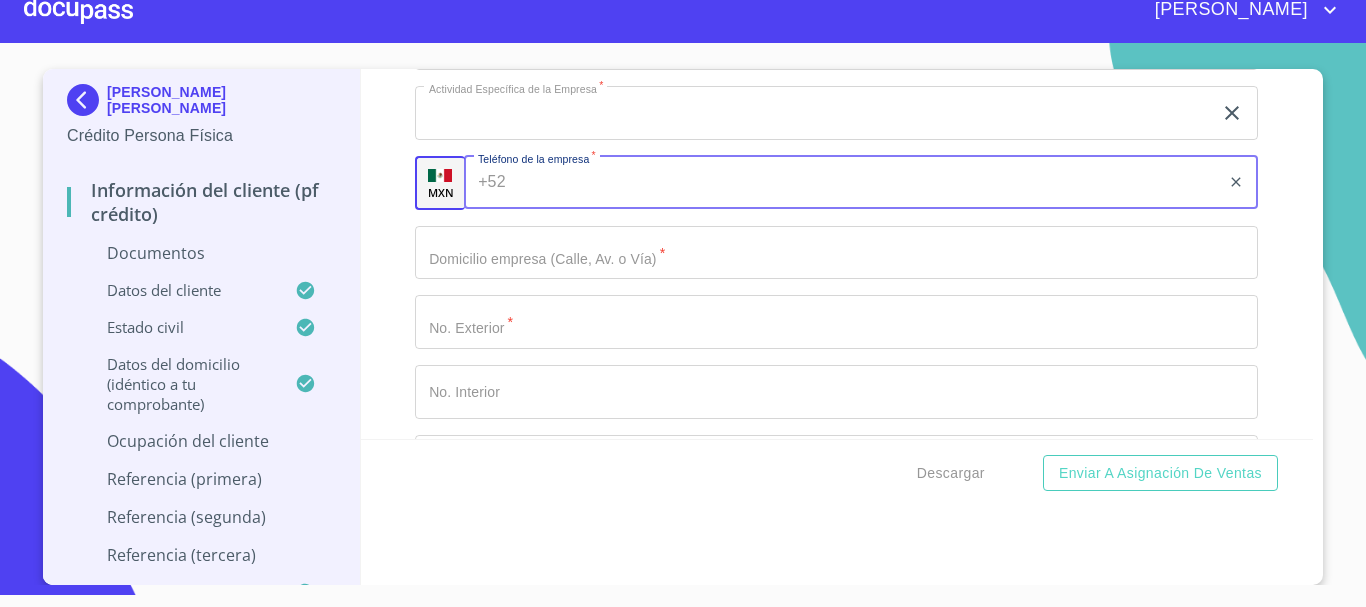 click on "Ocupación   *" at bounding box center (813, -374) 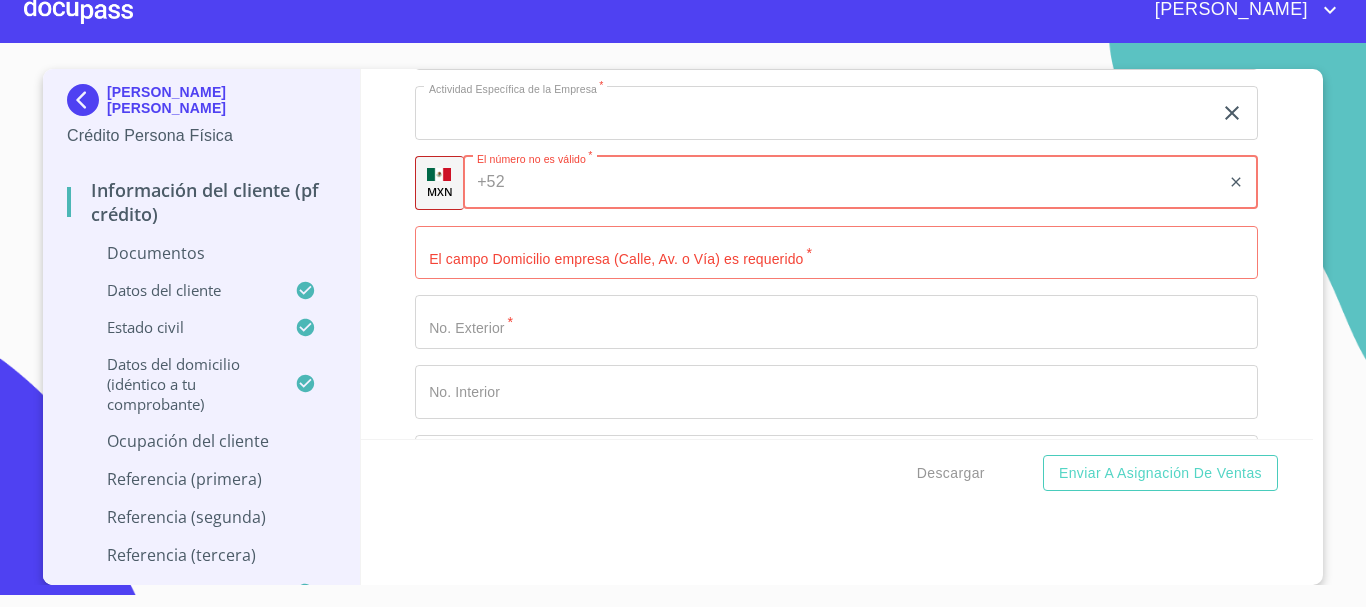 click on "Ocupación   *" at bounding box center (867, 183) 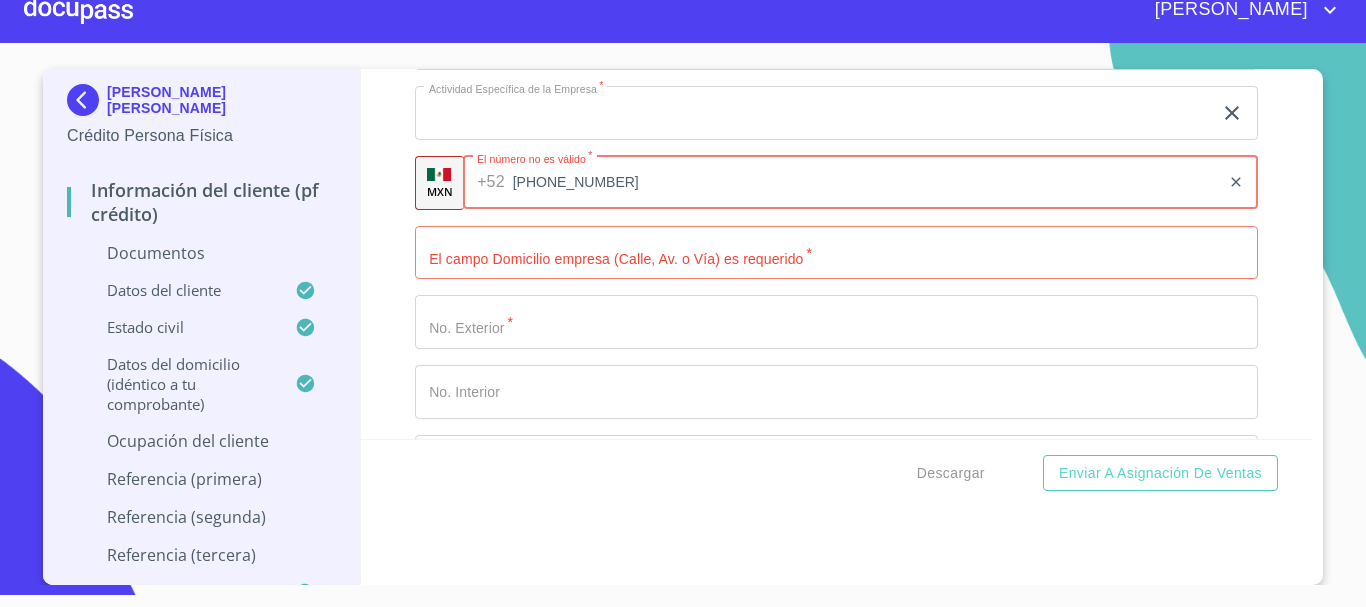 type on "[PHONE_NUMBER]" 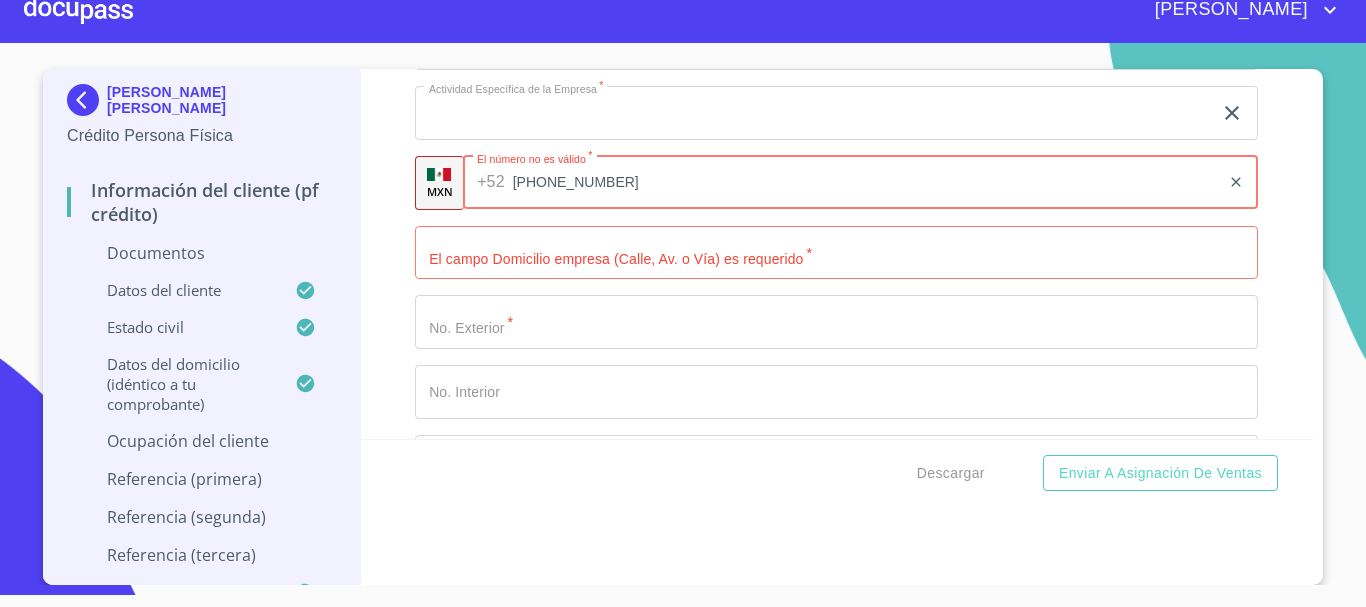 click on "Ocupación   *" at bounding box center (836, 253) 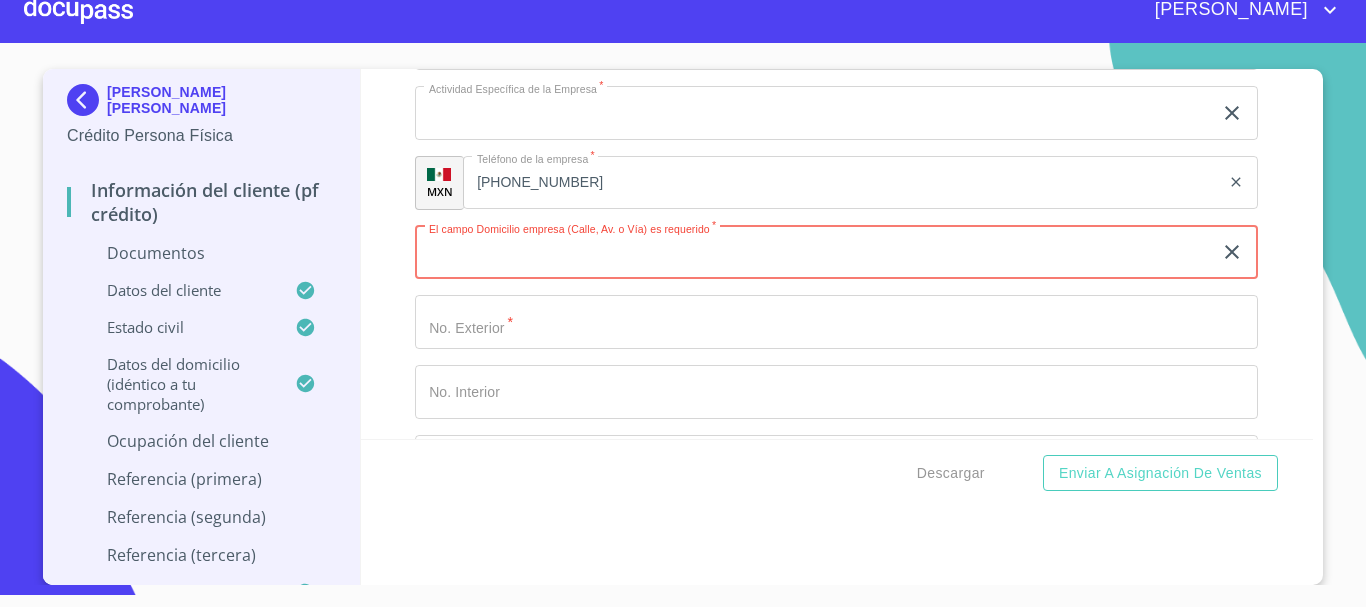 type 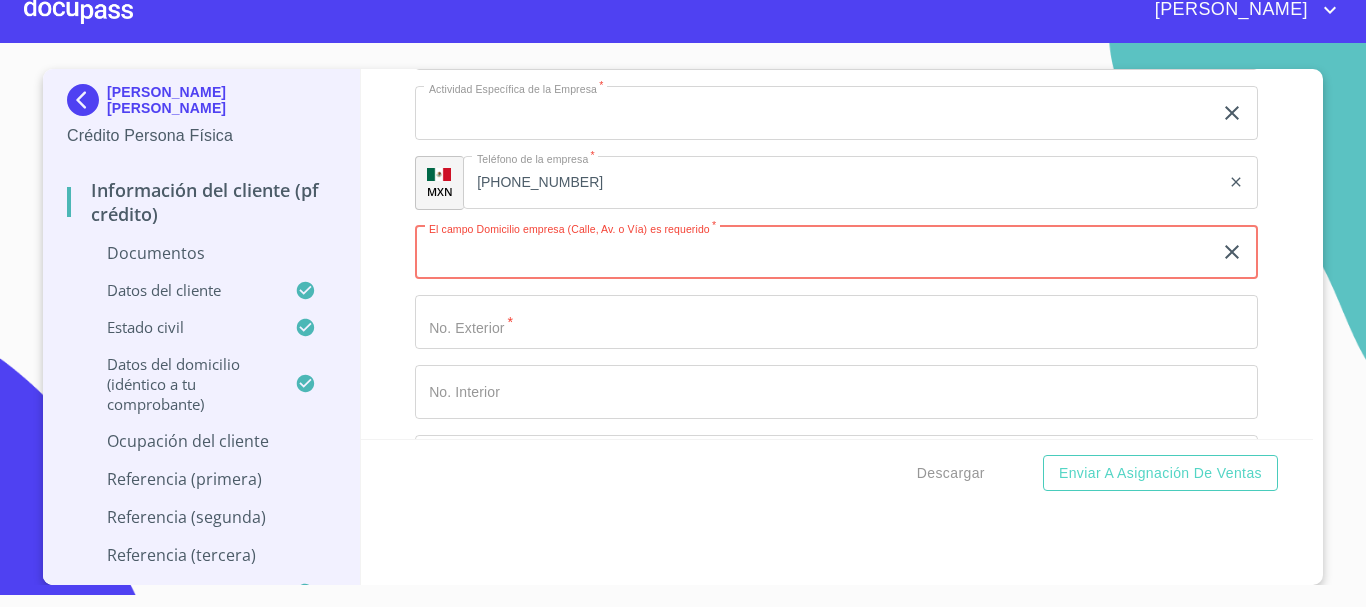 click on "Ocupación   *" at bounding box center [813, -374] 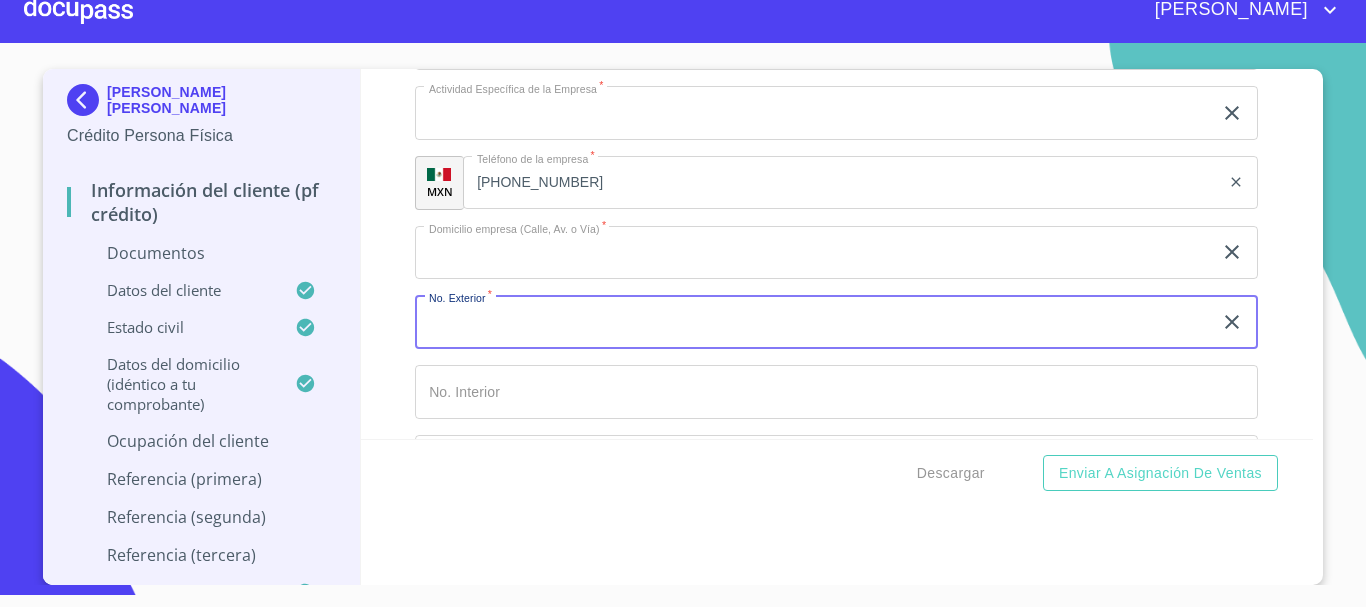 type 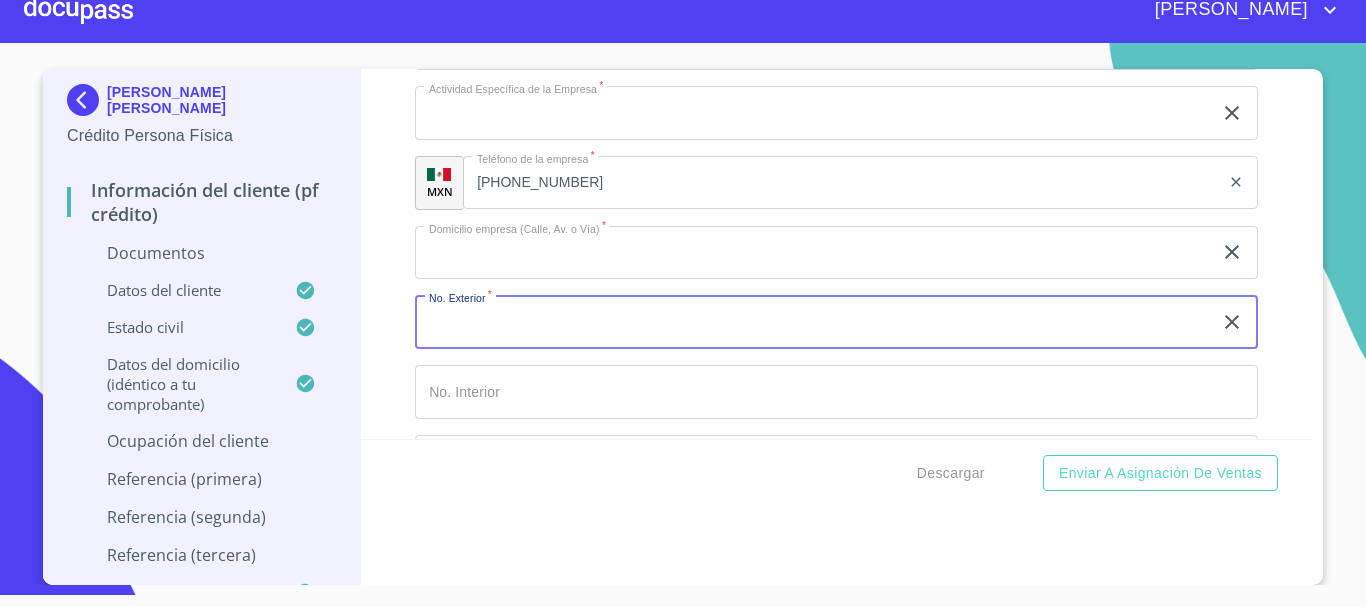 click on "Ocupación   *" at bounding box center [813, -374] 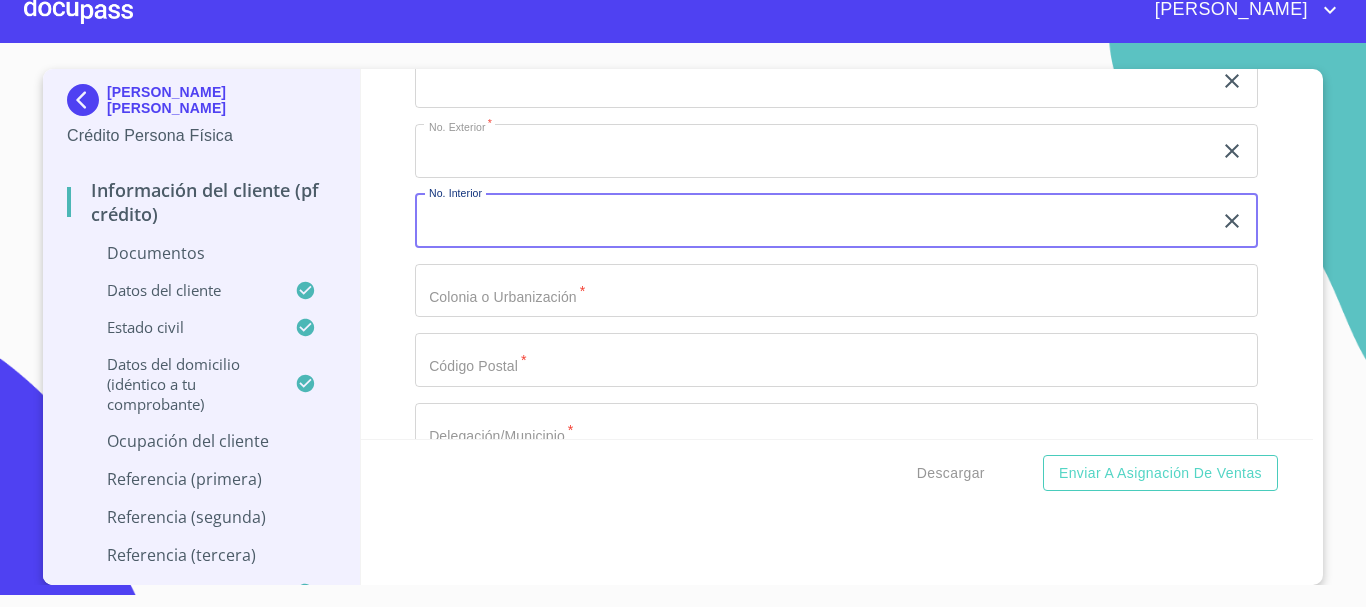 scroll, scrollTop: 1165, scrollLeft: 0, axis: vertical 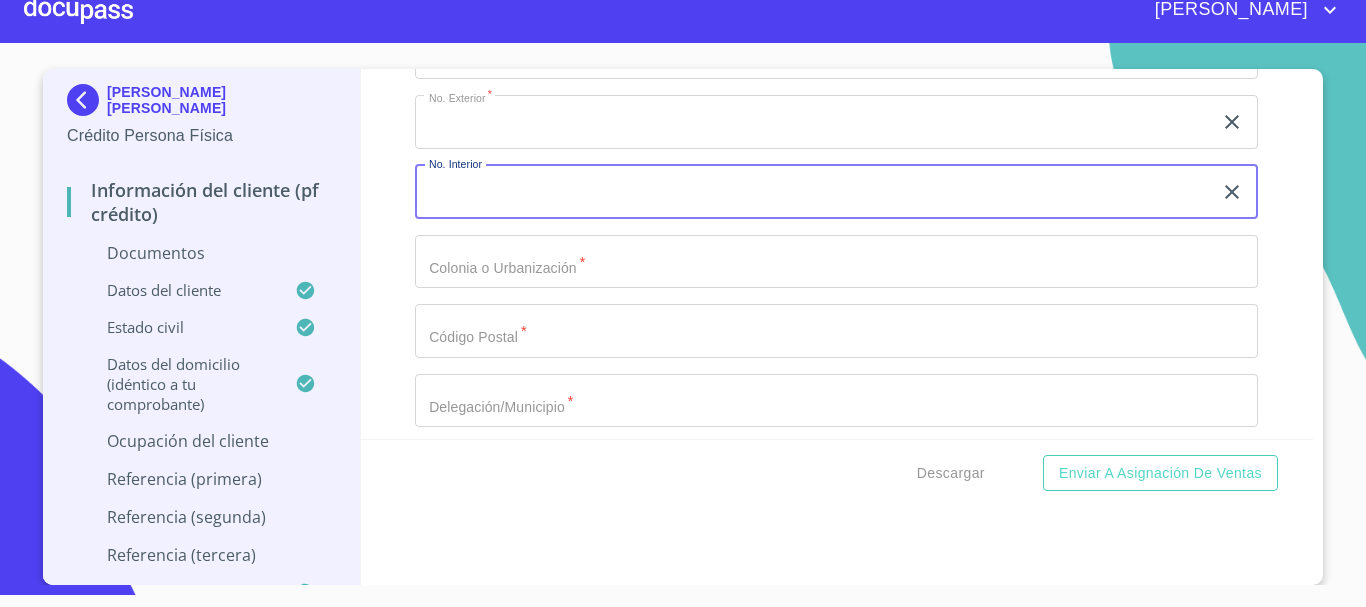 type 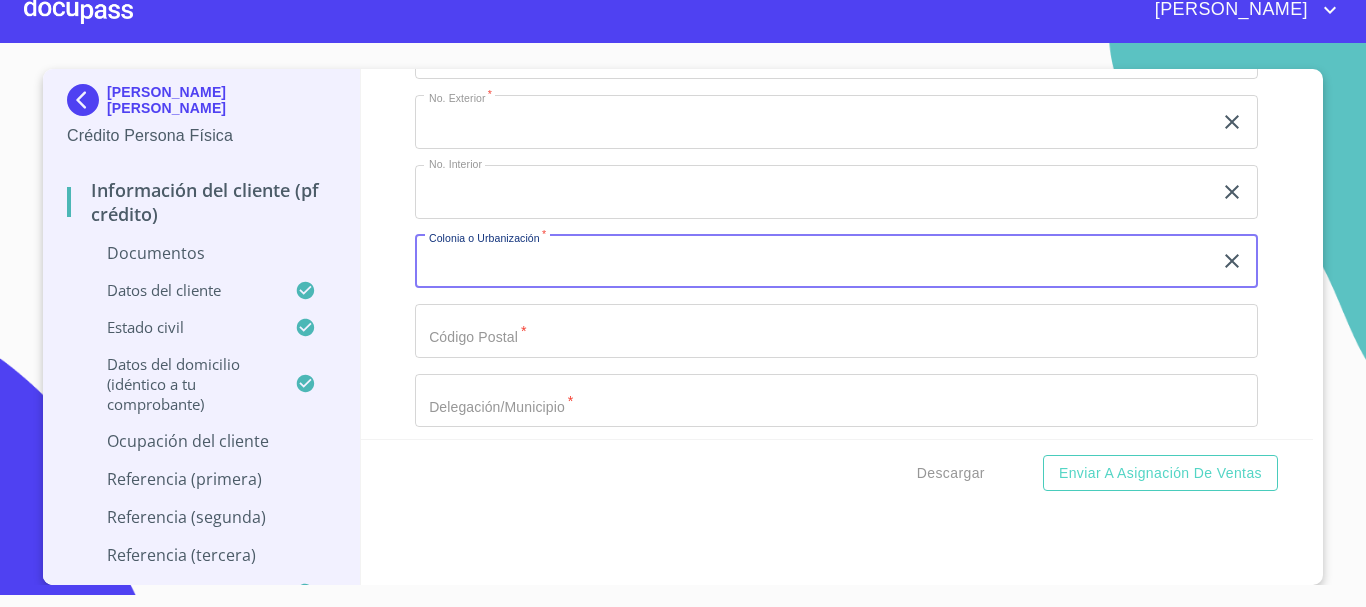 type 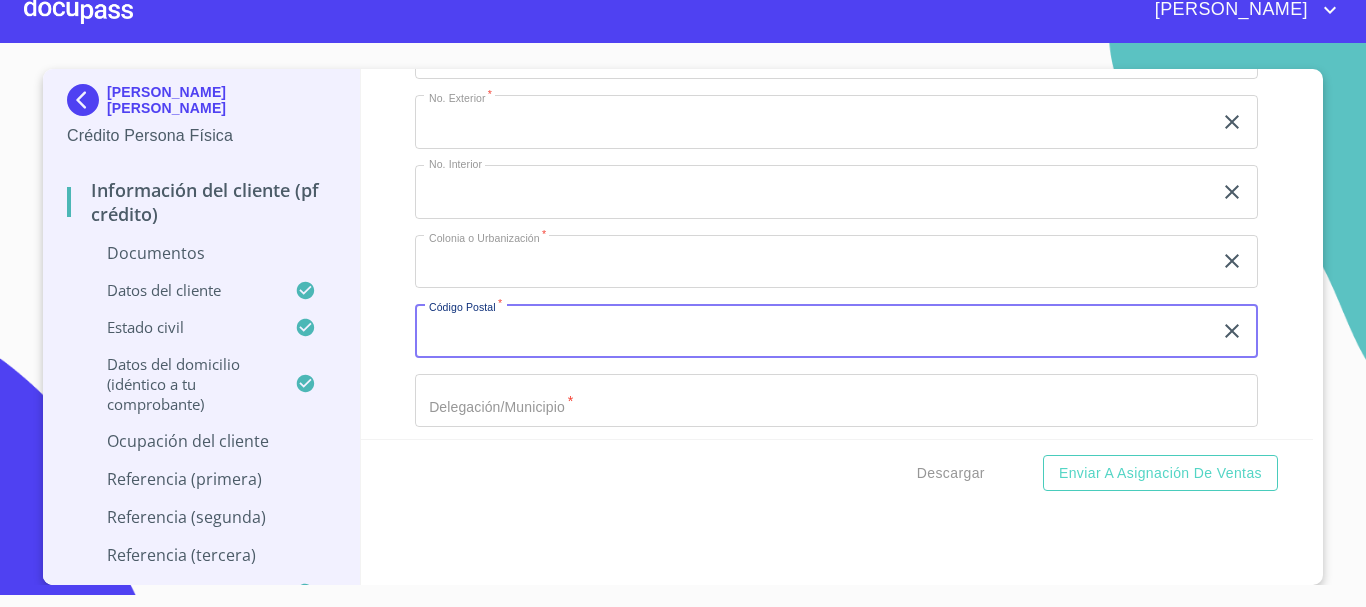 type 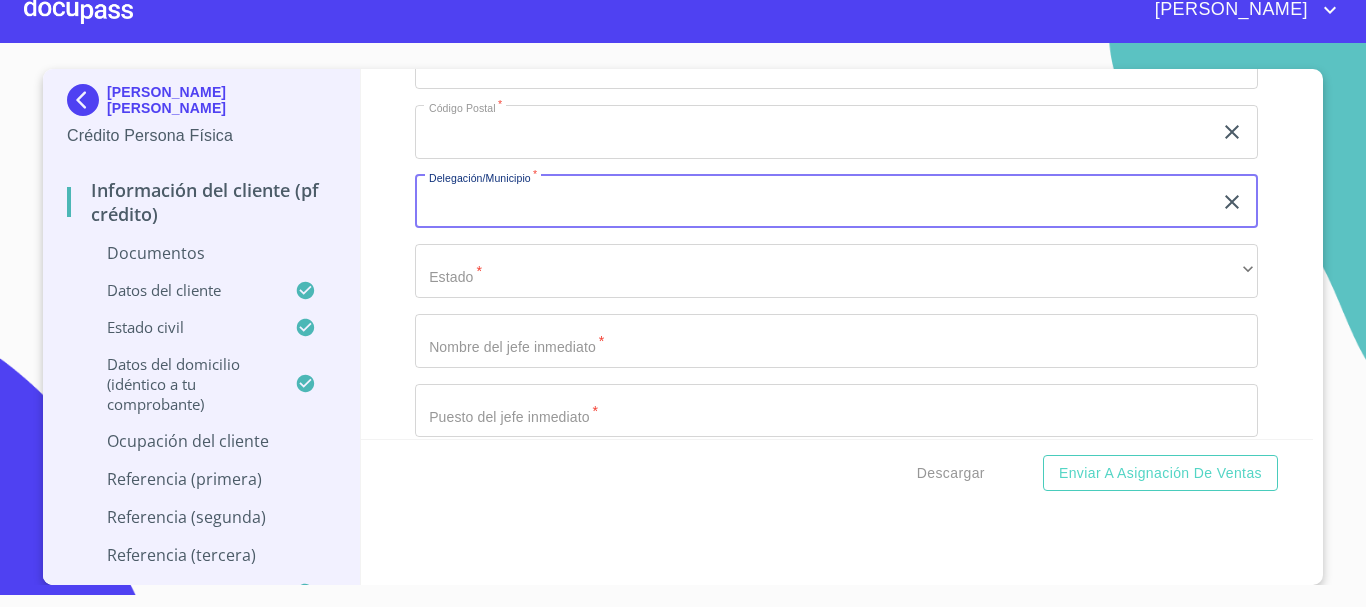 scroll, scrollTop: 1365, scrollLeft: 0, axis: vertical 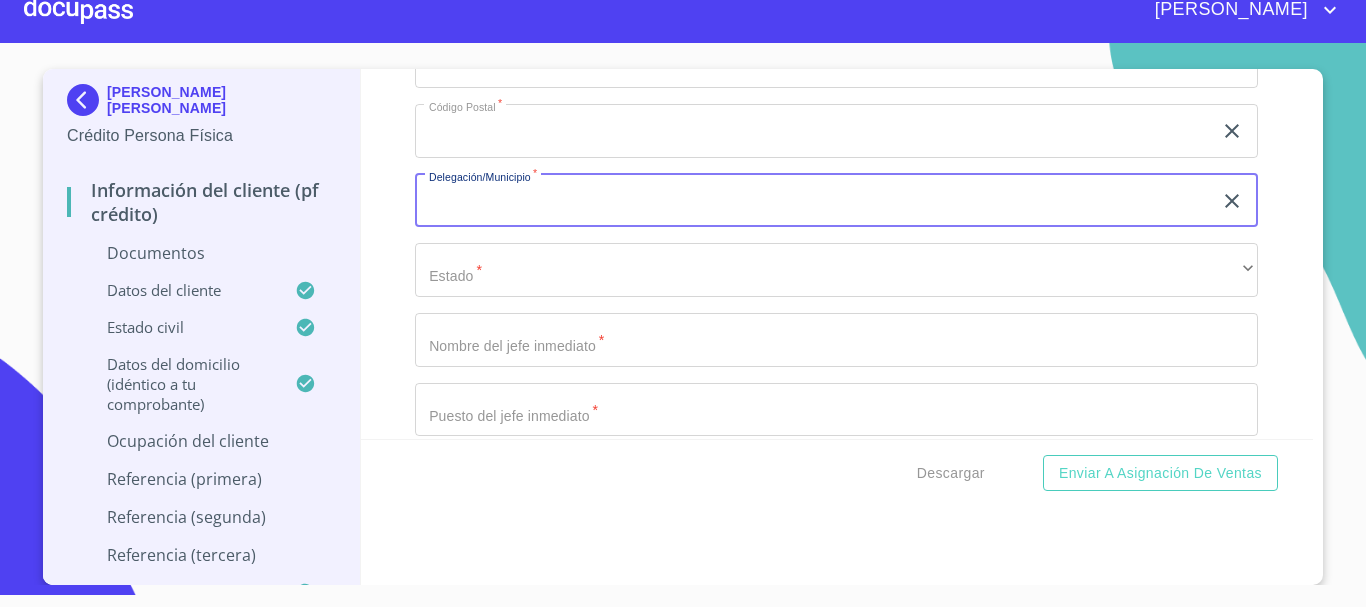type 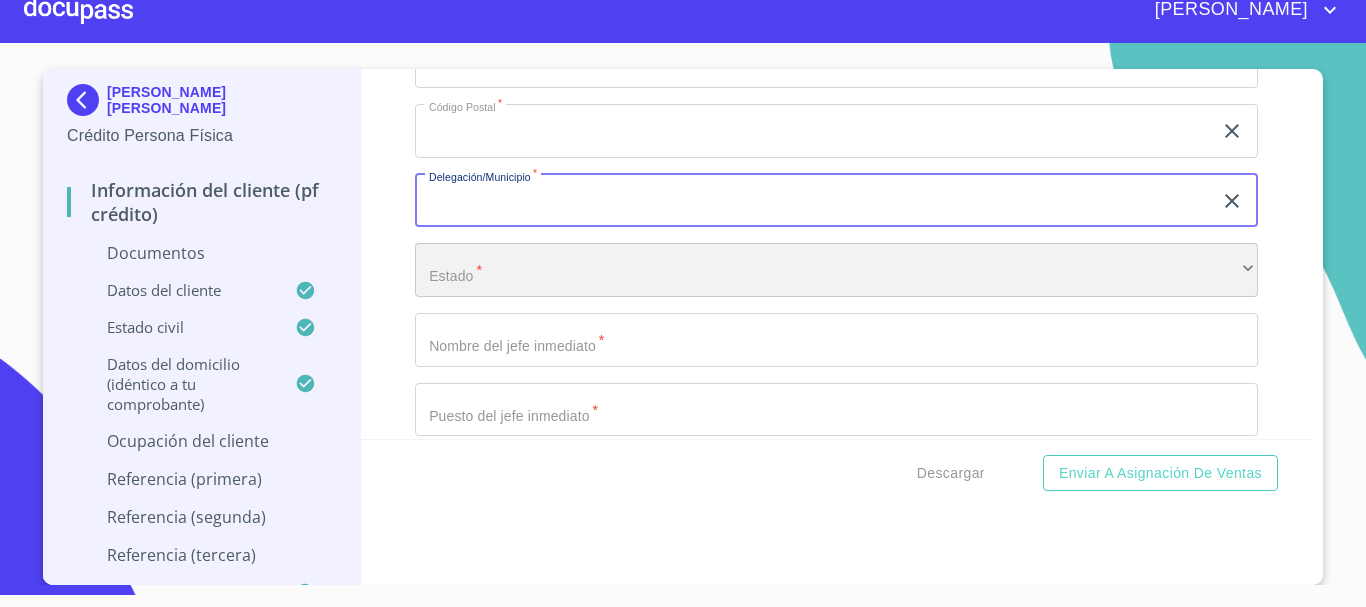 click on "​" at bounding box center [836, 270] 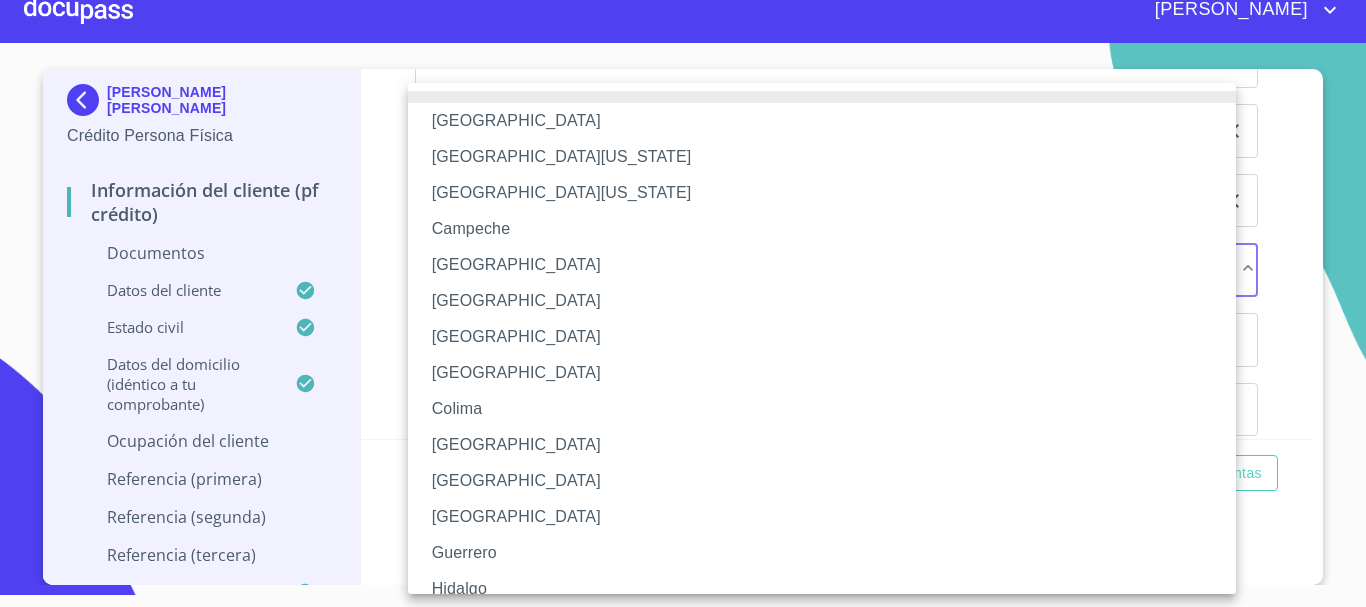 type 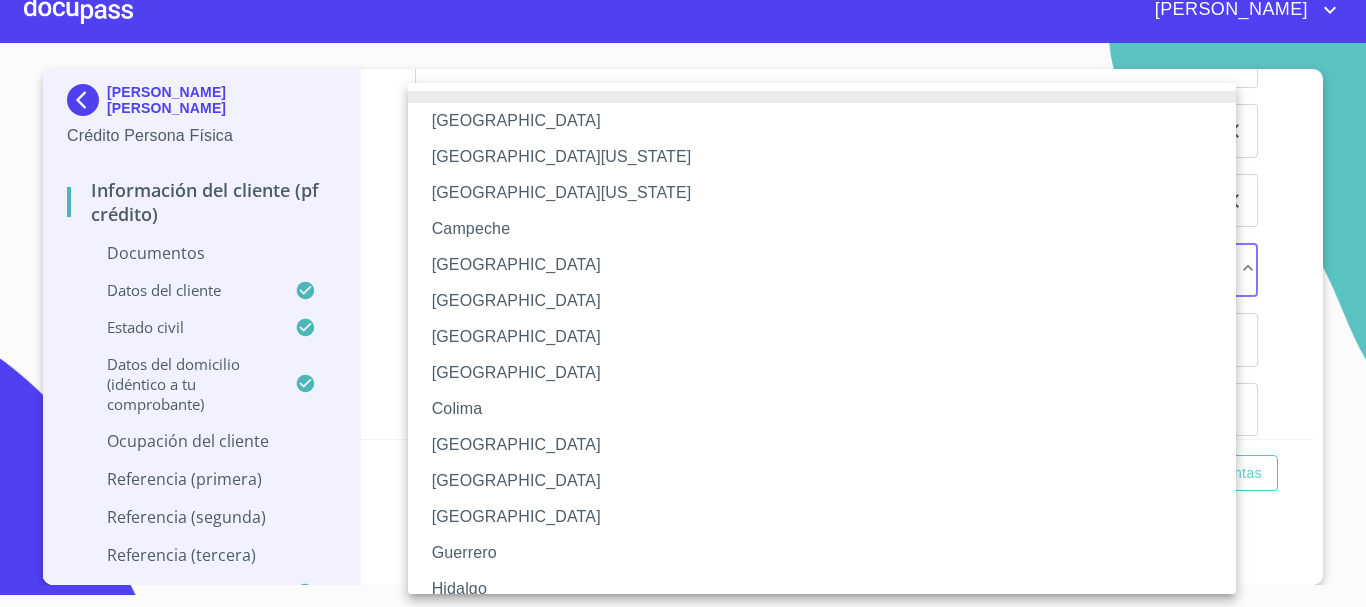 scroll, scrollTop: 287, scrollLeft: 0, axis: vertical 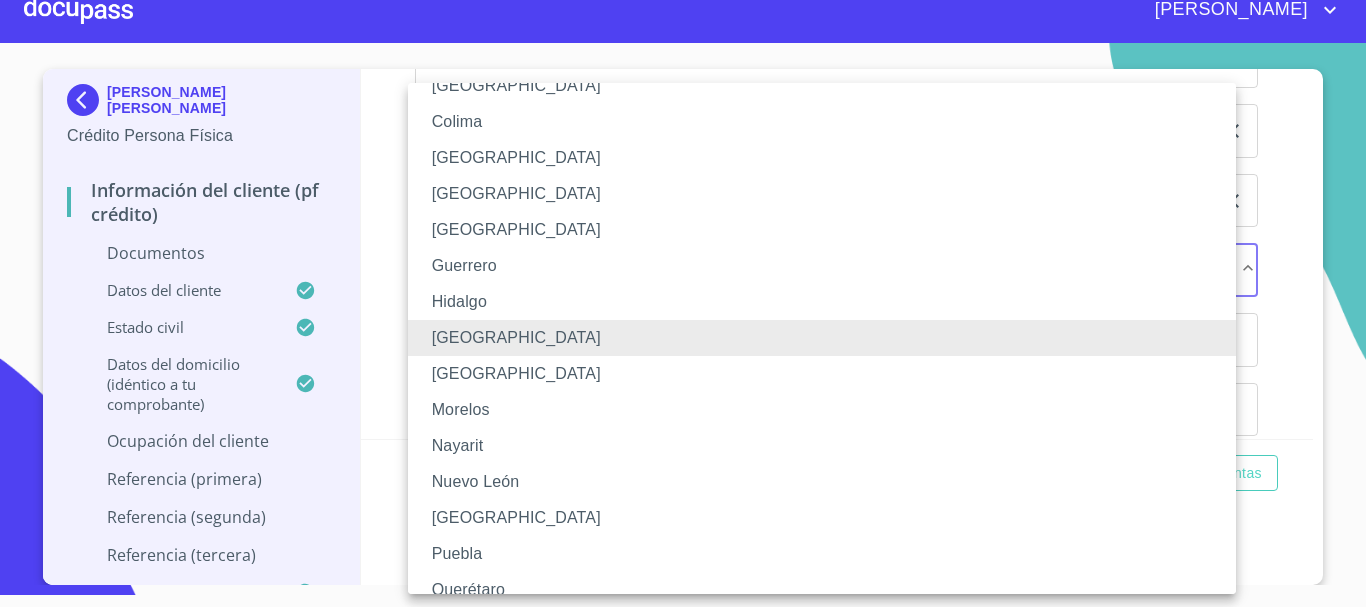 type 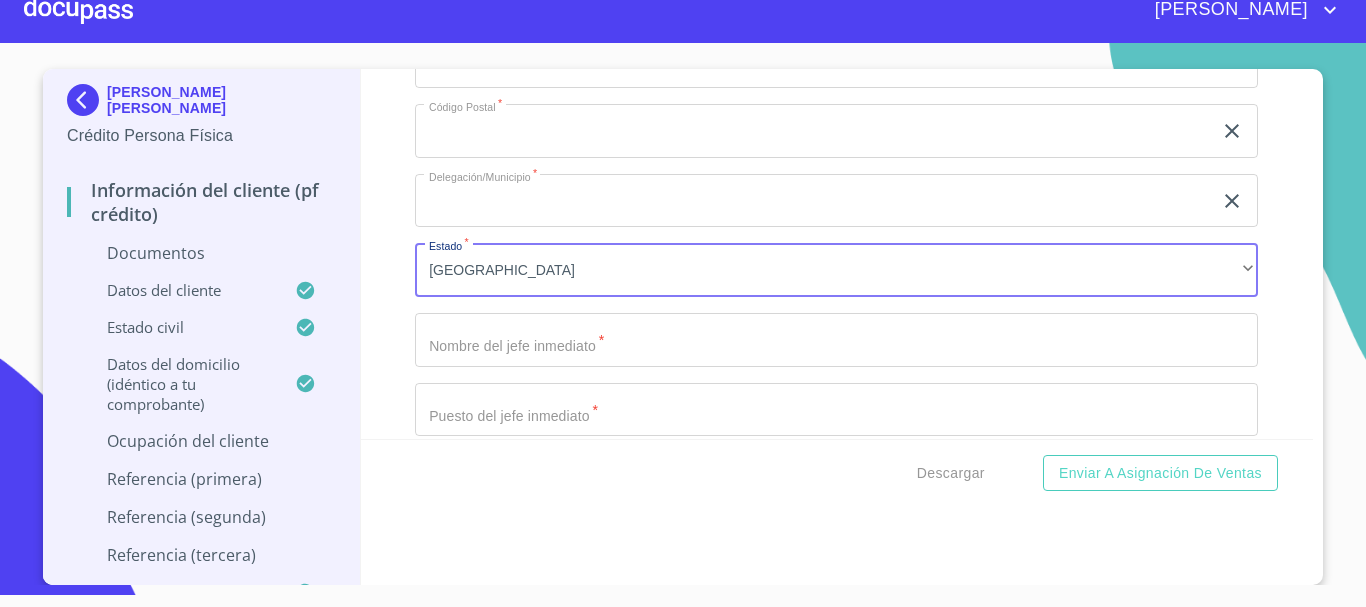 click on "Ocupación   *" at bounding box center [813, -774] 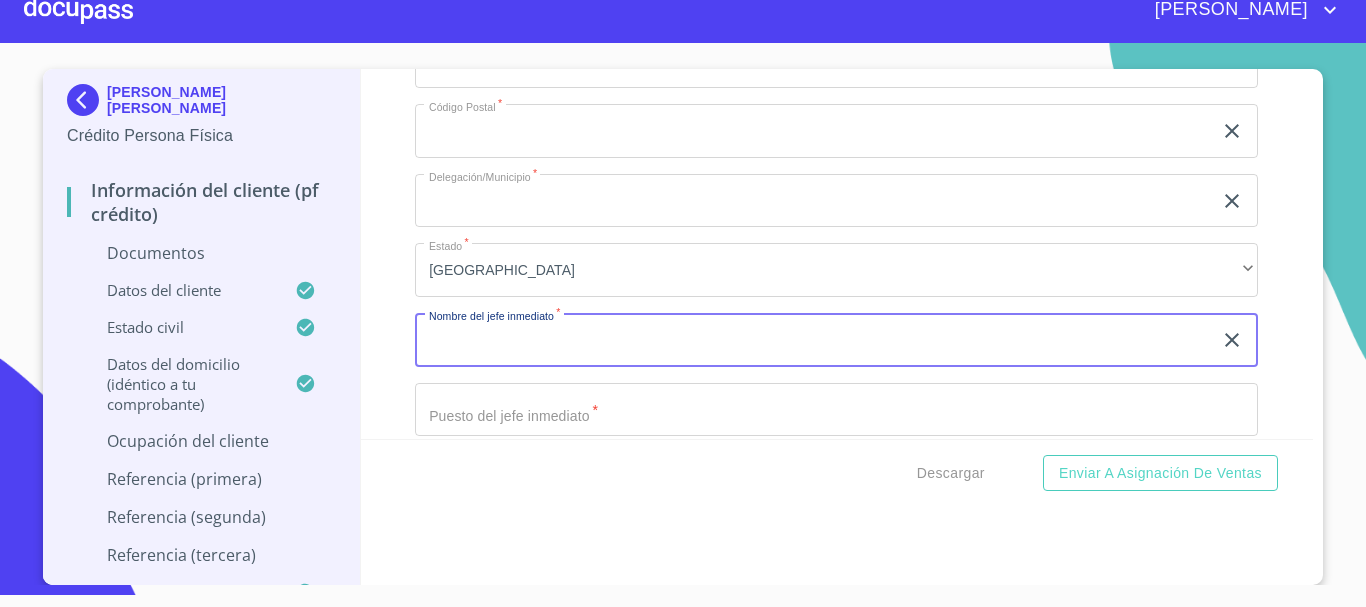 type 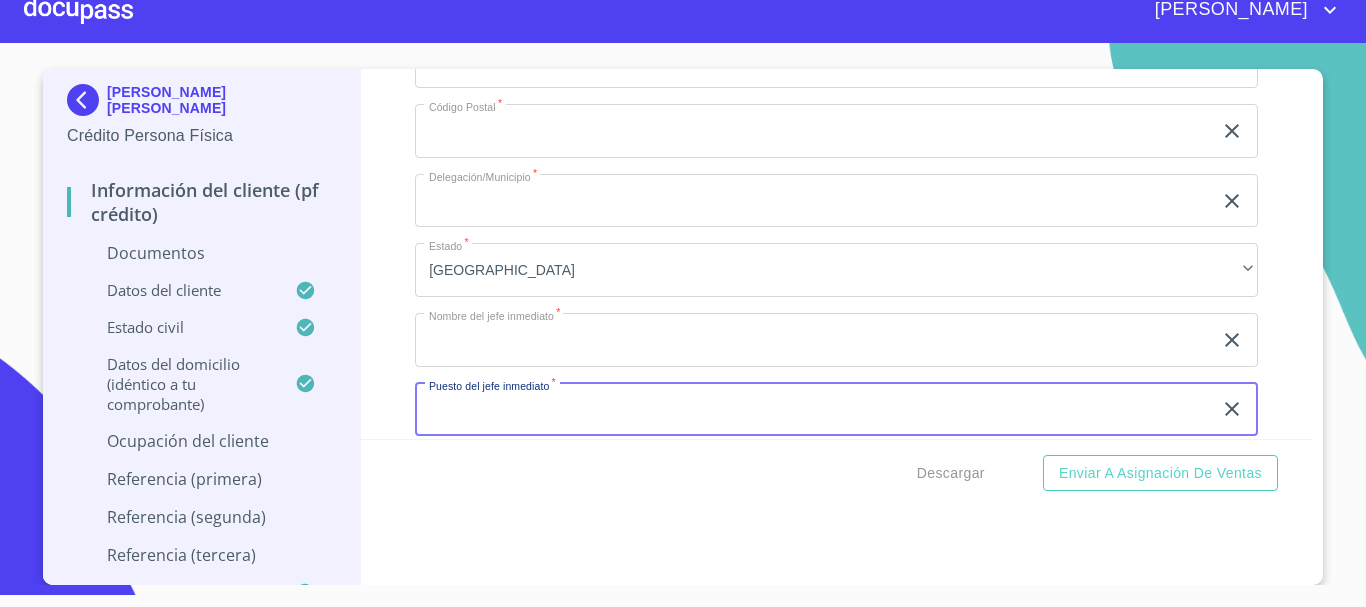 type 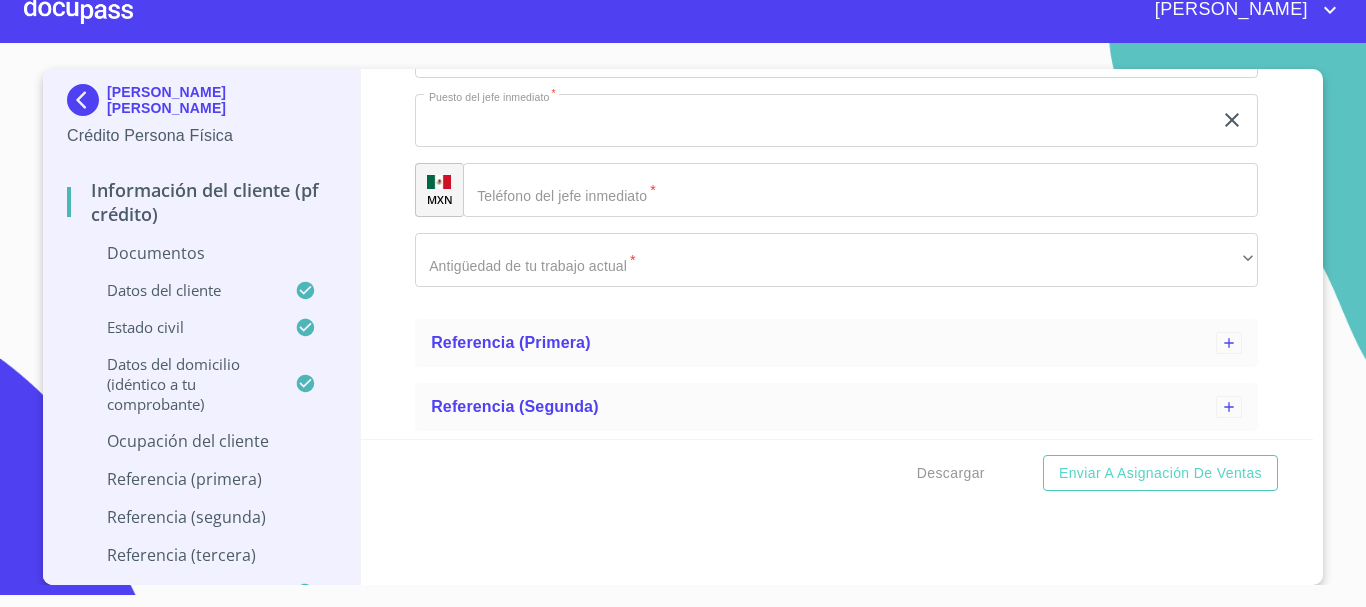 scroll, scrollTop: 1665, scrollLeft: 0, axis: vertical 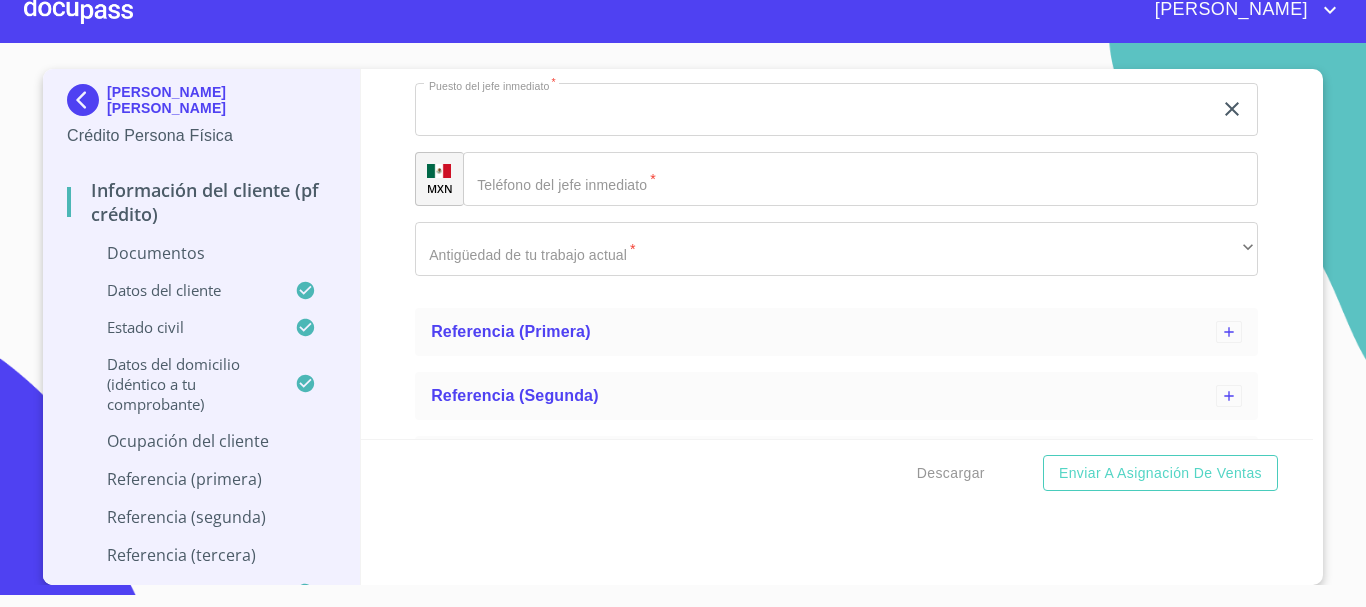 click on "Ocupación   *" 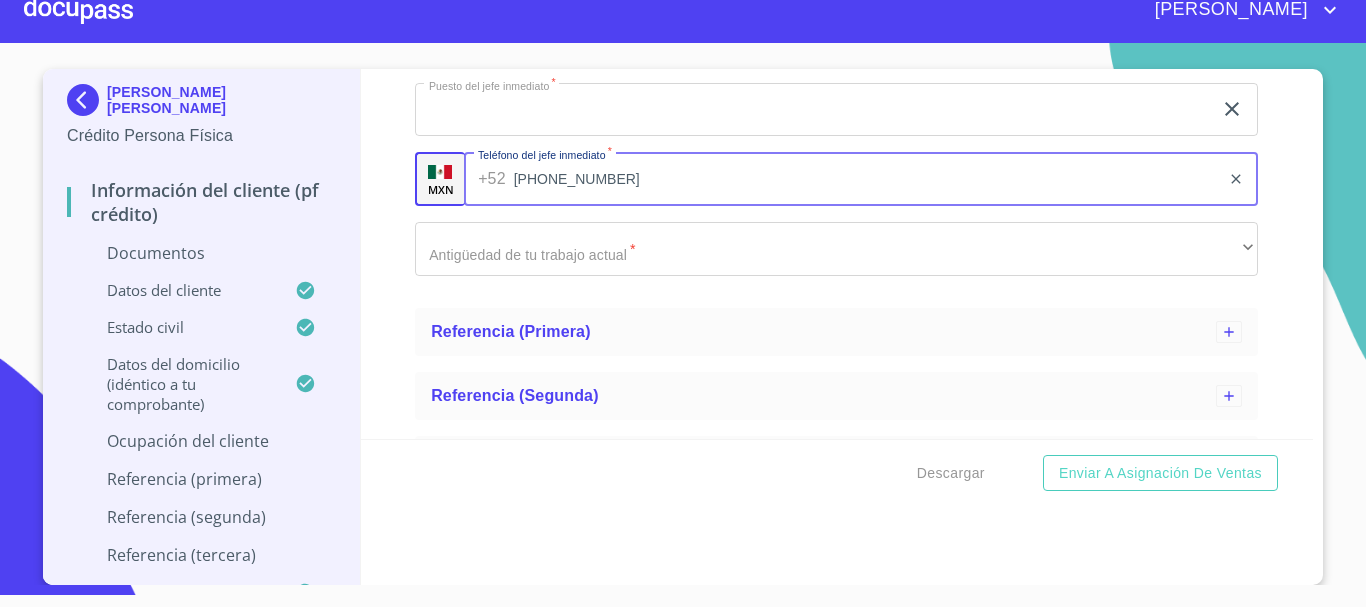 type on "[PHONE_NUMBER]" 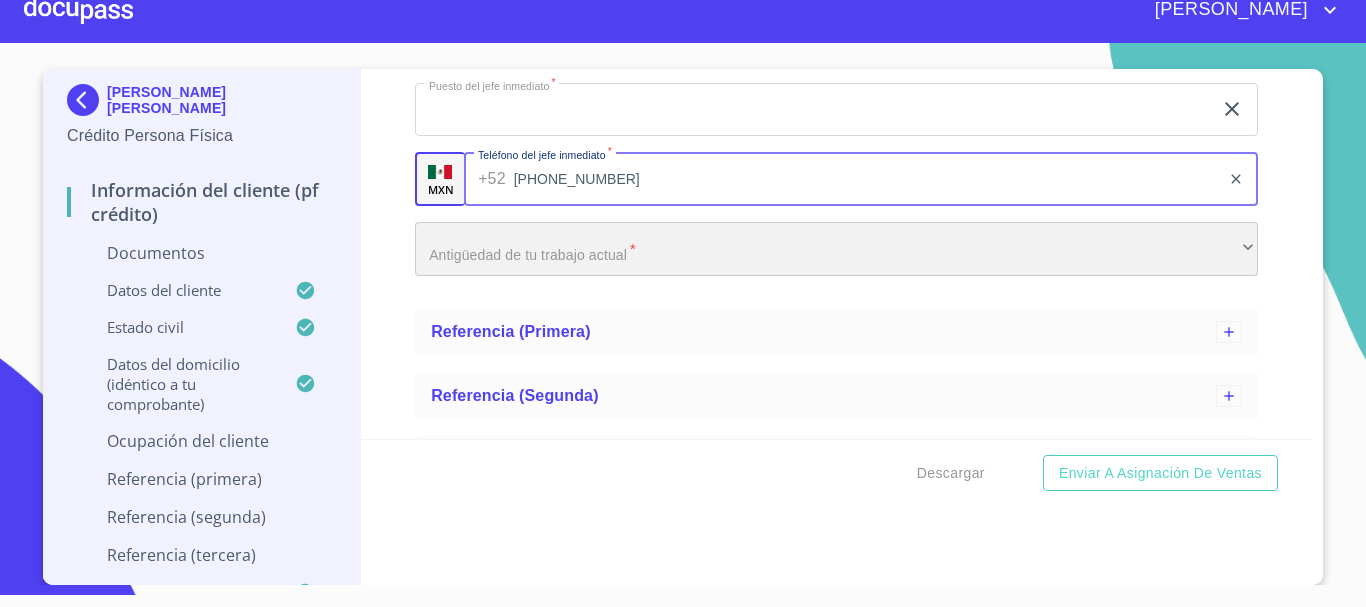 click on "​" at bounding box center [836, 249] 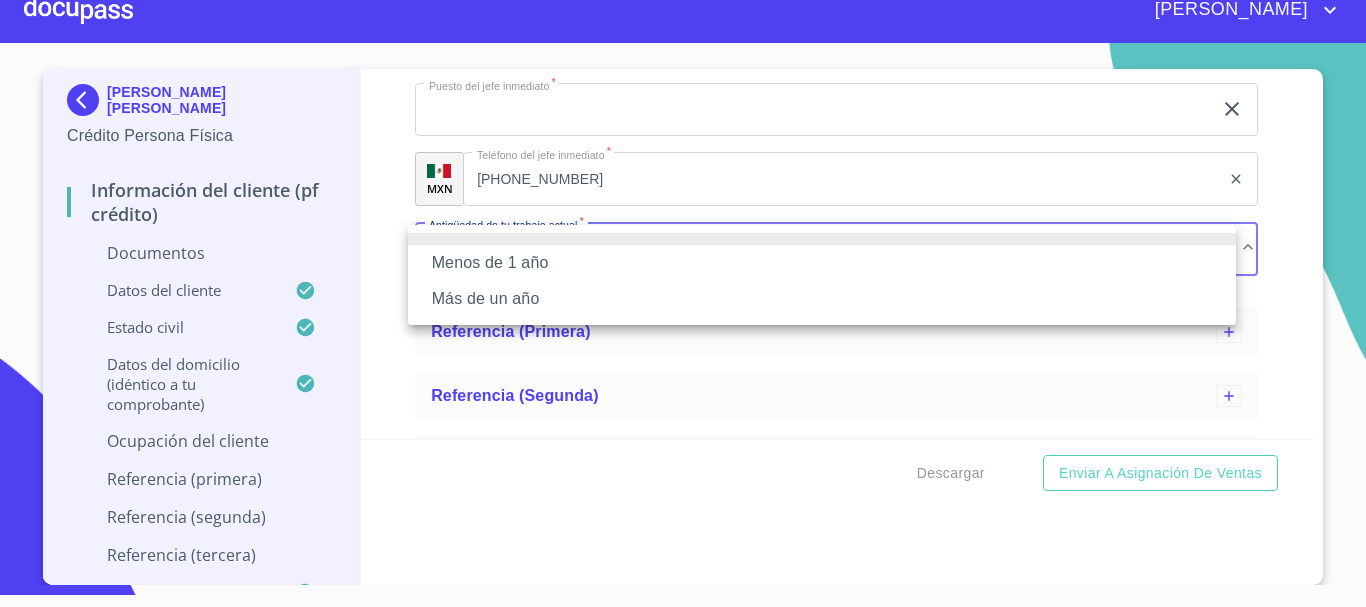 click on "Más de un año" at bounding box center [822, 299] 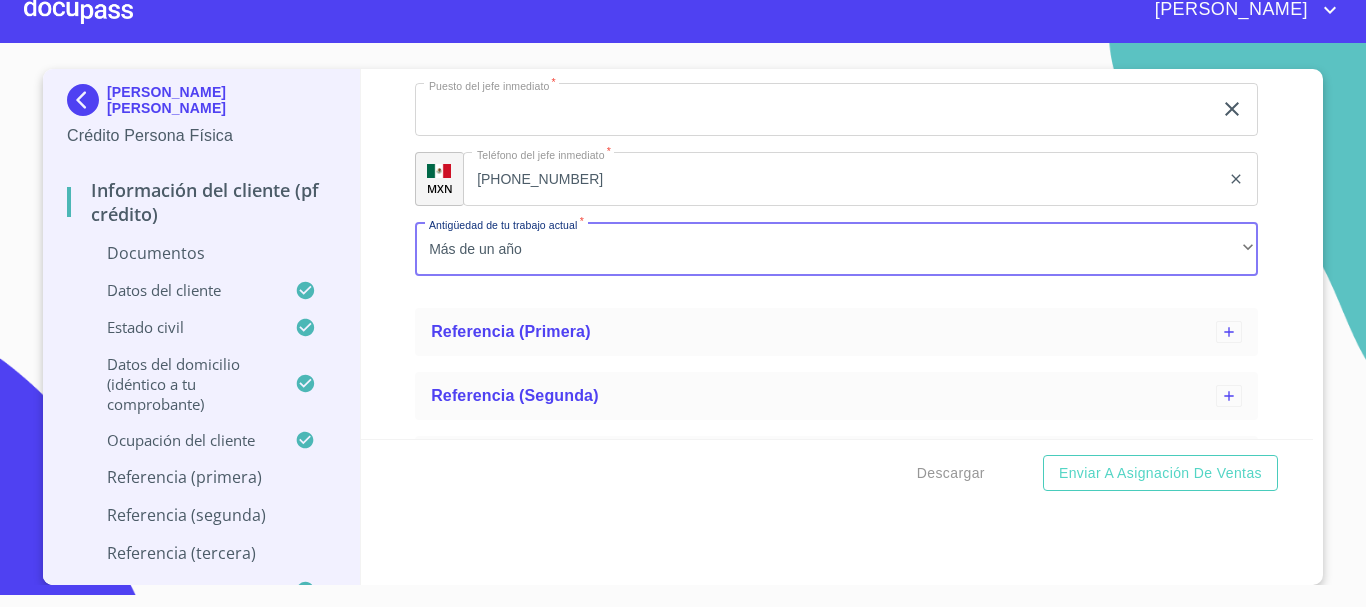 click on "Información del cliente (PF crédito)   Documentos Datos del cliente Estado Civil Datos del domicilio (idéntico a tu comprobante) Ocupación del Cliente Ocupación   * Empleado privado ​ Nombre de la empresa   * ​ Fecha de ingreso * 2 de [DATE]. de 2025 ​ Descripción empleo   * ​ Tipo de contrato   * No Aplica ​ Ingreso Neto Mensual   * ​ Nacionalidad de la empresa   * Mexicana ​ Tipo de empresa   * Privada ​ Actividad Específica de la Empresa   * ​ MXN Teléfono de la empresa   * [PHONE_NUMBER] ​ Domicilio empresa (Calle, Av. o Vía)   * ​ No. Exterior   * ​ No. Interior ​ Colonia o Urbanización   * ​ Código Postal   * ​ Delegación/Municipio   * ​ Estado   * [GEOGRAPHIC_DATA] ​ Nombre del jefe inmediato   * ​ Puesto del jefe inmediato   * ​ MXN Teléfono del jefe inmediato   * [PHONE_NUMBER] ​ Antigüedad de tu trabajo actual   * Más de un año ​ Referencia (primera) Referencia (segunda) Referencia (tercera) Datos del pedido" at bounding box center [837, 254] 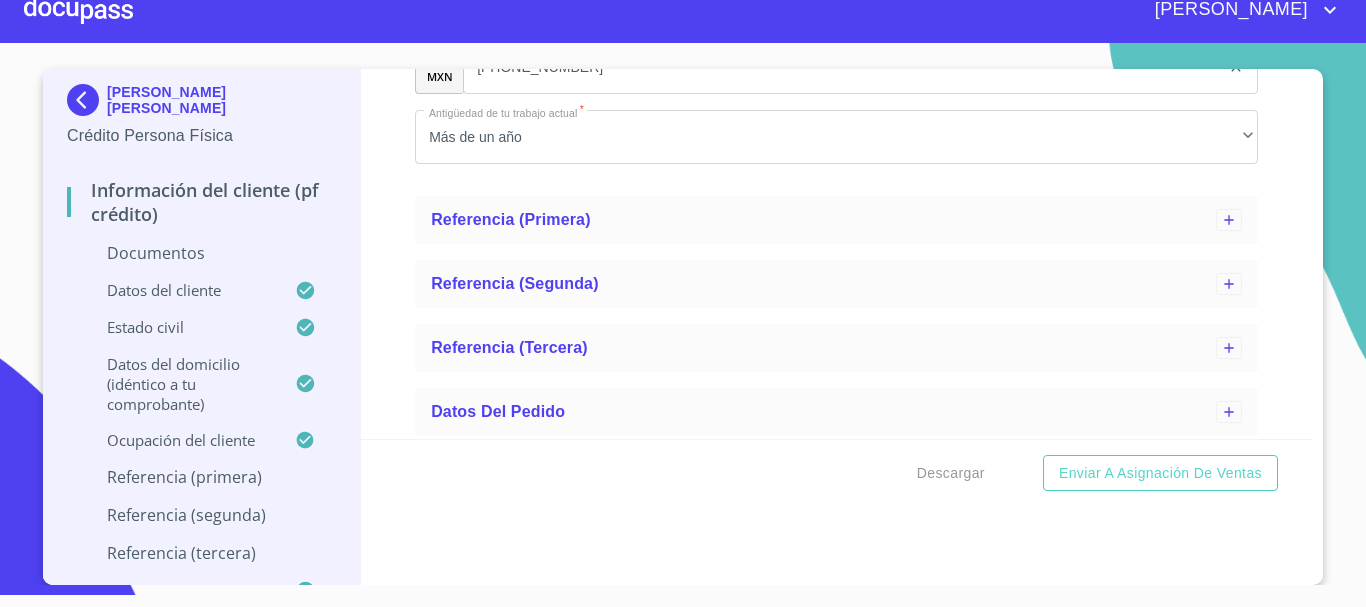 scroll, scrollTop: 1782, scrollLeft: 0, axis: vertical 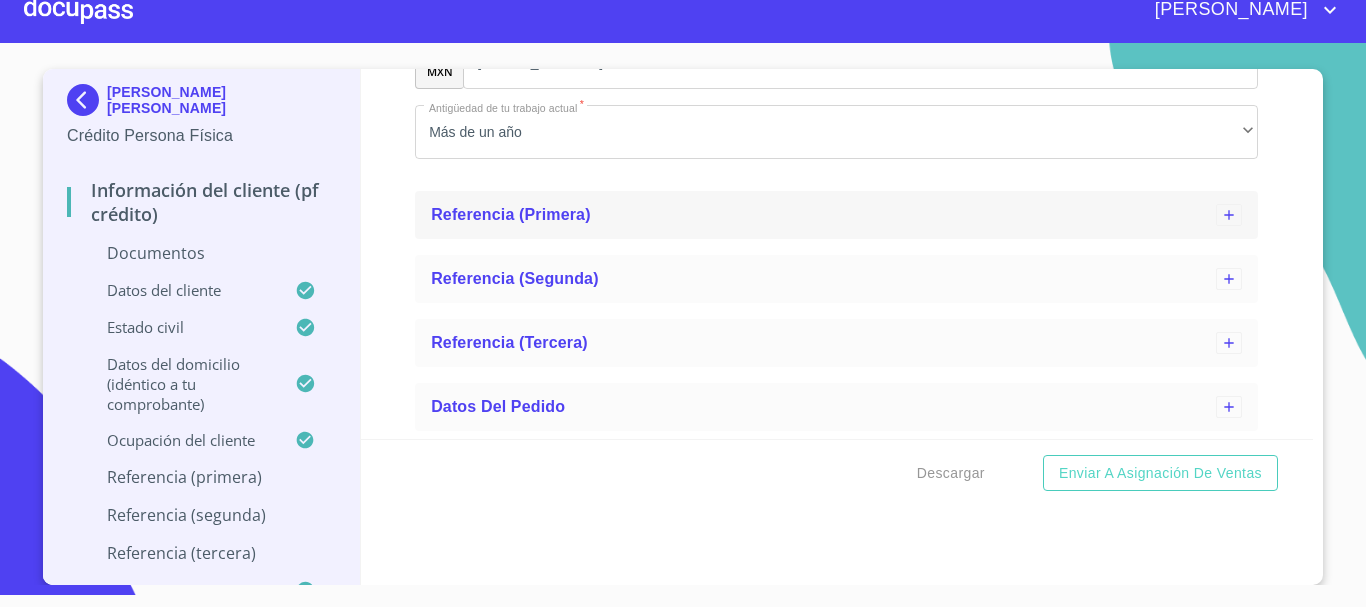 click 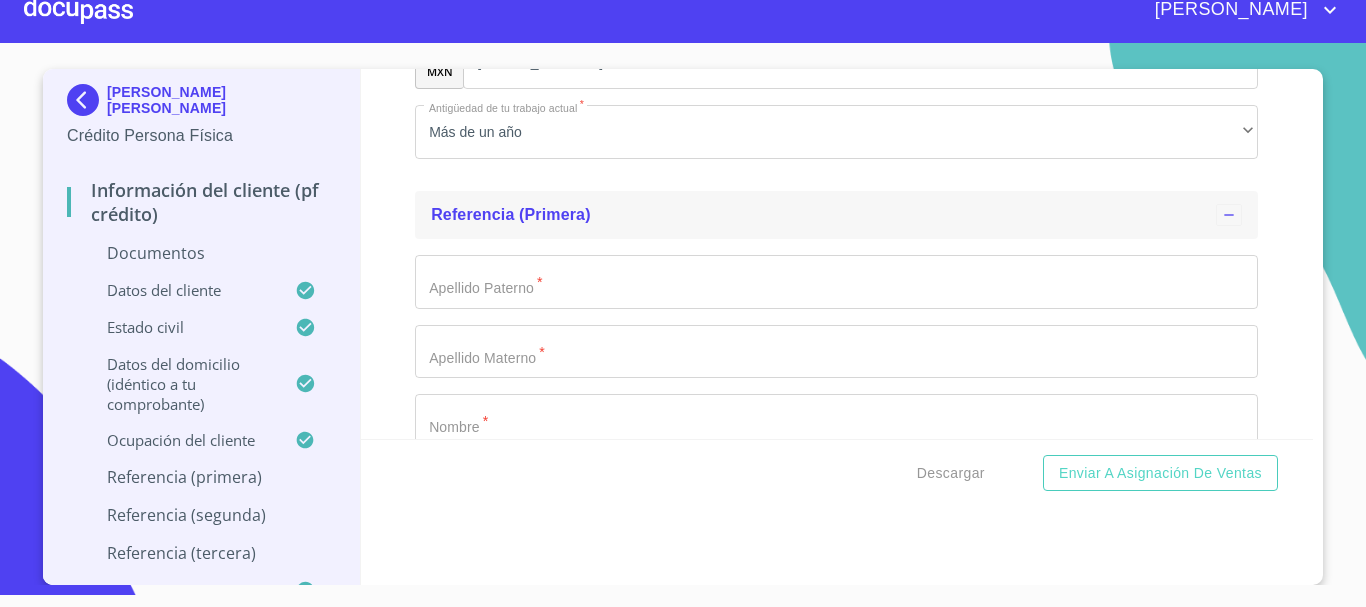 click on "Ocupación   *" at bounding box center (813, -1191) 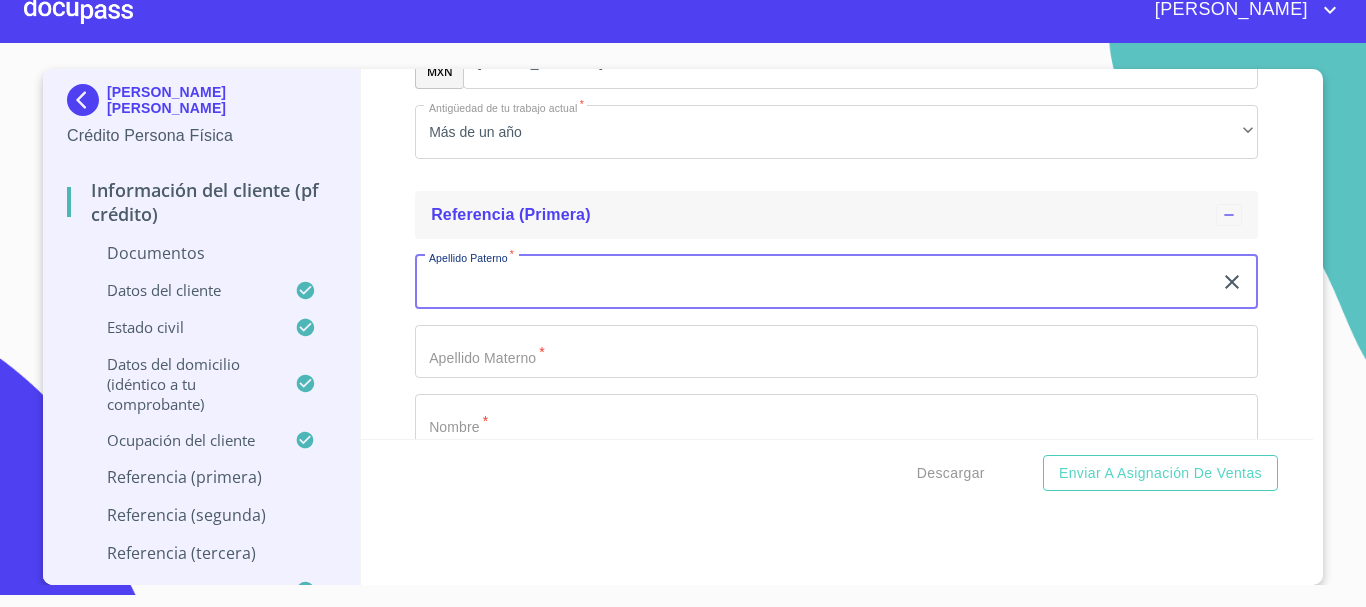 type 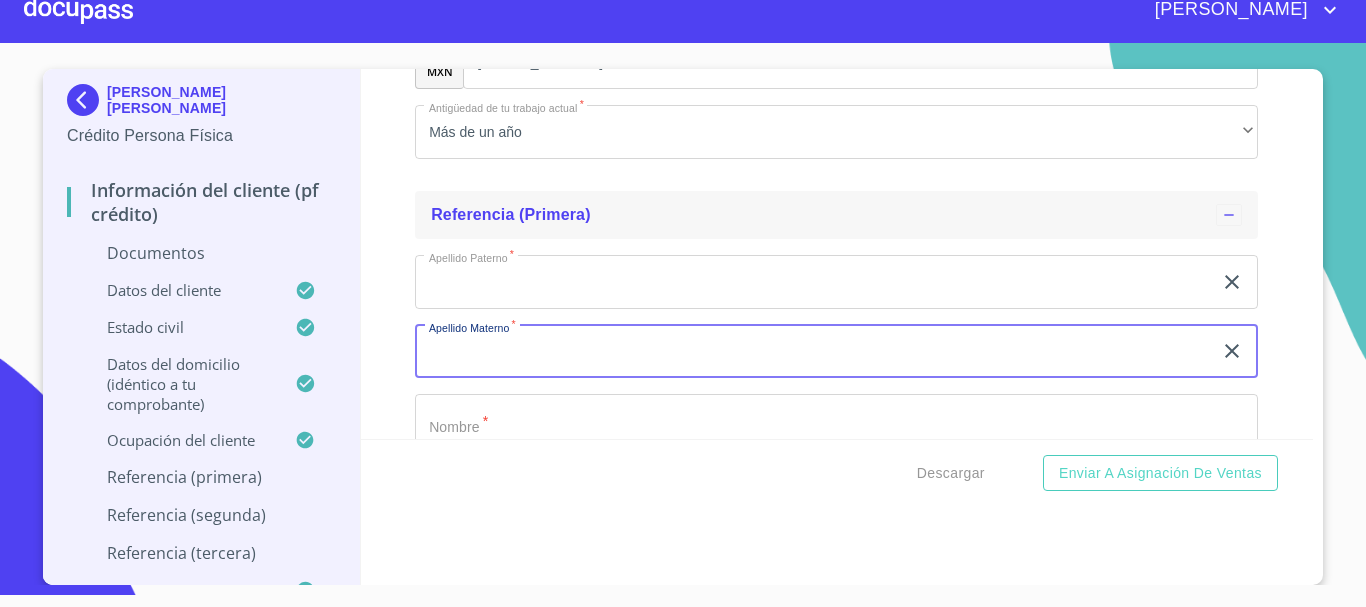 type 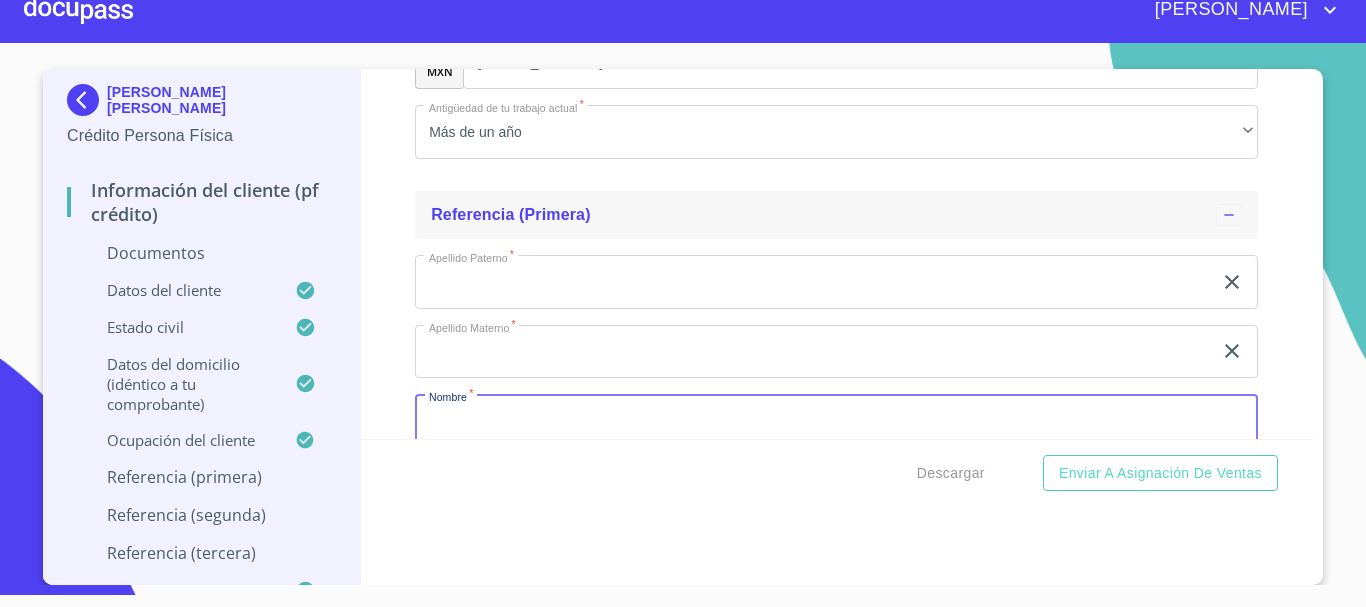 click on "Ocupación   *" at bounding box center (836, 421) 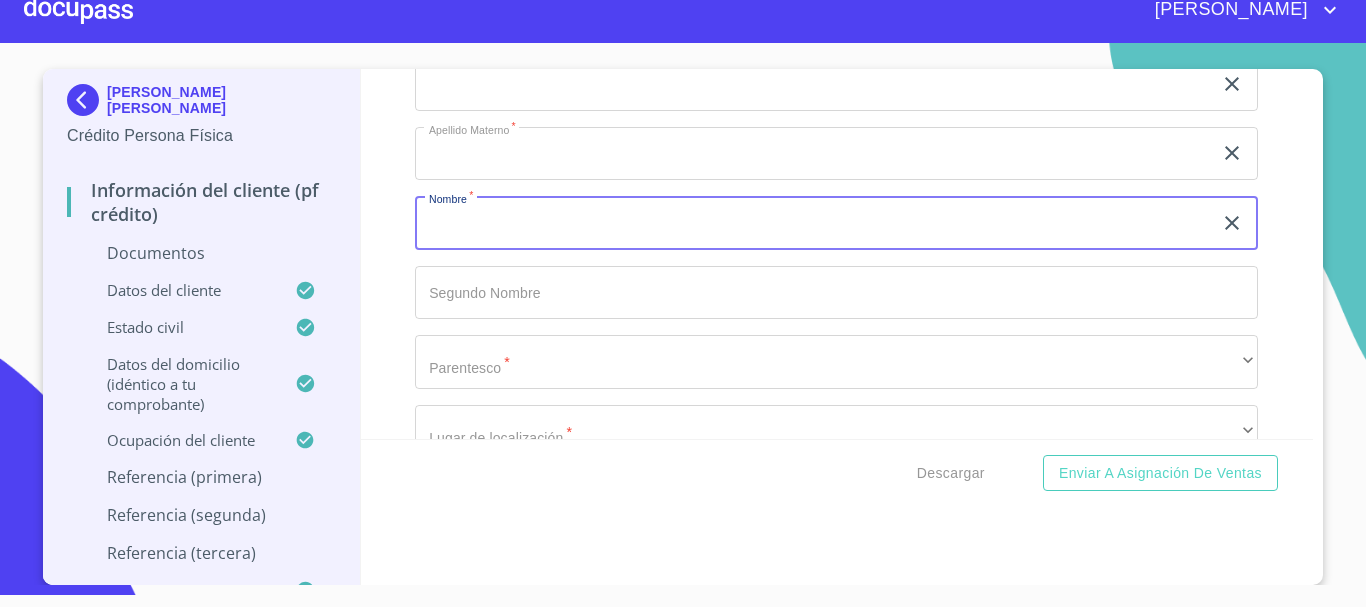 scroll, scrollTop: 1982, scrollLeft: 0, axis: vertical 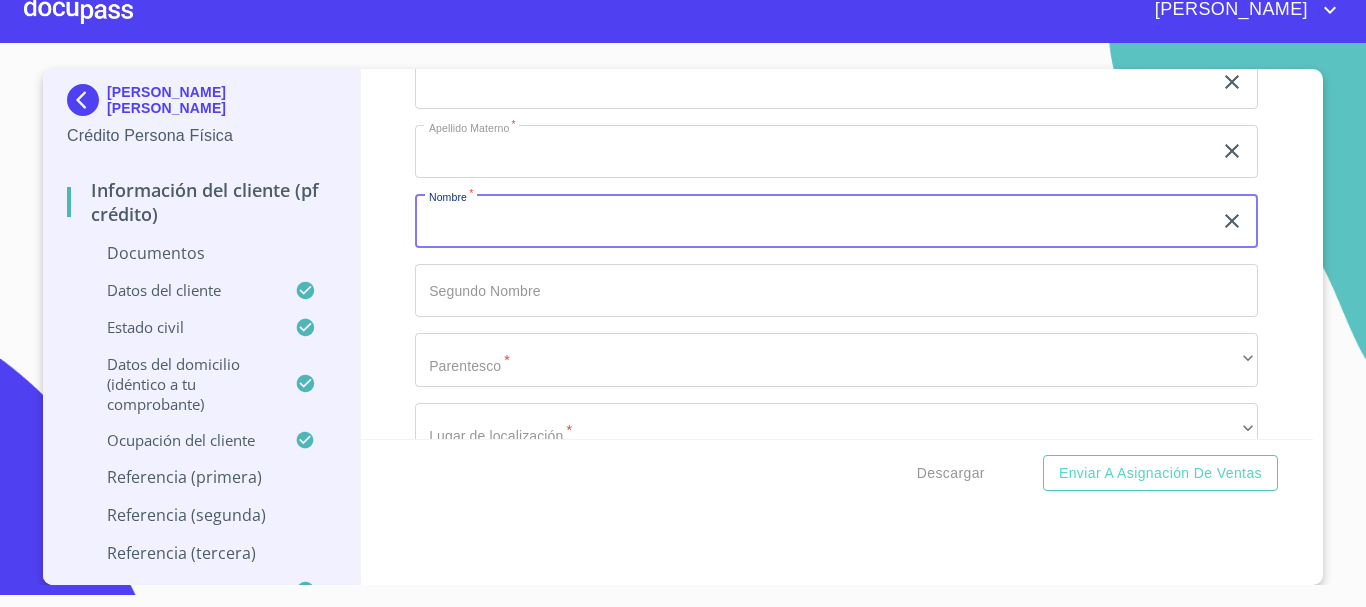 type 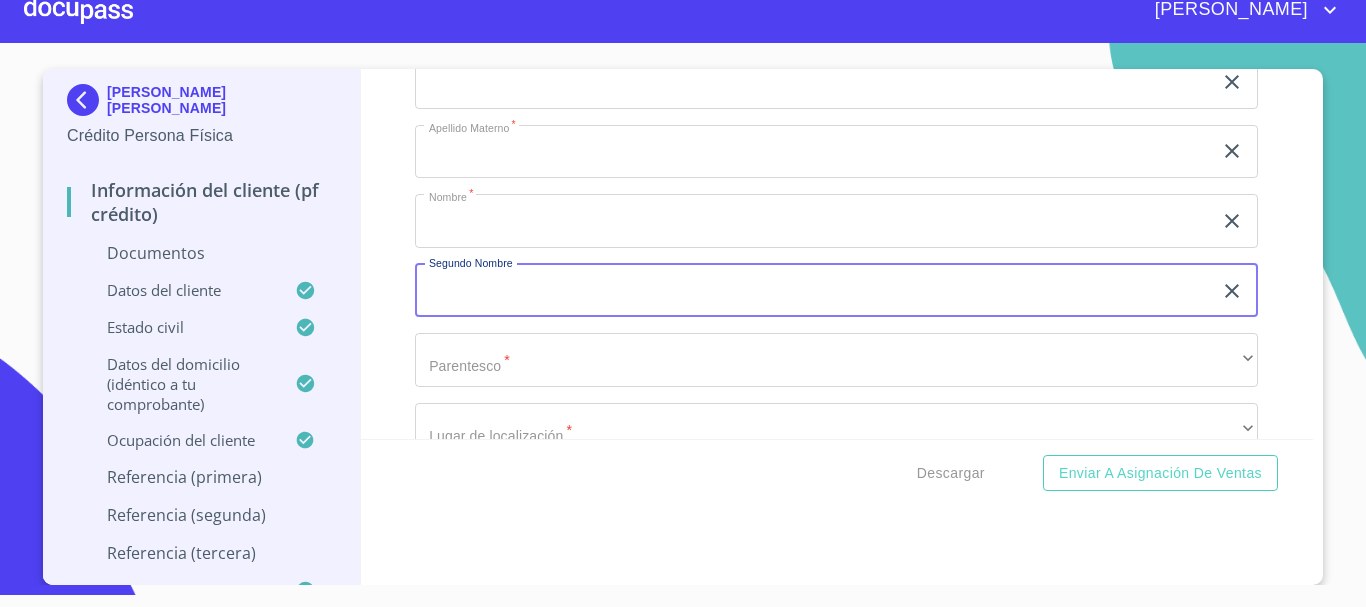 type 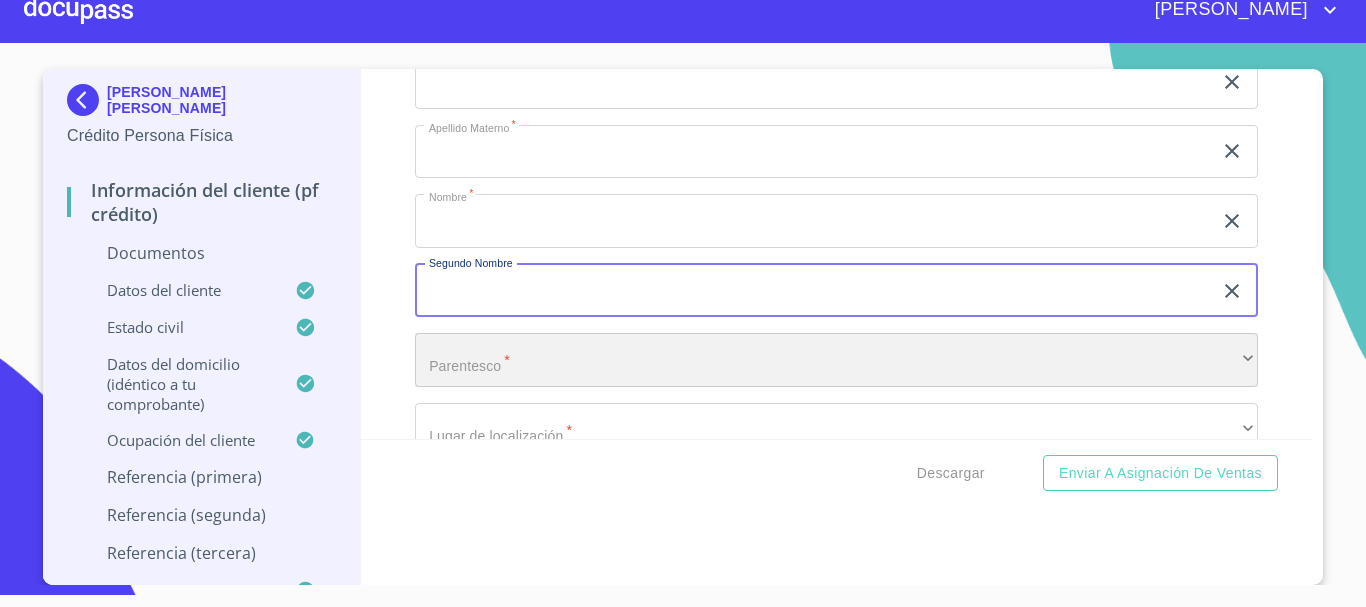 click on "​" at bounding box center [836, 360] 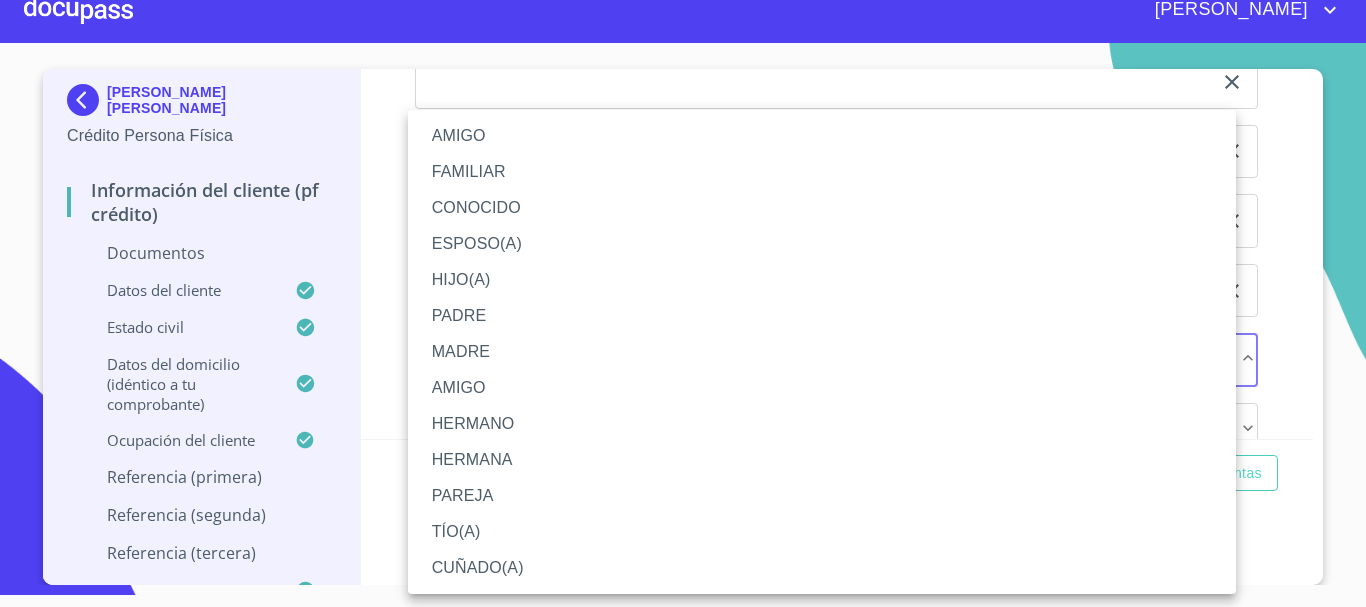 click on "HERMANO" at bounding box center [822, 424] 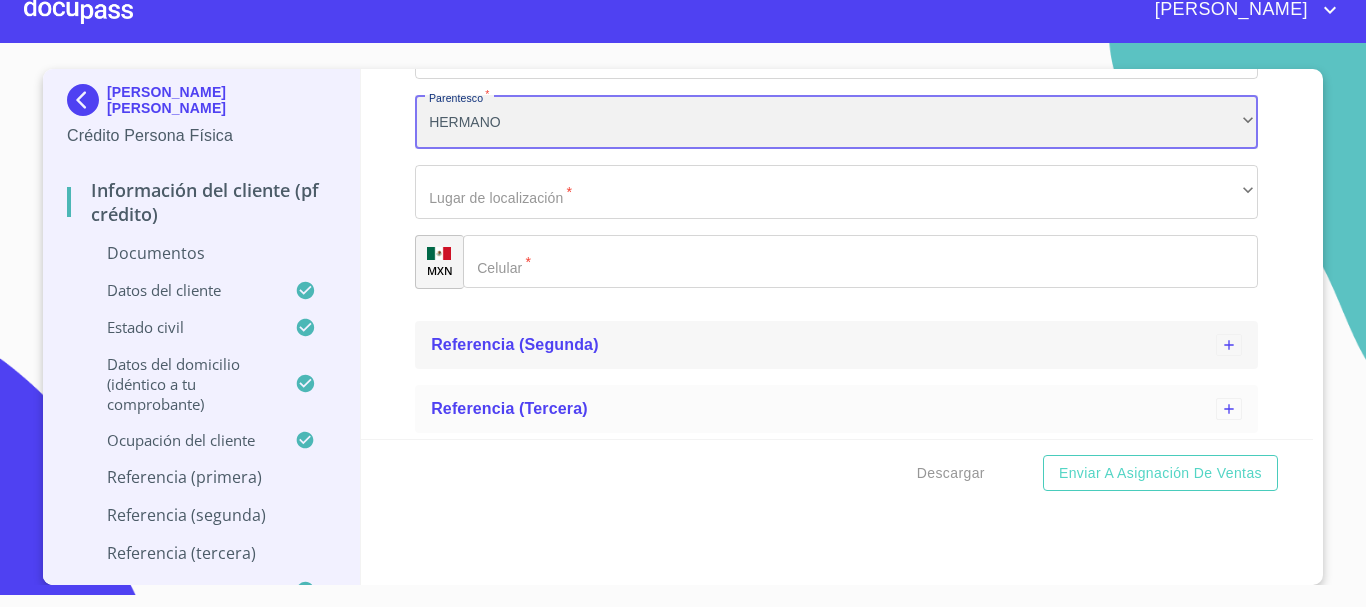 scroll, scrollTop: 2282, scrollLeft: 0, axis: vertical 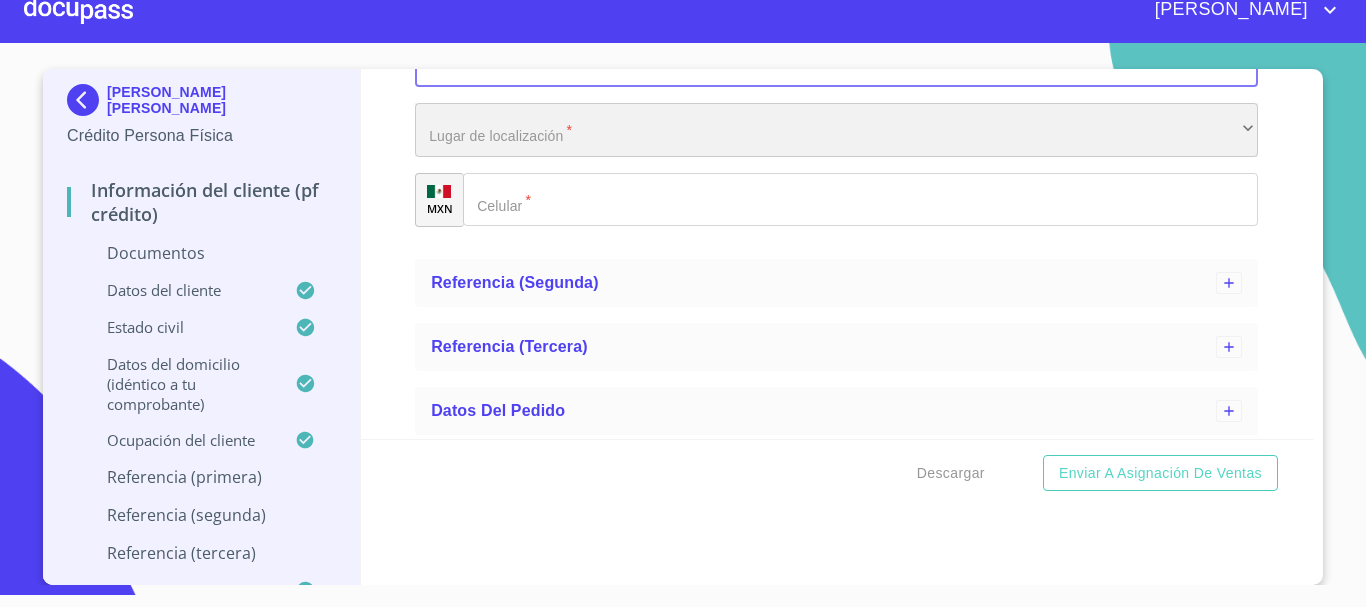 click on "​" at bounding box center [836, 130] 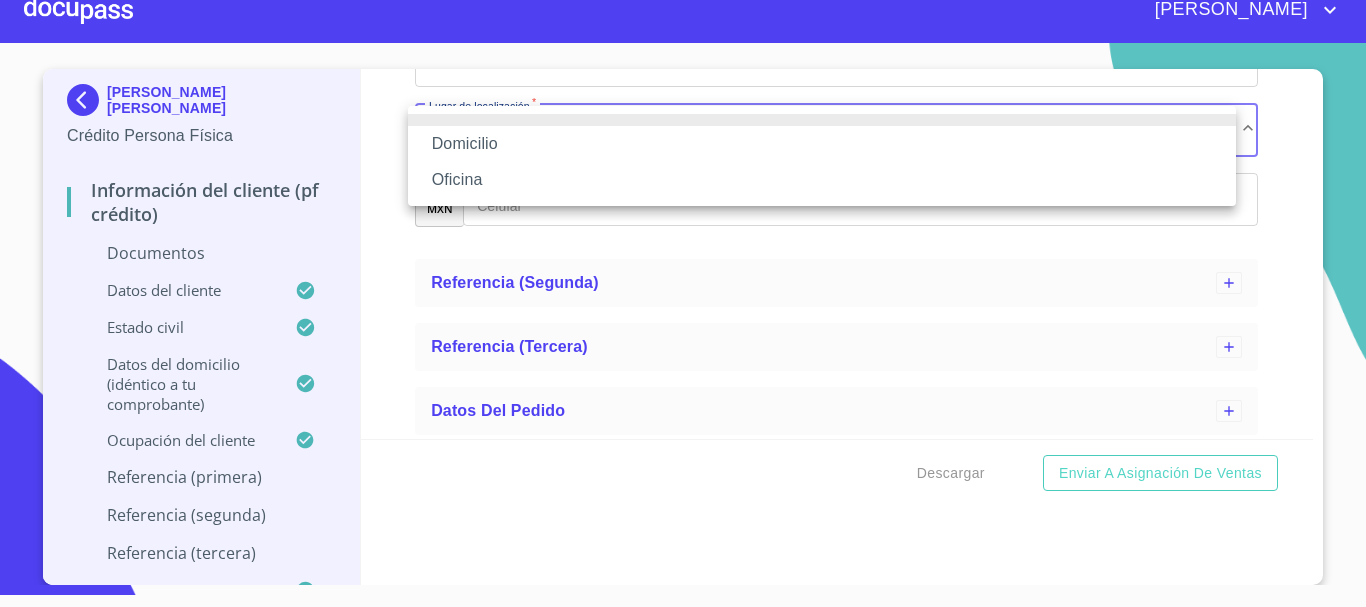 click on "Domicilio" at bounding box center [822, 144] 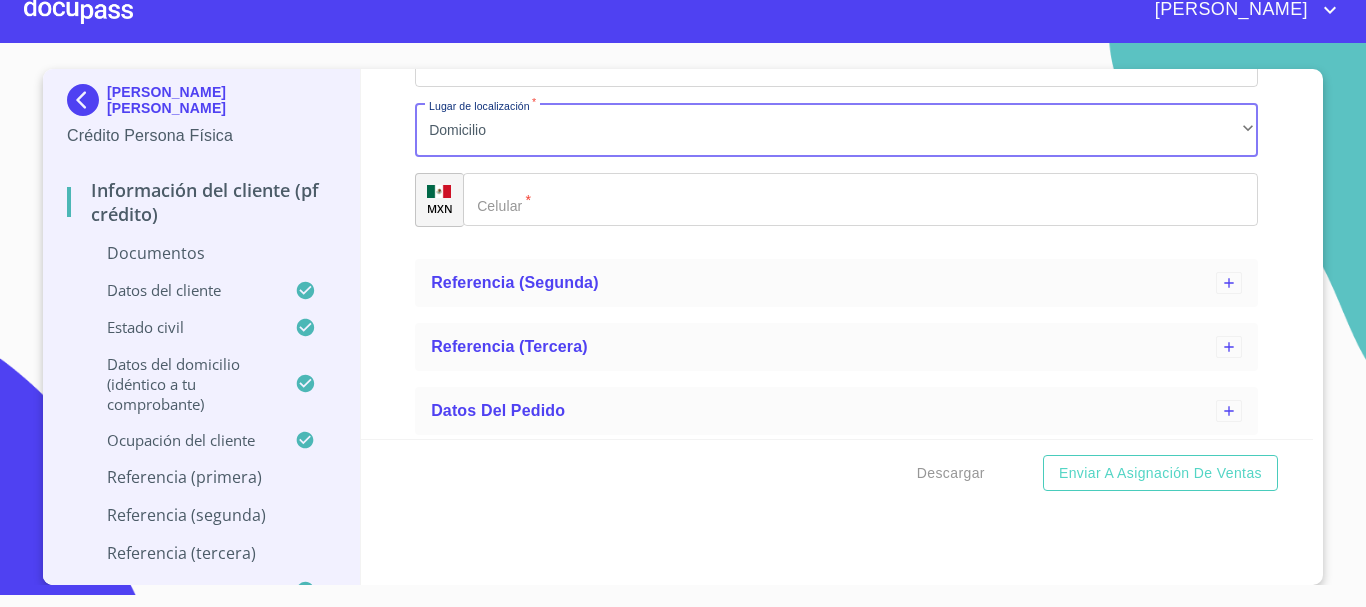click on "Ocupación   *" 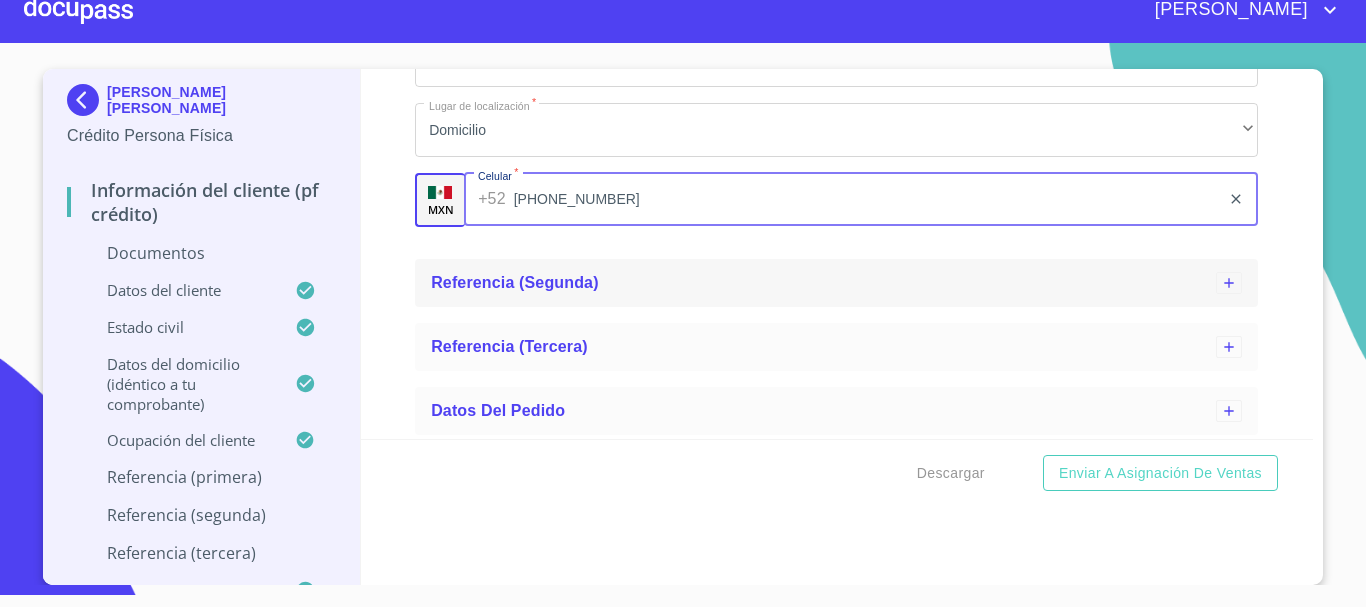 type on "[PHONE_NUMBER]" 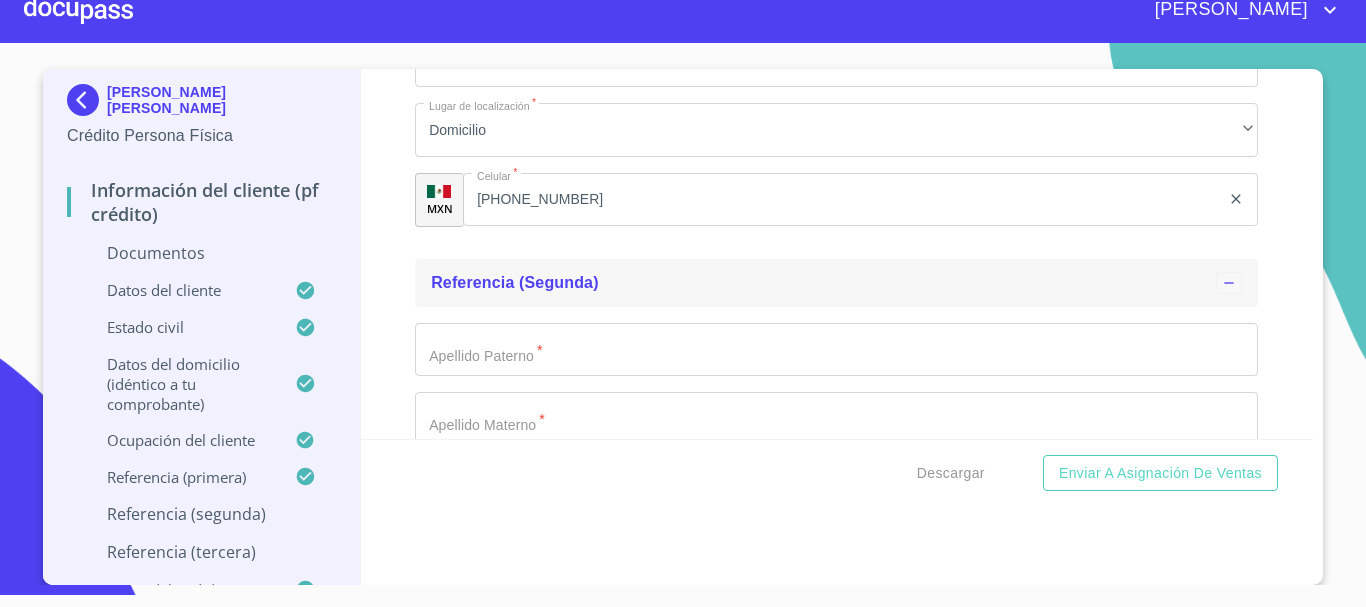 click on "Ocupación   *" at bounding box center (813, -1691) 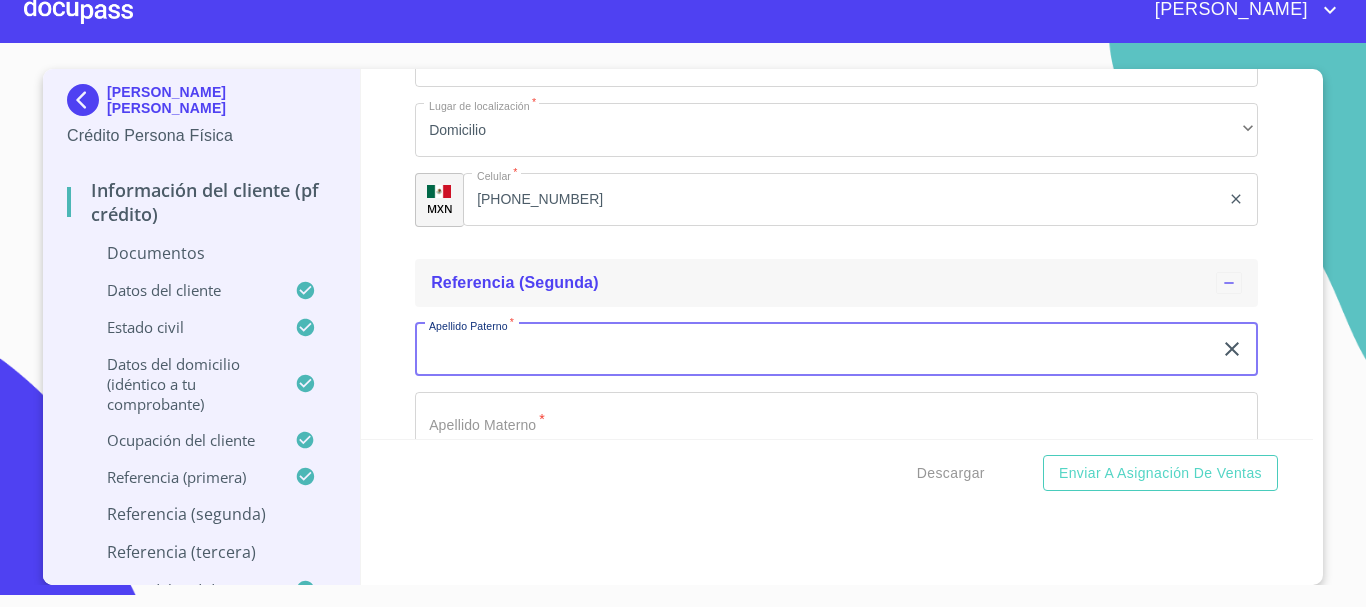 type 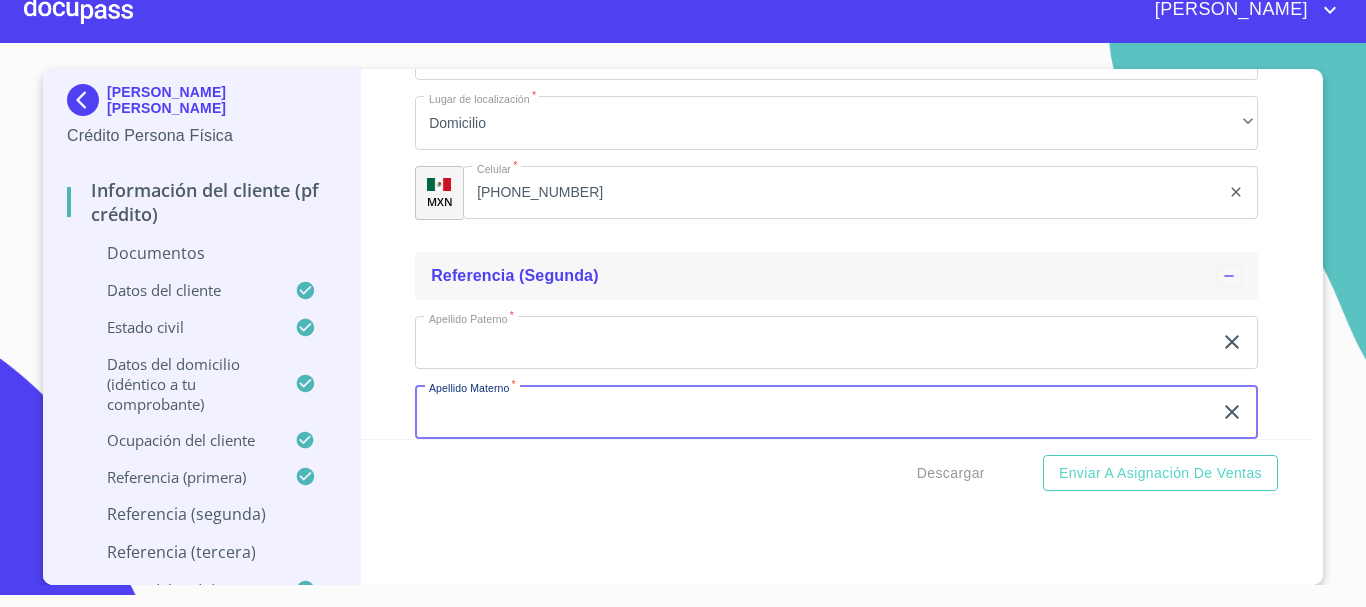 type 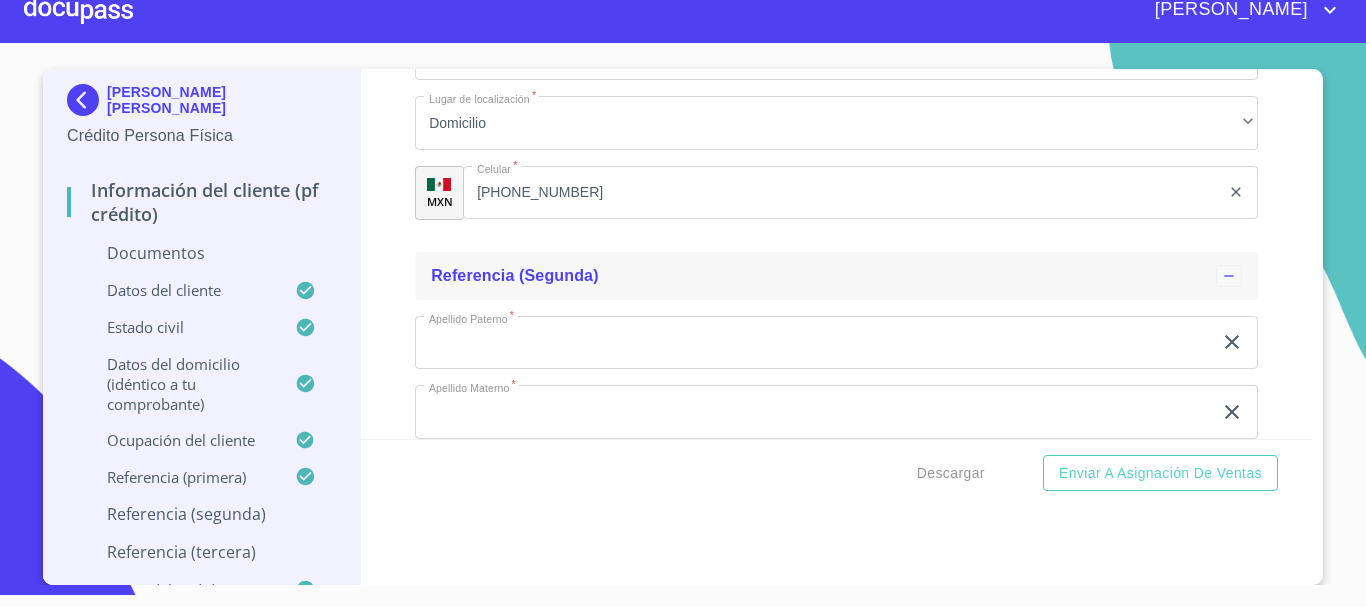 scroll, scrollTop: 2517, scrollLeft: 0, axis: vertical 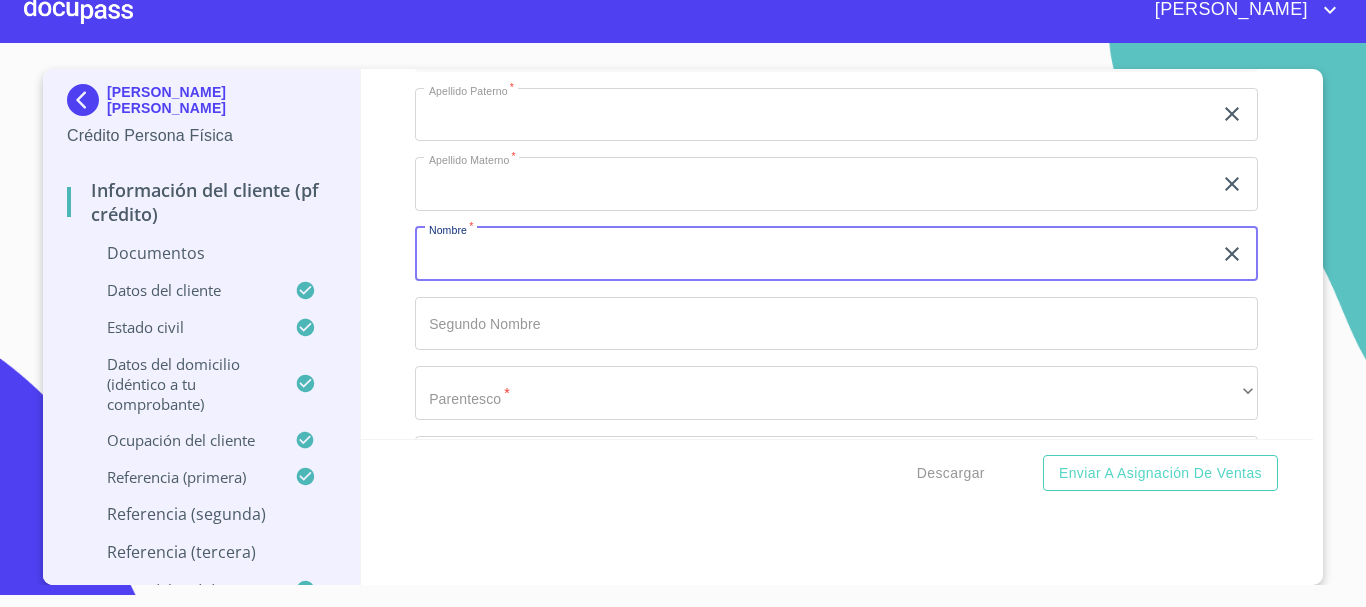 type 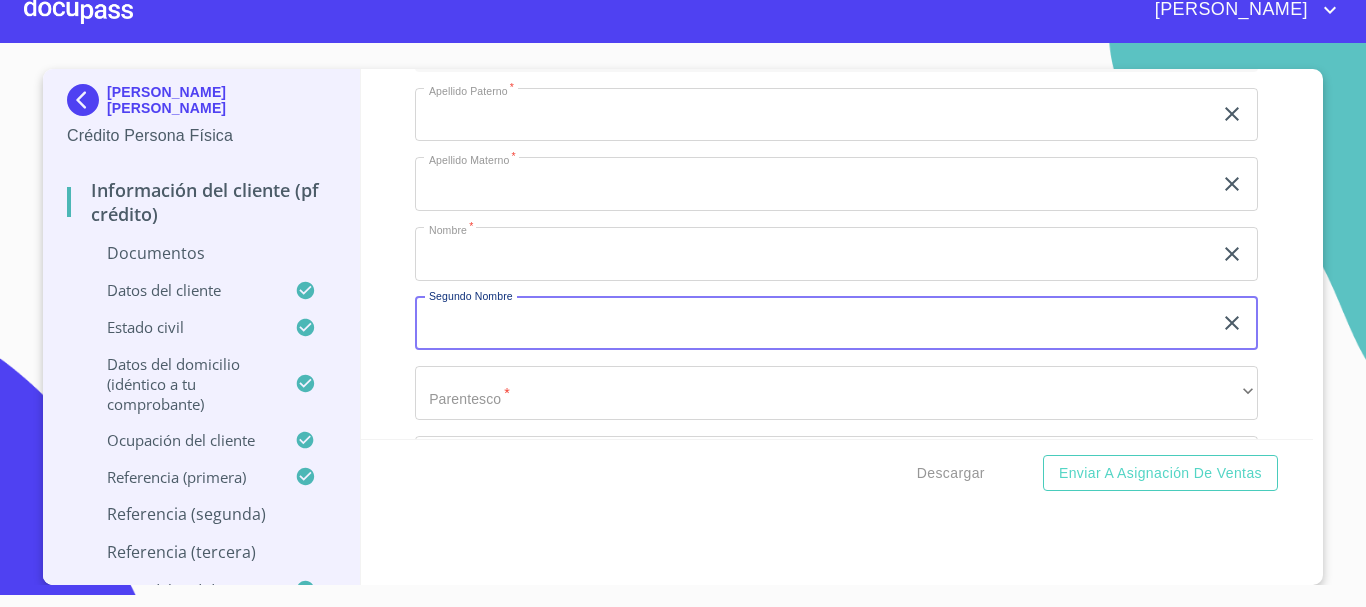 type 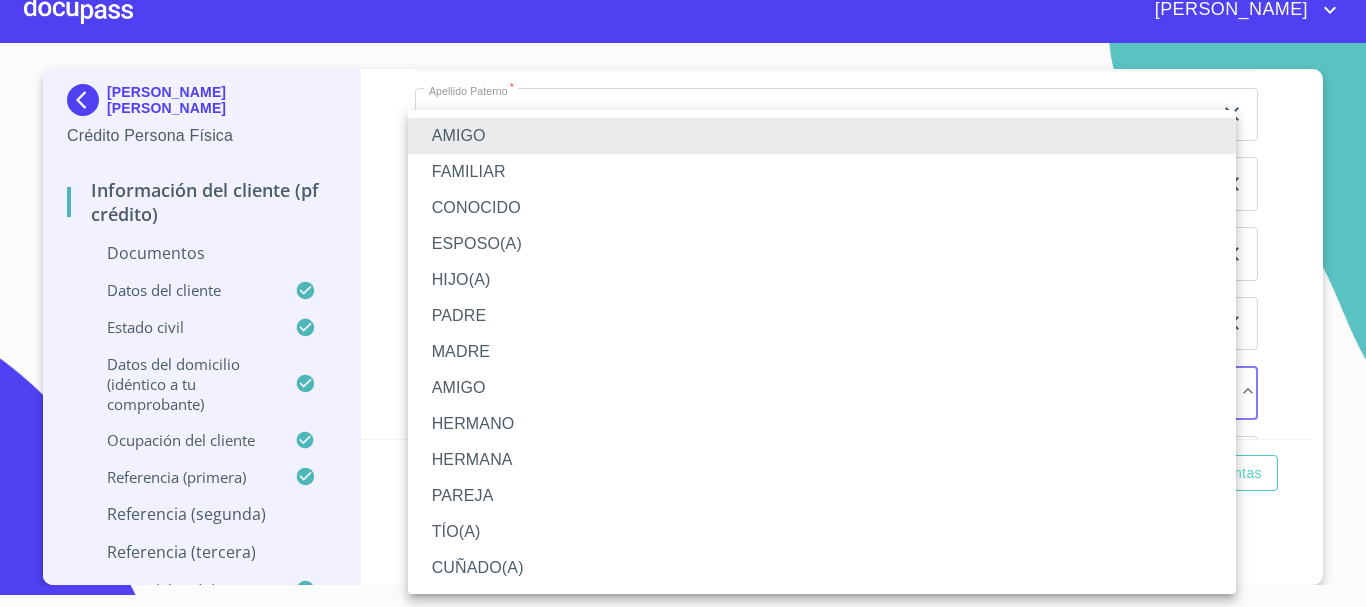 type 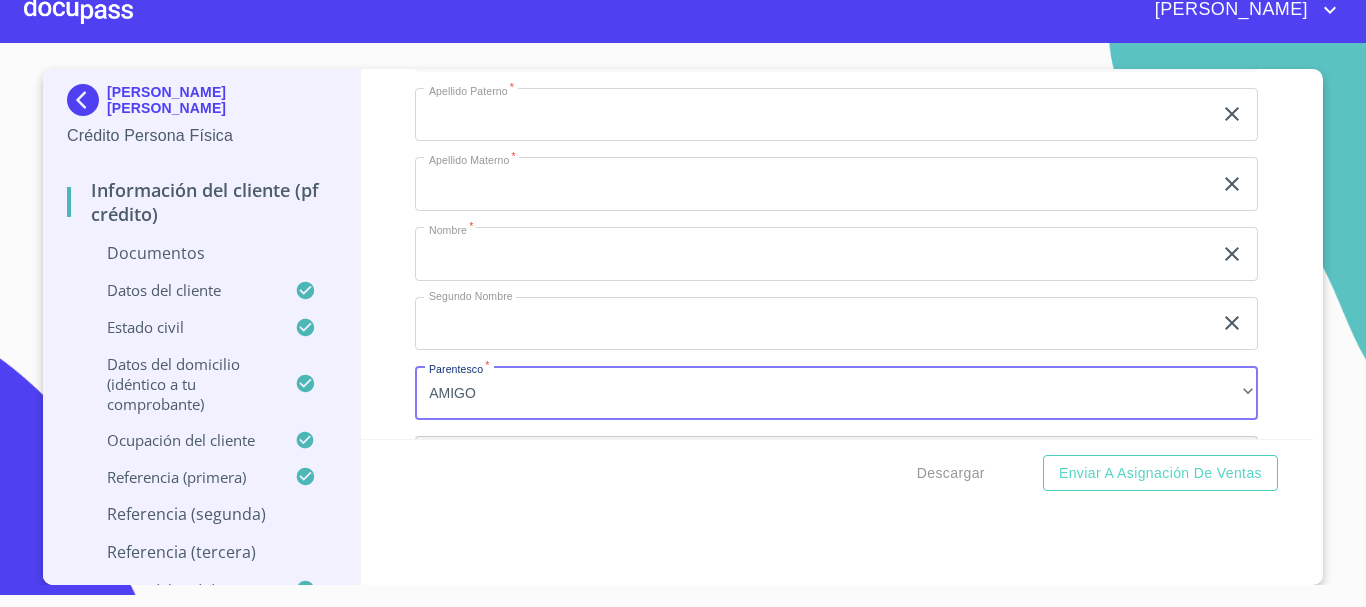 scroll, scrollTop: 2568, scrollLeft: 0, axis: vertical 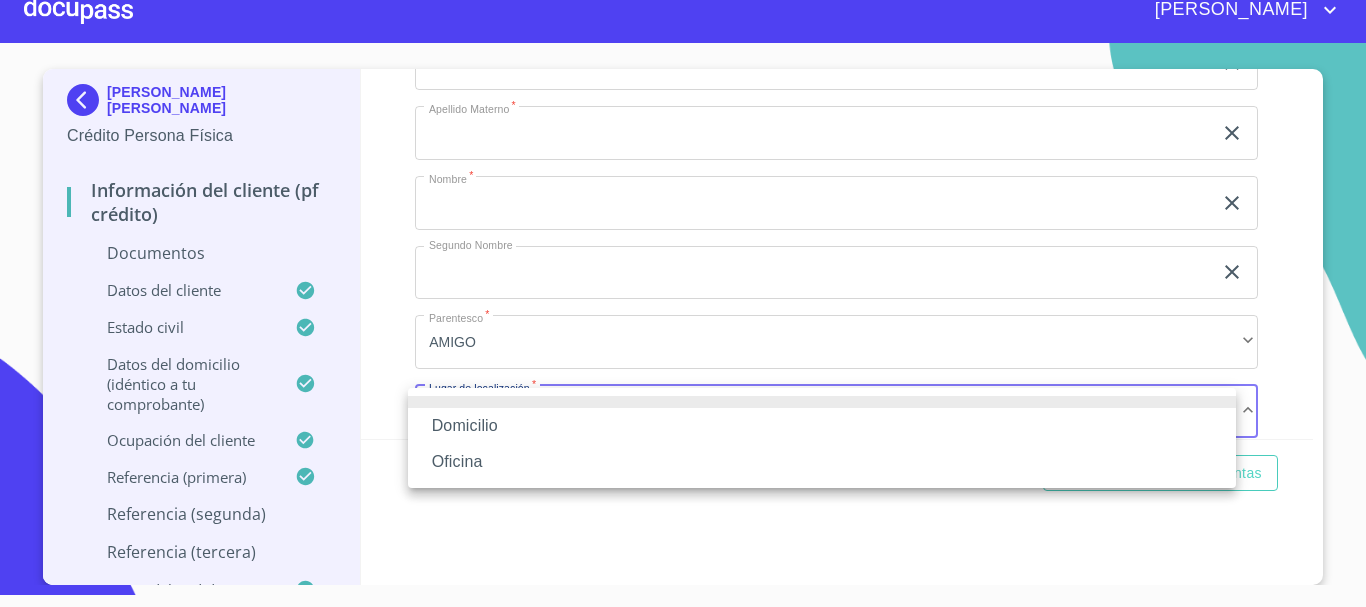 type 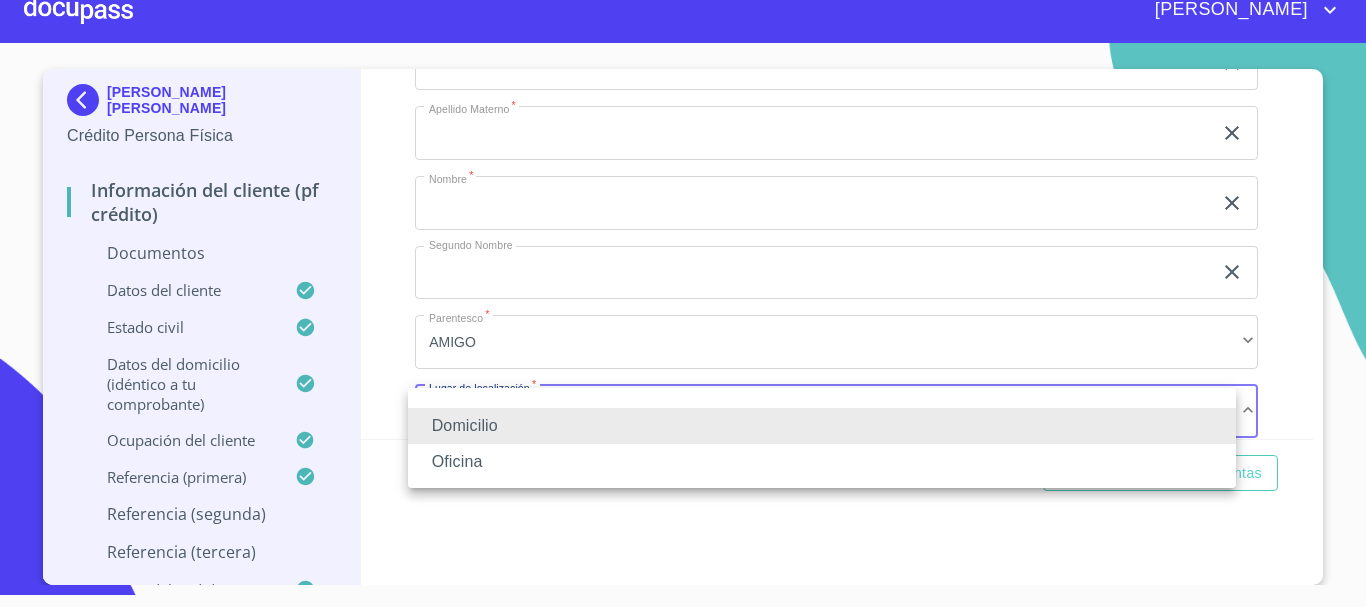 type 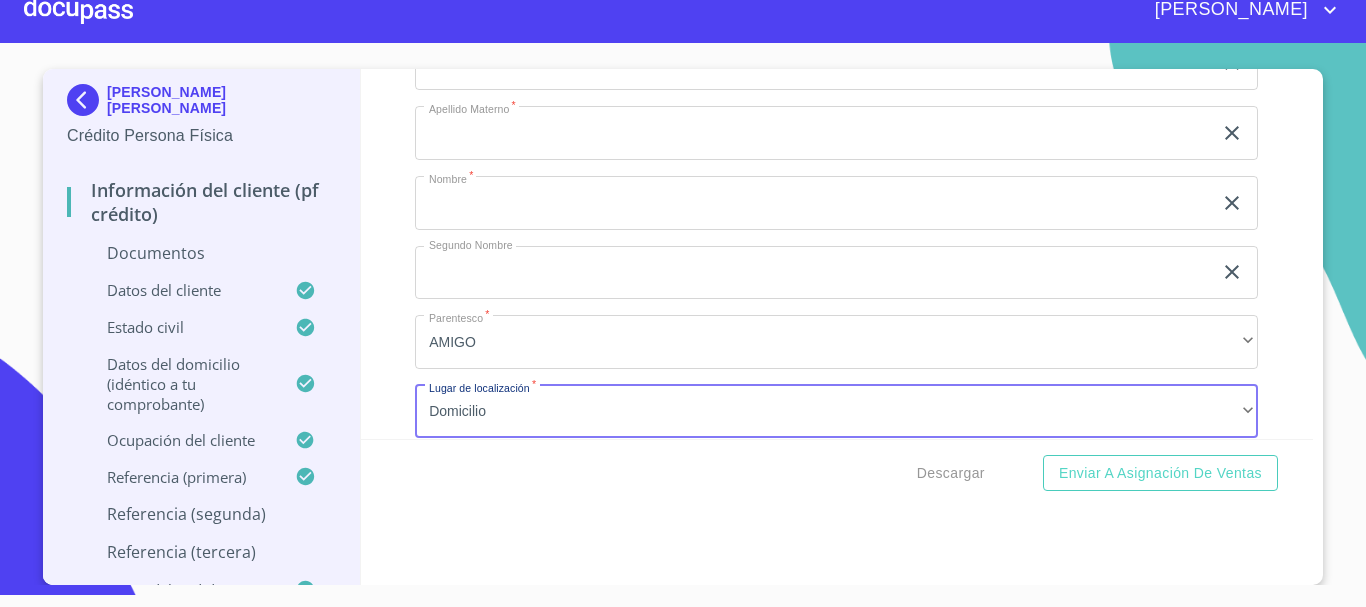 scroll, scrollTop: 2789, scrollLeft: 0, axis: vertical 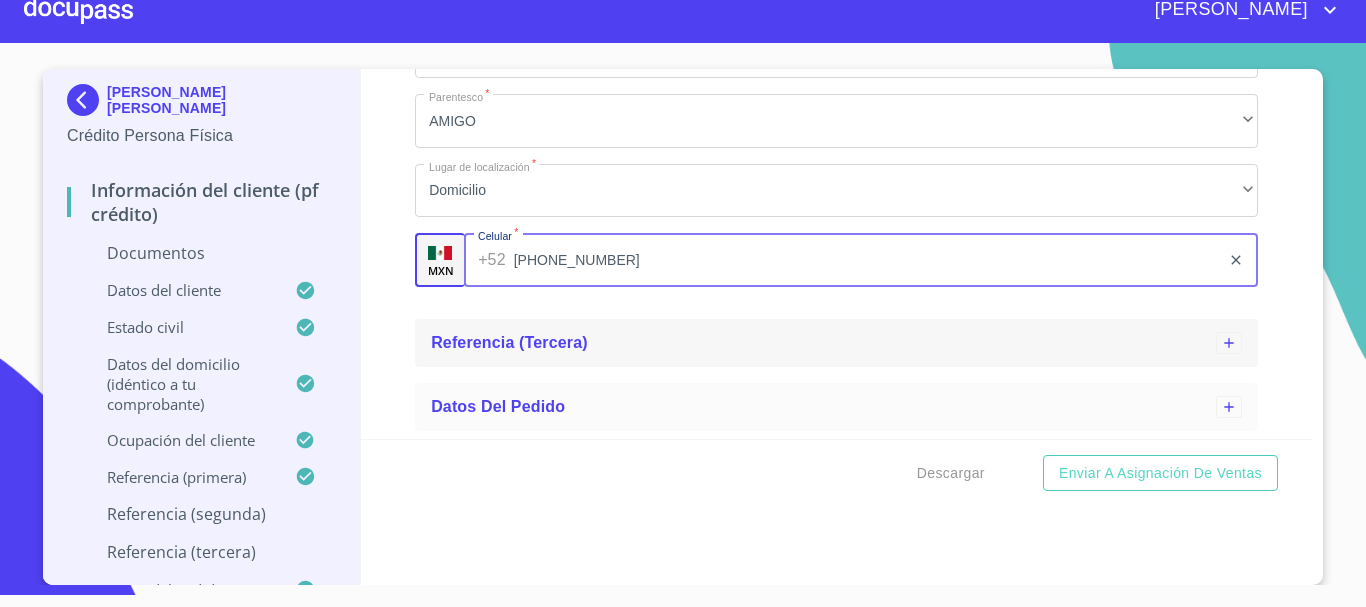 type on "[PHONE_NUMBER]" 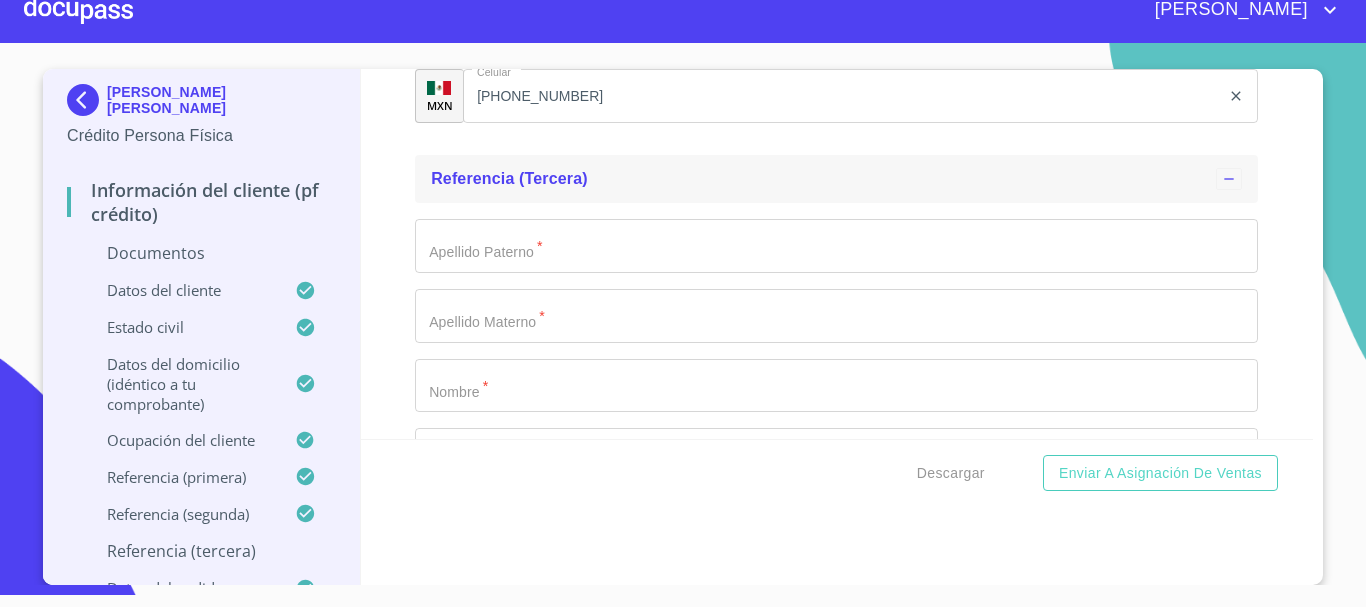 scroll, scrollTop: 2989, scrollLeft: 0, axis: vertical 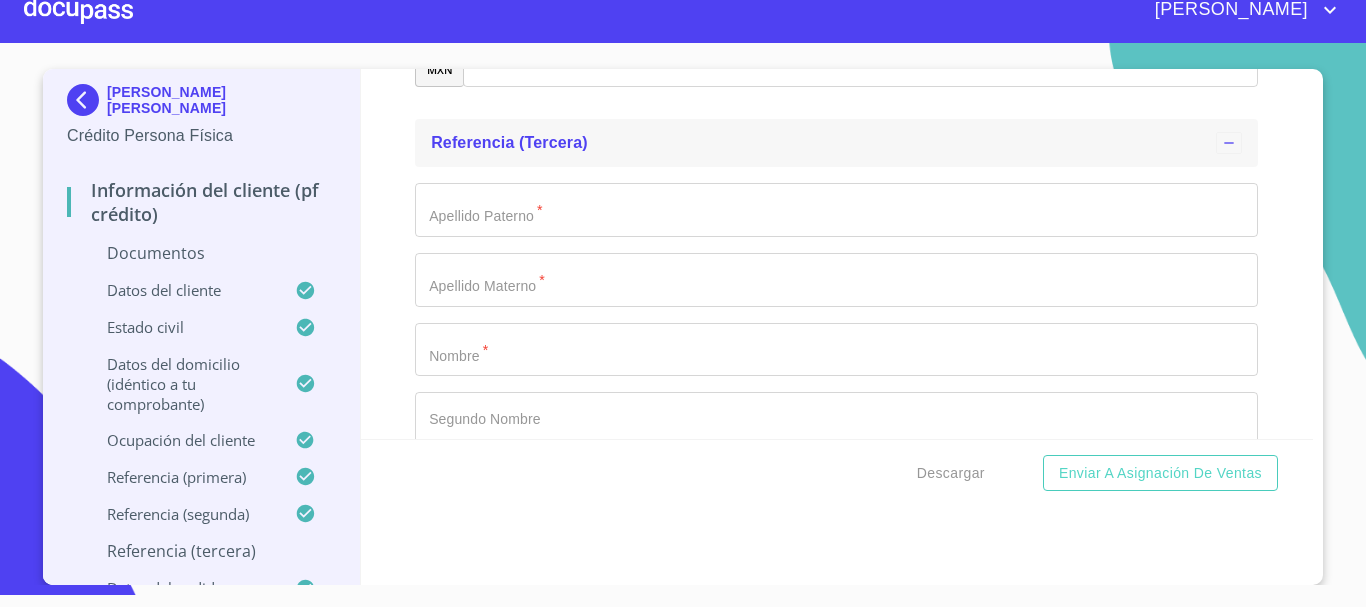 click on "Ocupación   *" at bounding box center (813, -2398) 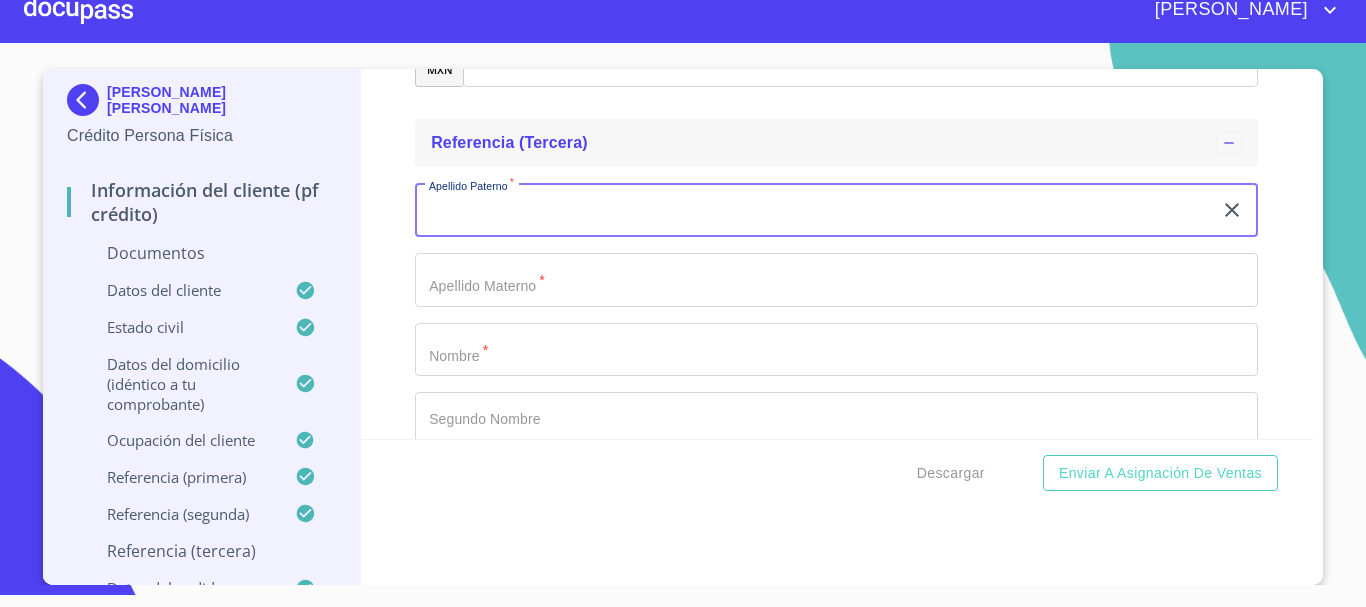 type 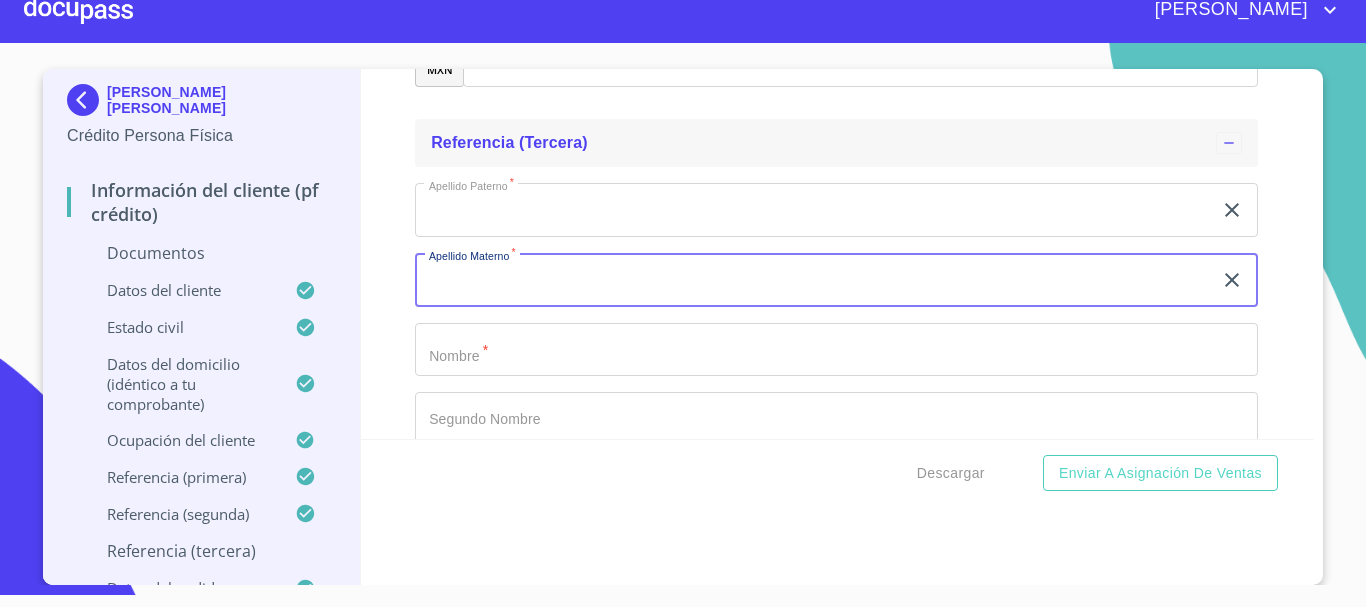 type 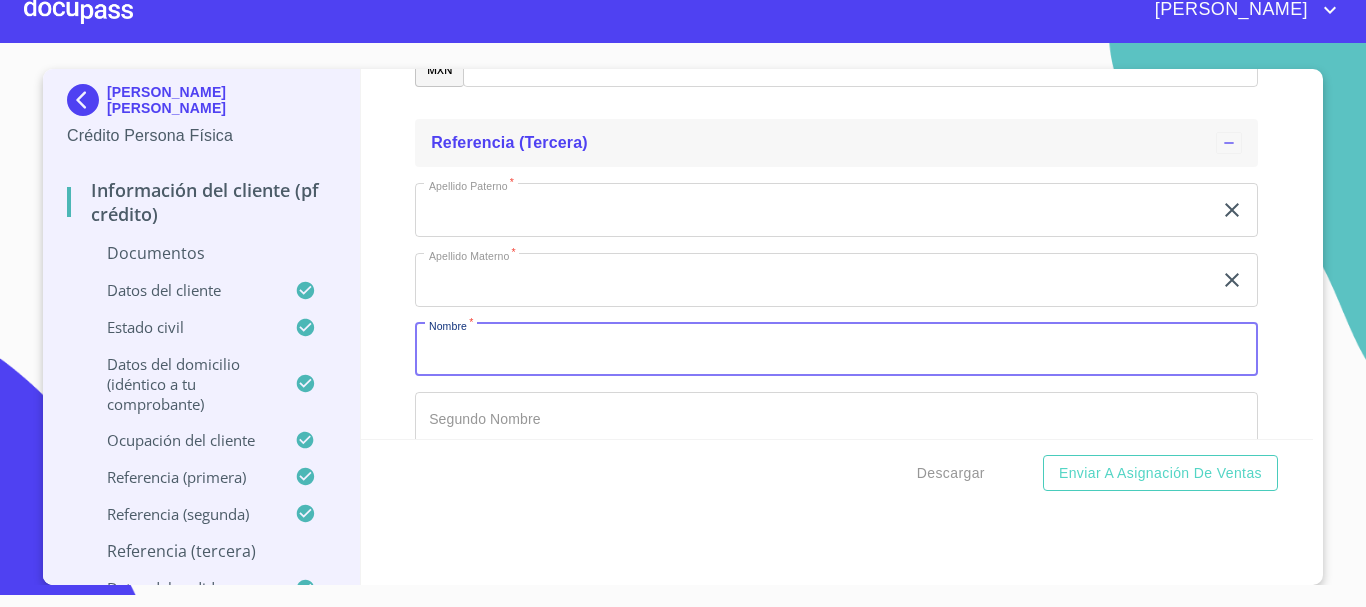 type 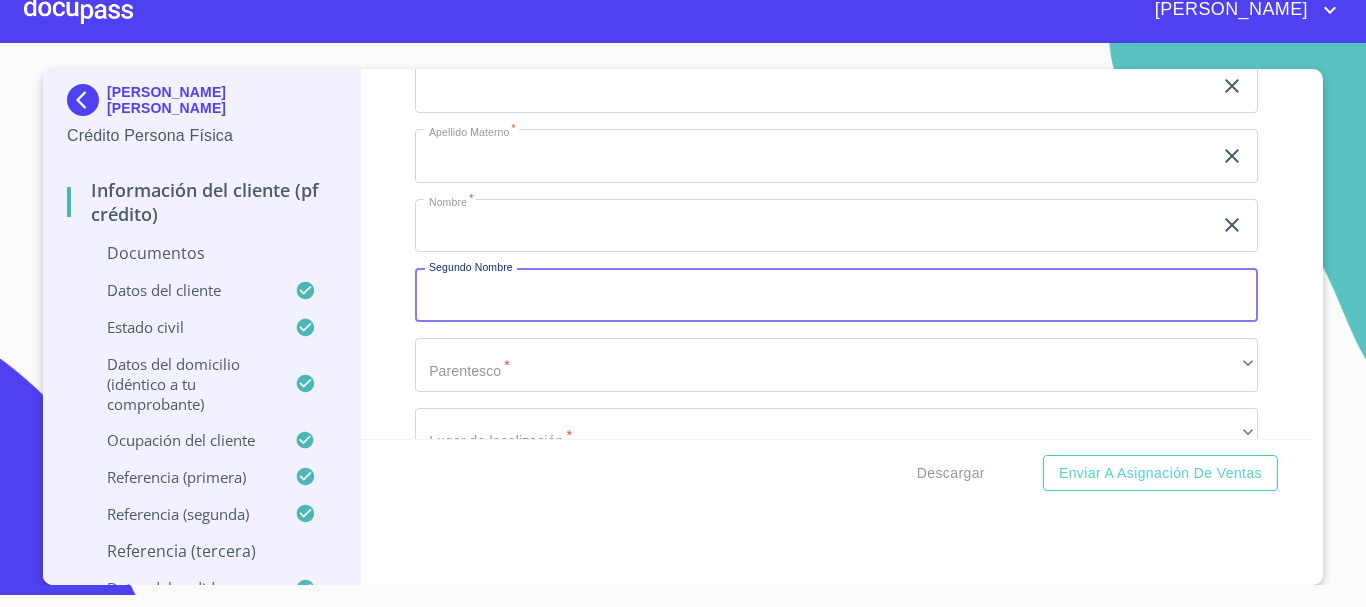 scroll, scrollTop: 3289, scrollLeft: 0, axis: vertical 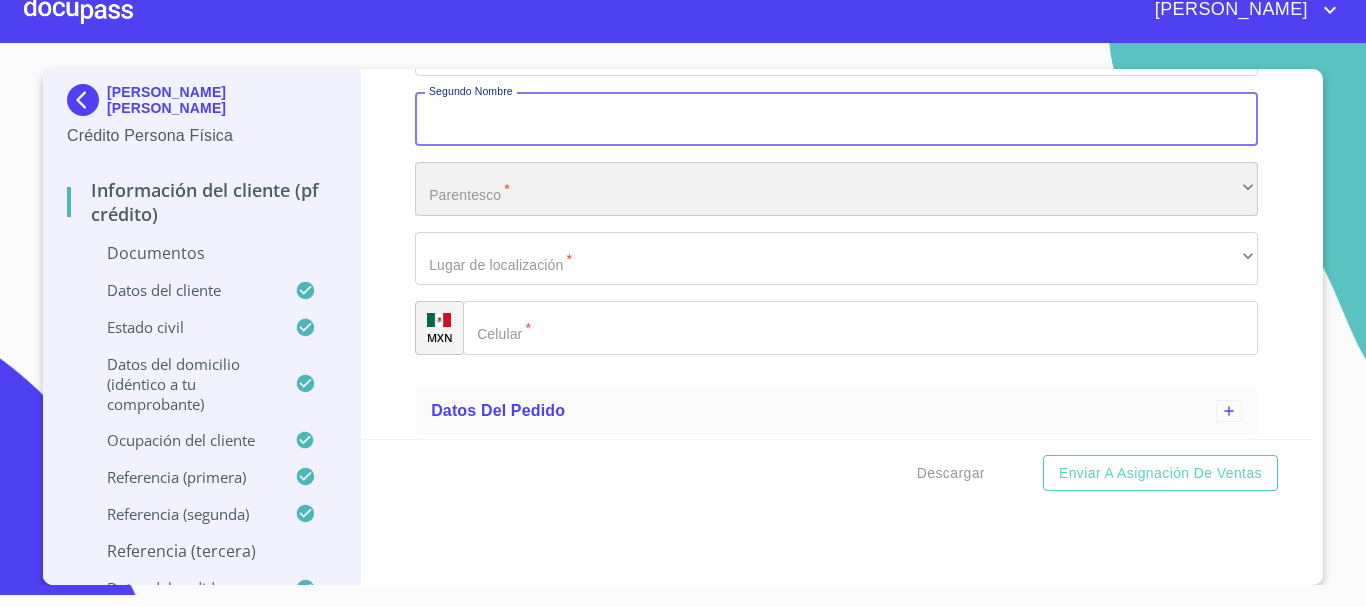 click on "​" at bounding box center (836, 189) 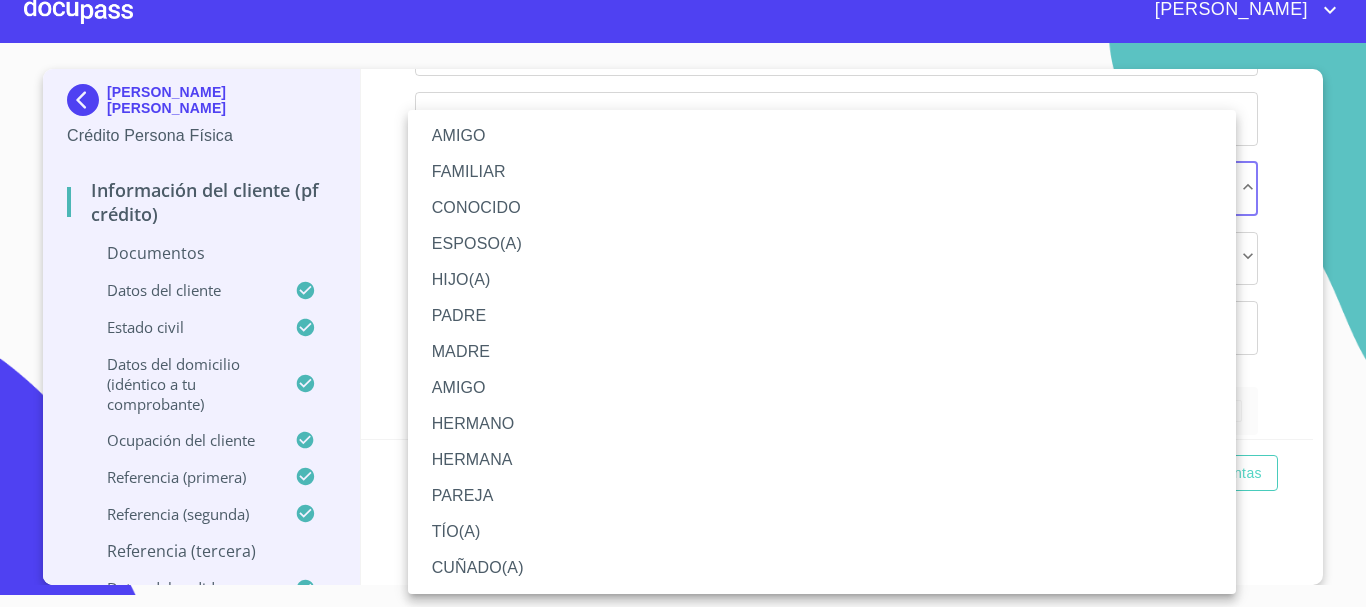 click on "ESPOSO(A)" at bounding box center (822, 244) 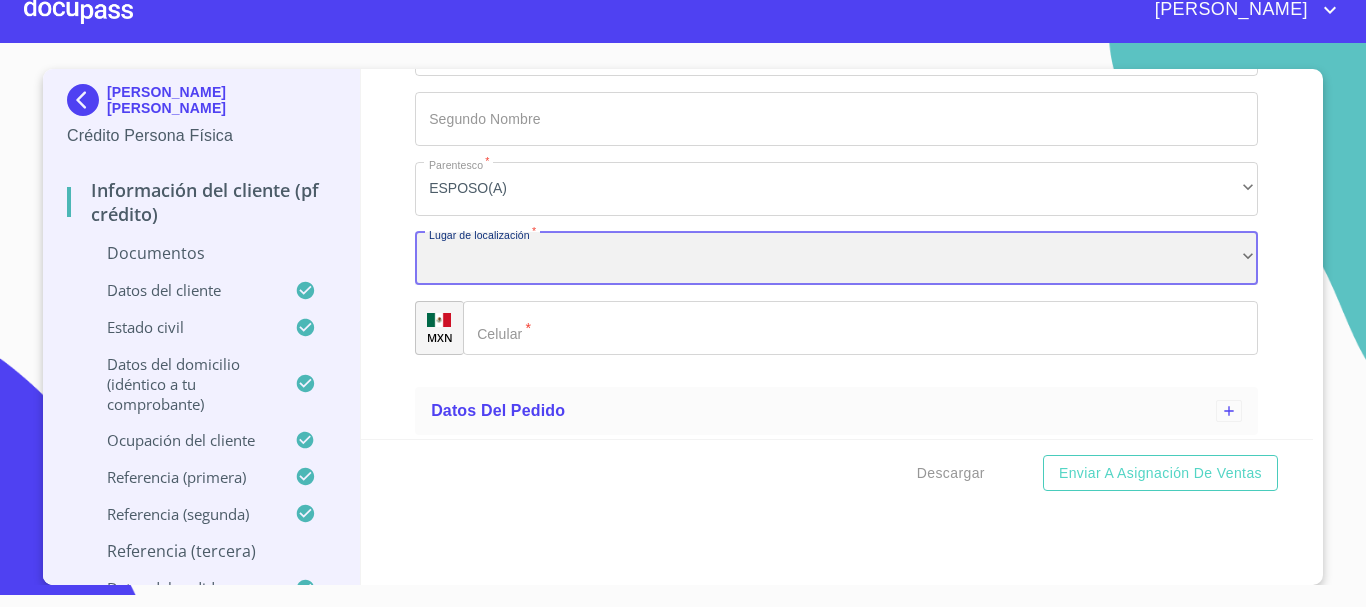 click on "​" at bounding box center (836, 259) 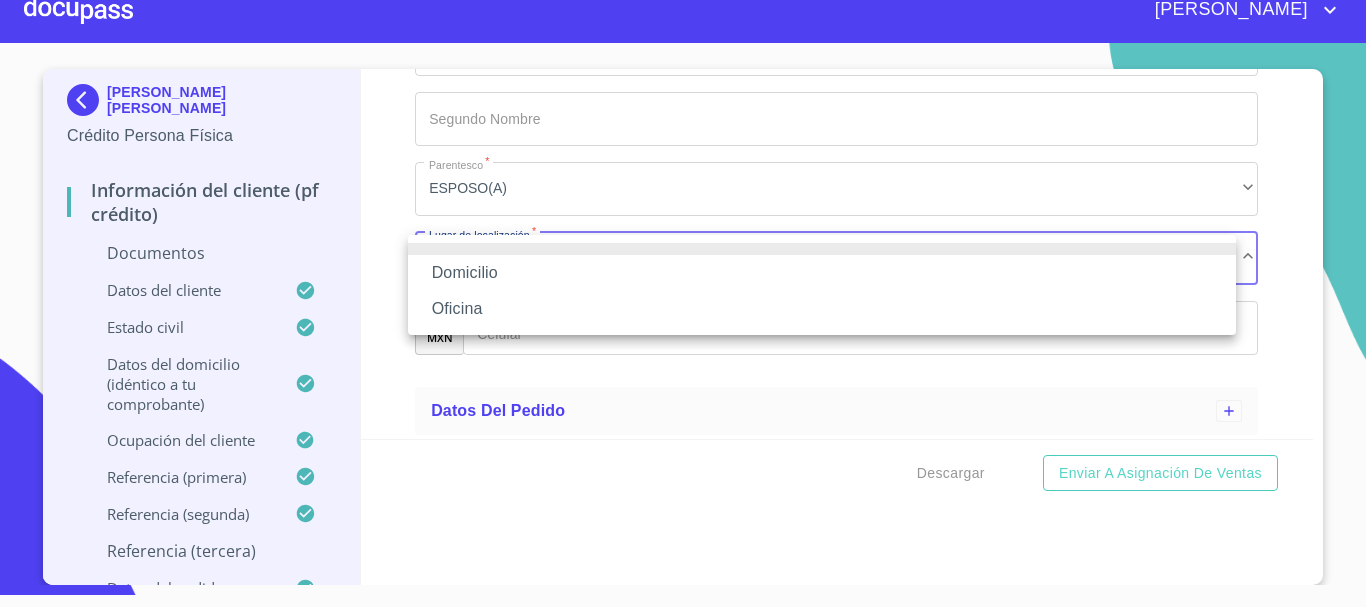 click on "Domicilio" at bounding box center [822, 273] 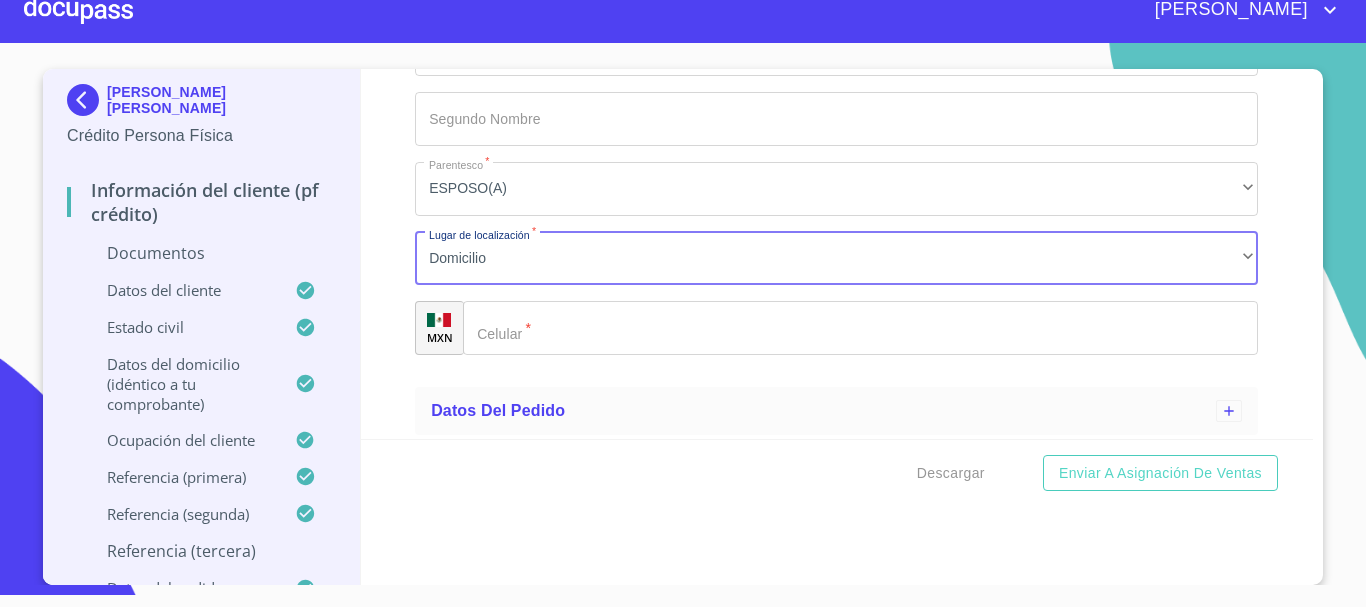 click on "Ocupación   *" 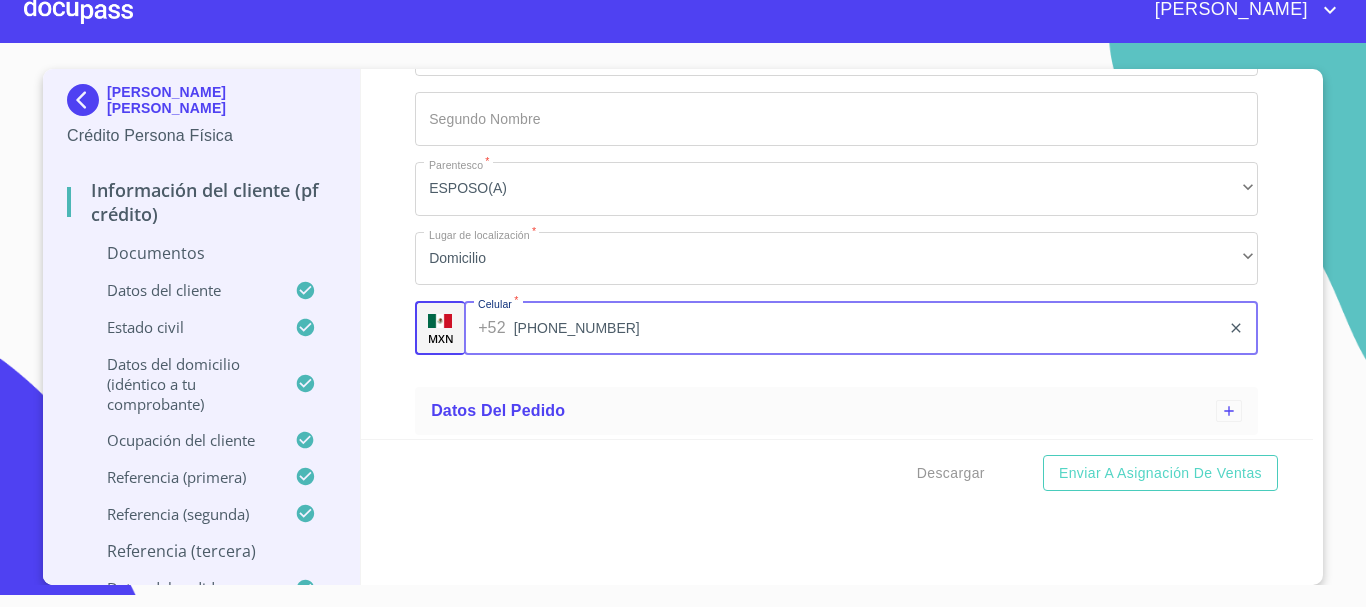 type on "[PHONE_NUMBER]" 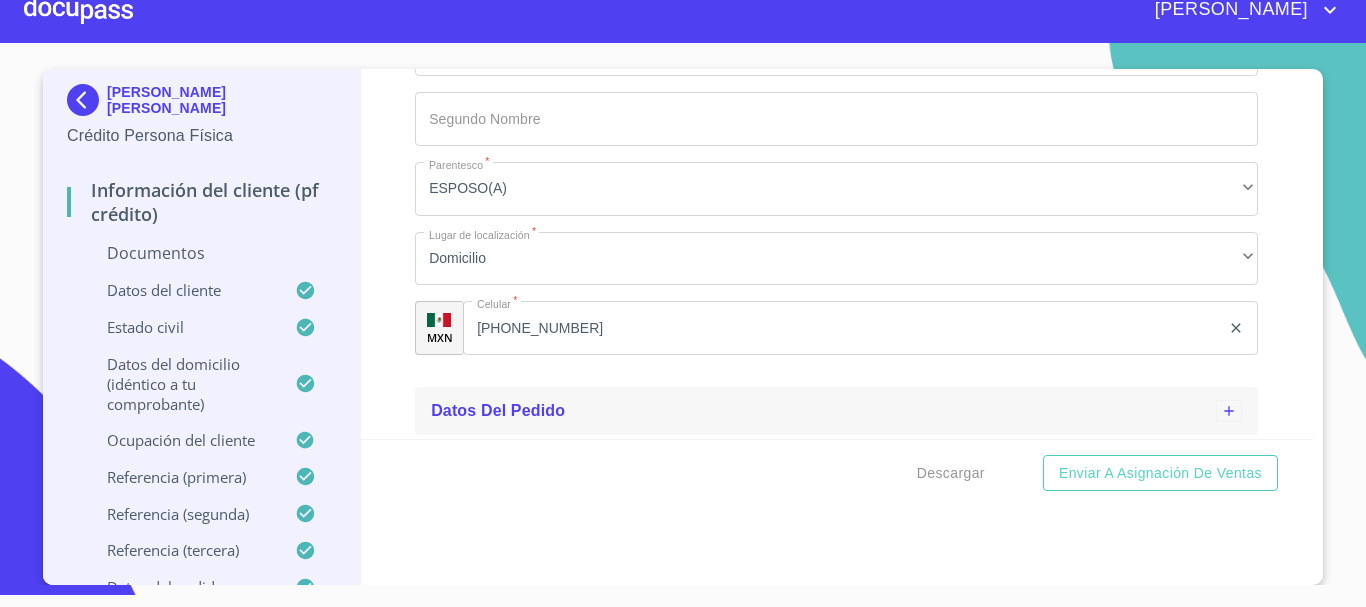 scroll, scrollTop: 3293, scrollLeft: 0, axis: vertical 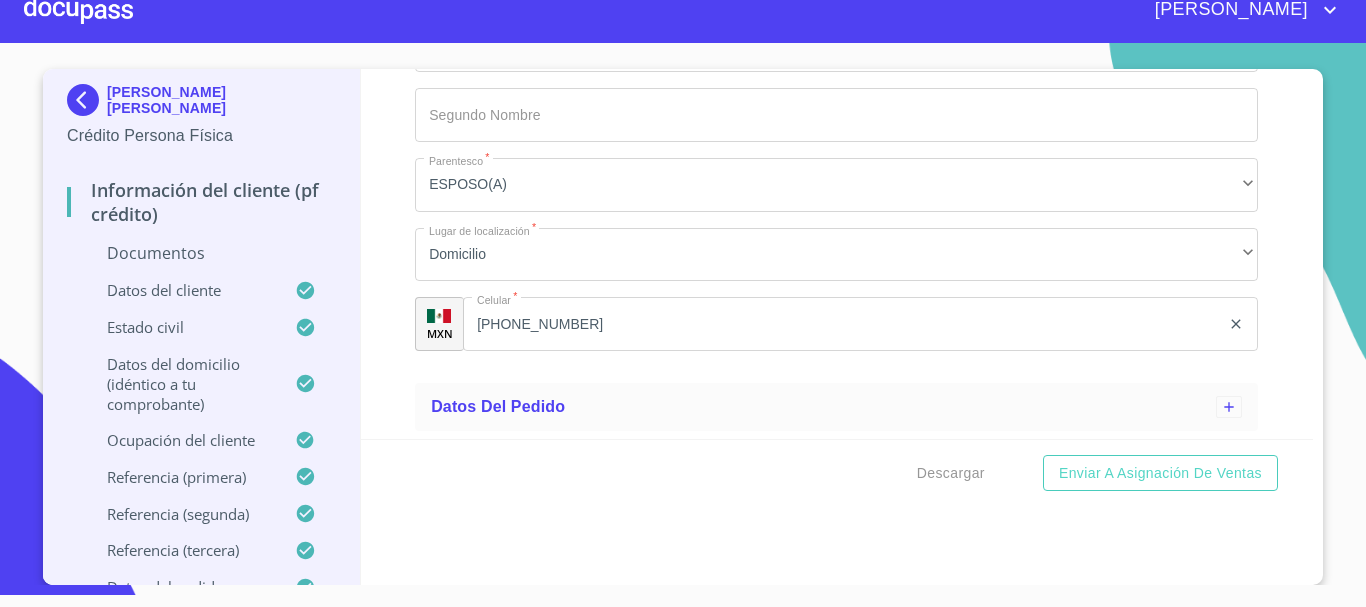 click on "Documentos" at bounding box center (201, 253) 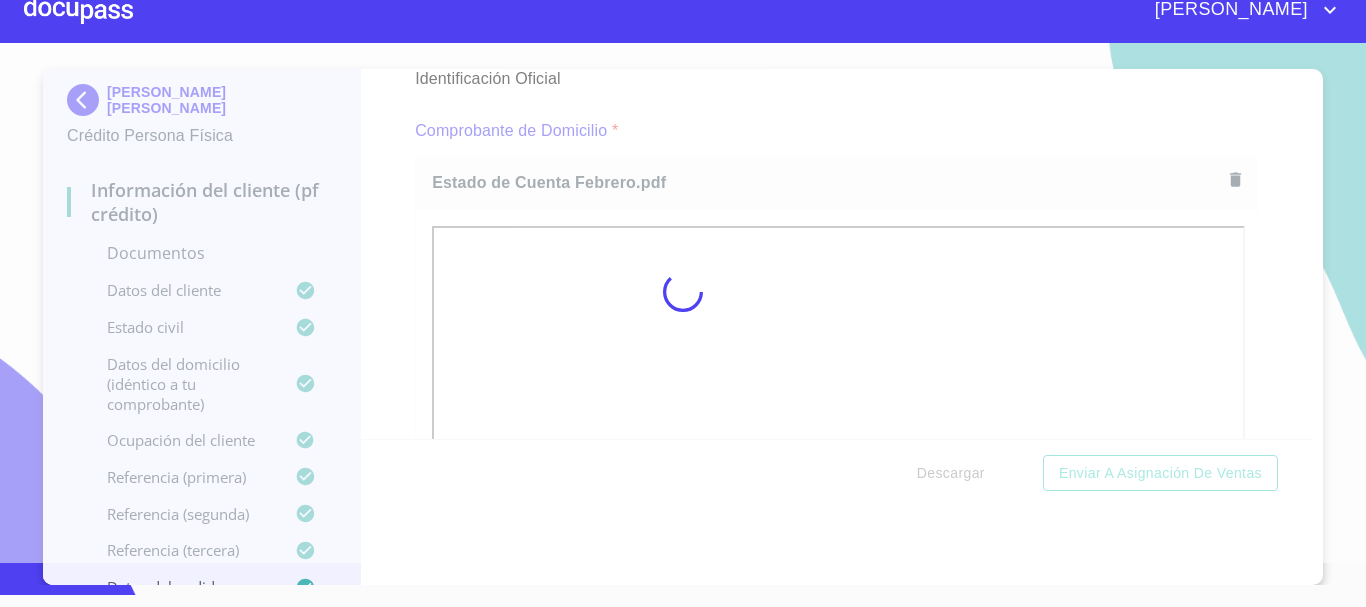 scroll, scrollTop: 1072, scrollLeft: 0, axis: vertical 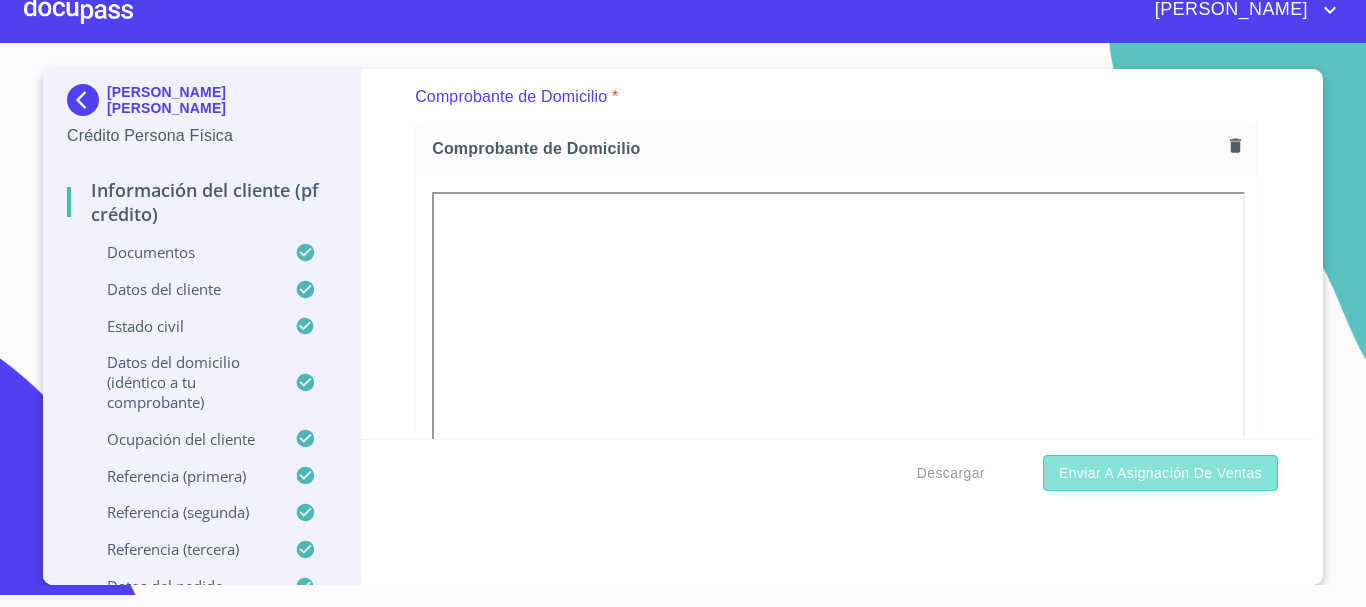 click on "Enviar a Asignación de Ventas" at bounding box center [1160, 473] 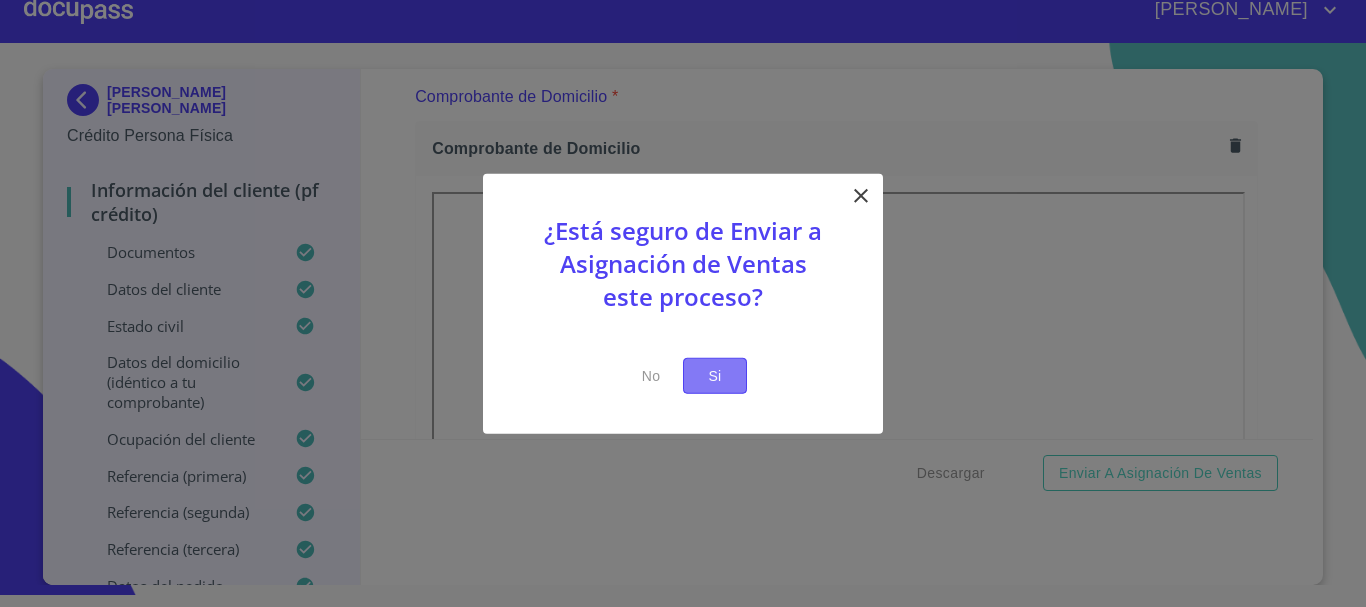 click on "Si" at bounding box center (715, 375) 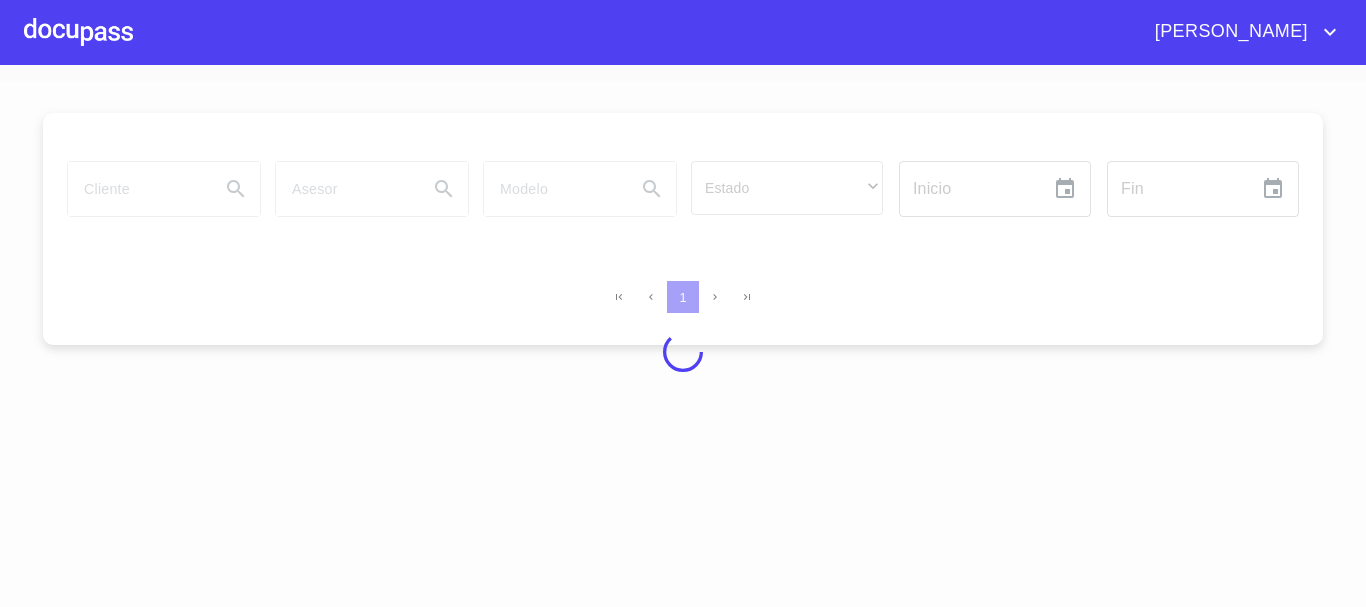 scroll, scrollTop: 0, scrollLeft: 0, axis: both 